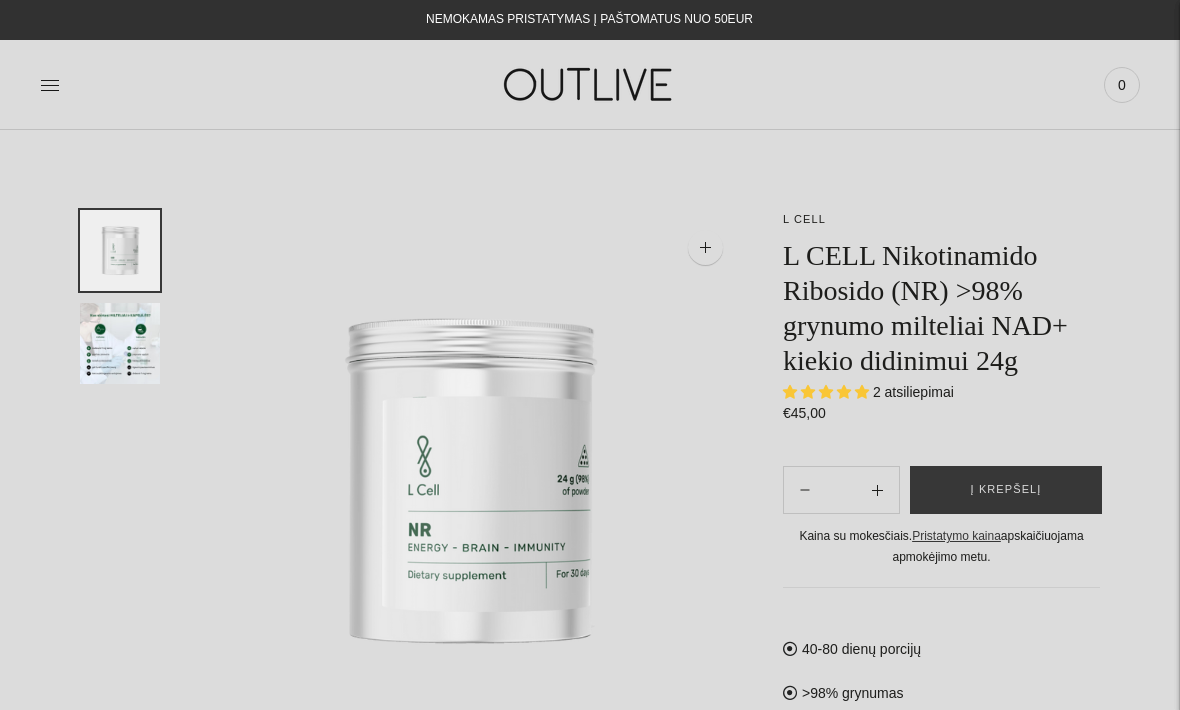 scroll, scrollTop: 13, scrollLeft: 0, axis: vertical 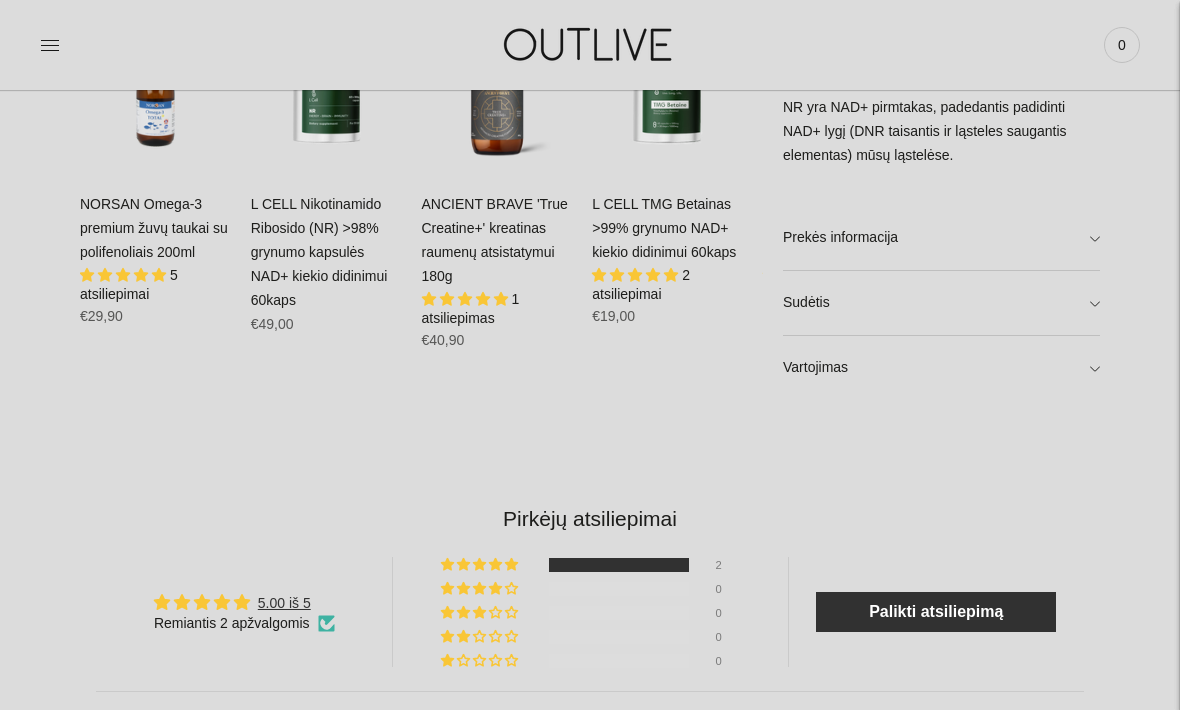 click on "L CELL
L CELL Nikotinamido Ribosido (NR) >98% grynumo milteliai  NAD+ kiekio didinimui 24g
2 atsiliepimai
Regular price
€45,00
Unit price
/ per
L CELL
L CELL Nikotinamido Ribosido (NR) >98% grynumo milteliai  NAD+ kiekio didinimui 24g
2 atsiliepimai
Regular price
€45,00
Unit price
/ per" at bounding box center [590, 61] 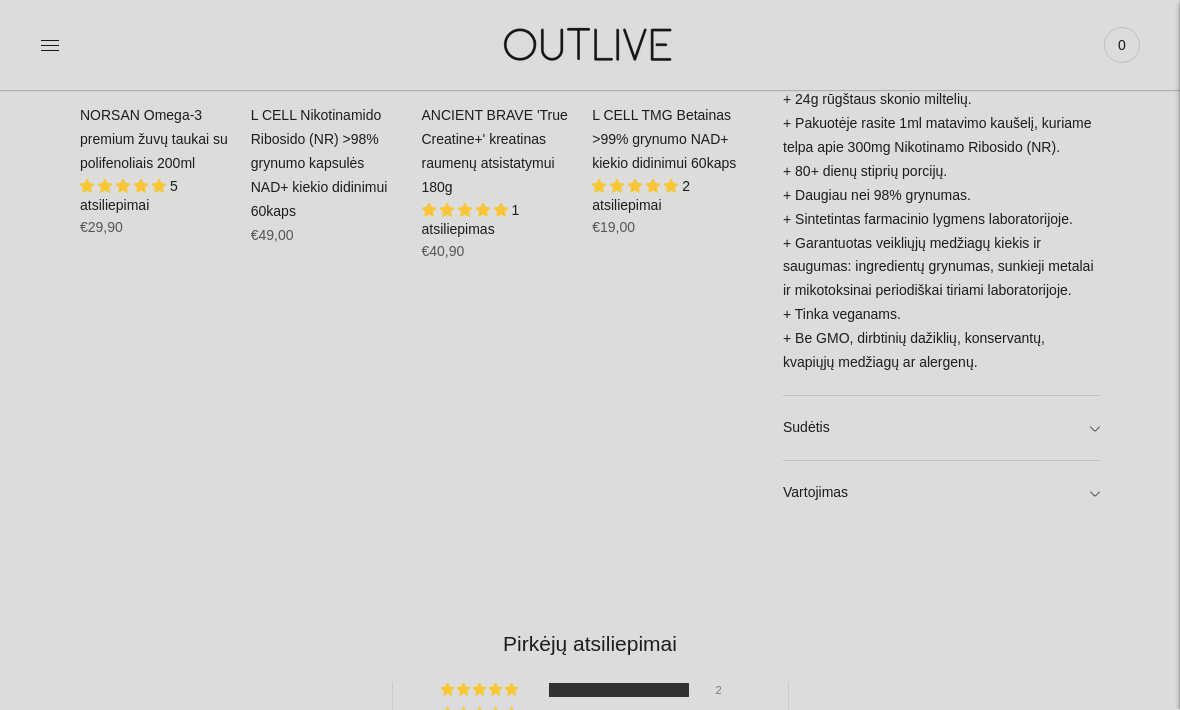 scroll, scrollTop: 1257, scrollLeft: 0, axis: vertical 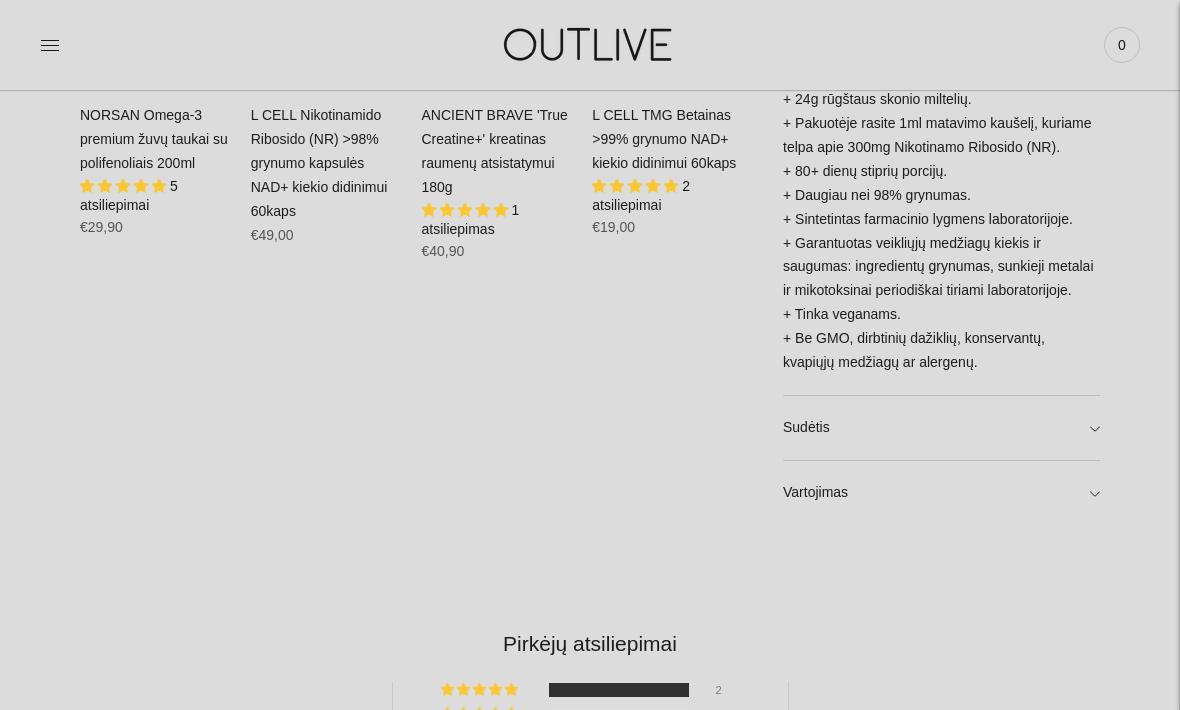 click on "Sudėtis" at bounding box center (941, 428) 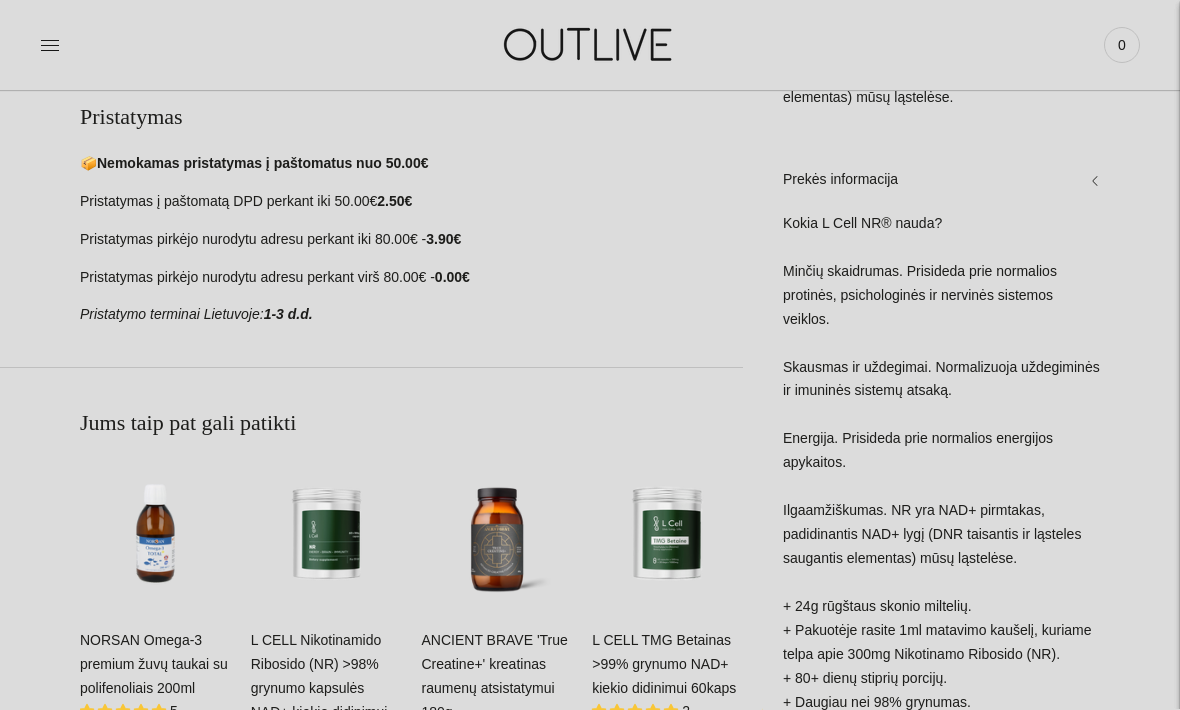 scroll, scrollTop: 748, scrollLeft: 0, axis: vertical 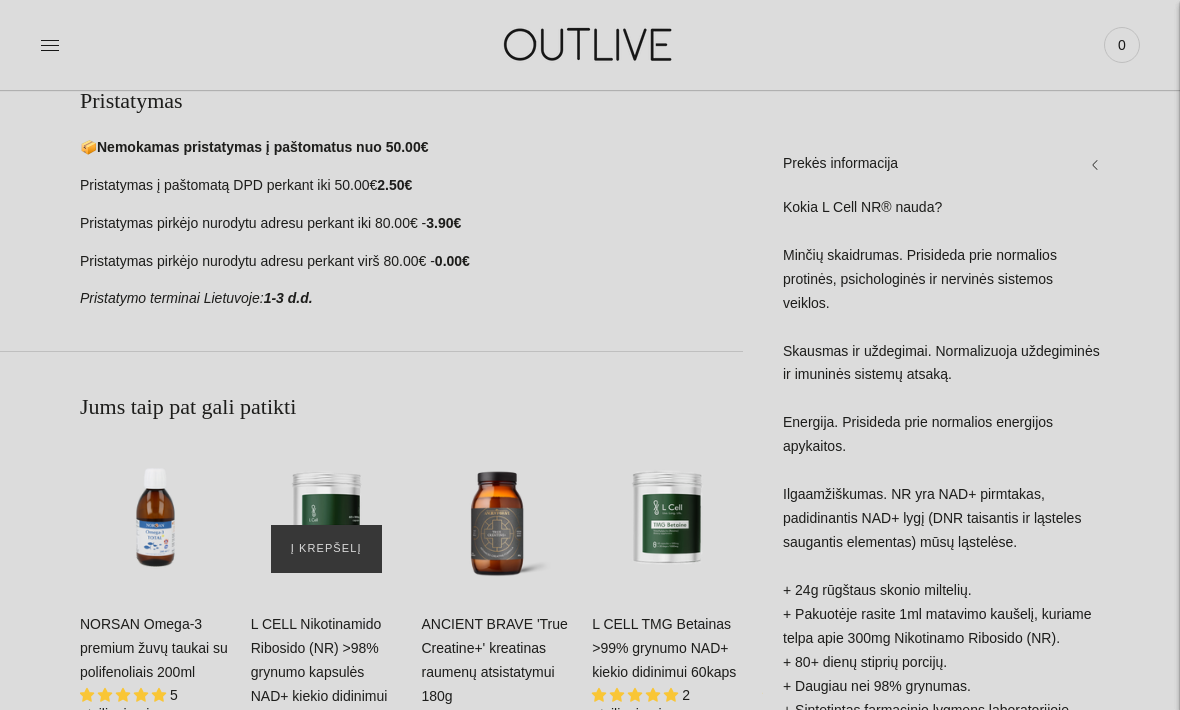 click on "Į krepšelį" at bounding box center (326, 549) 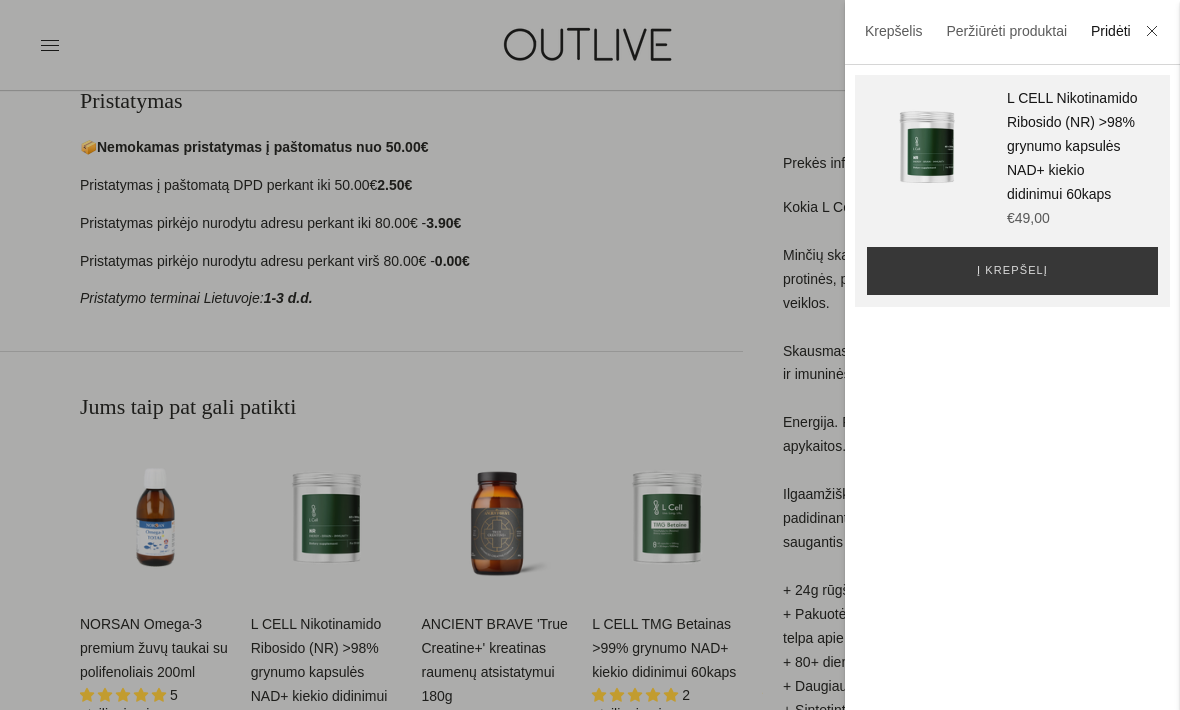 click at bounding box center [590, 355] 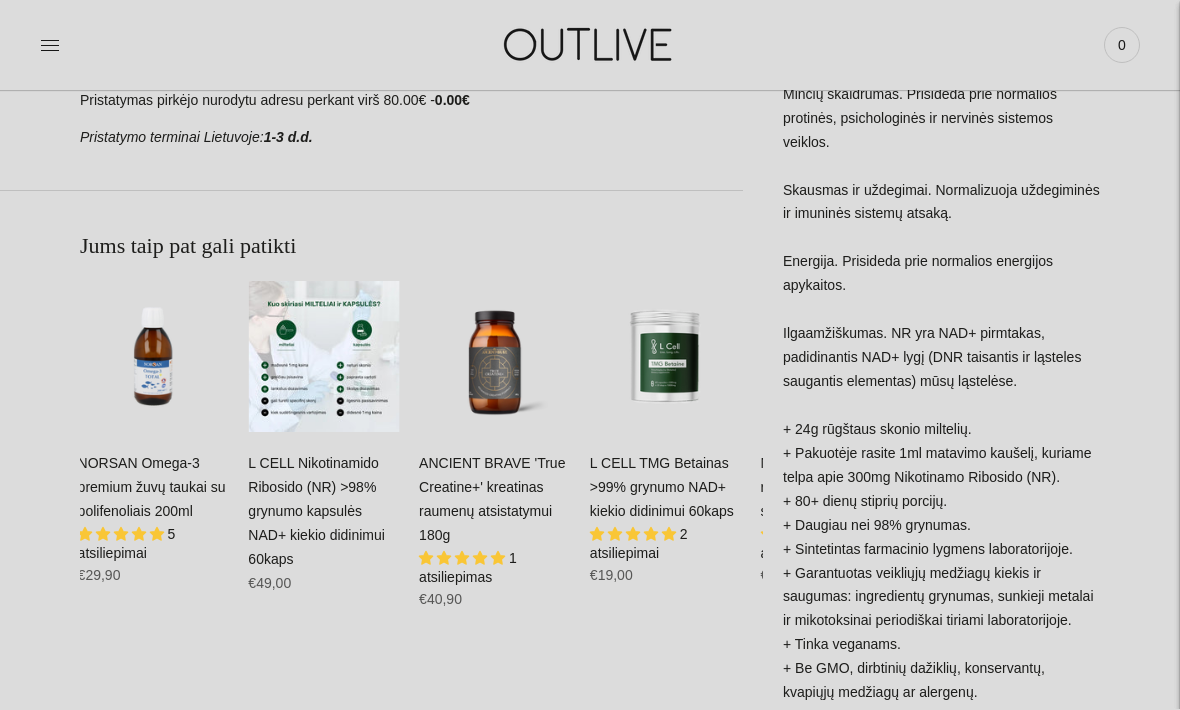 scroll, scrollTop: 913, scrollLeft: 0, axis: vertical 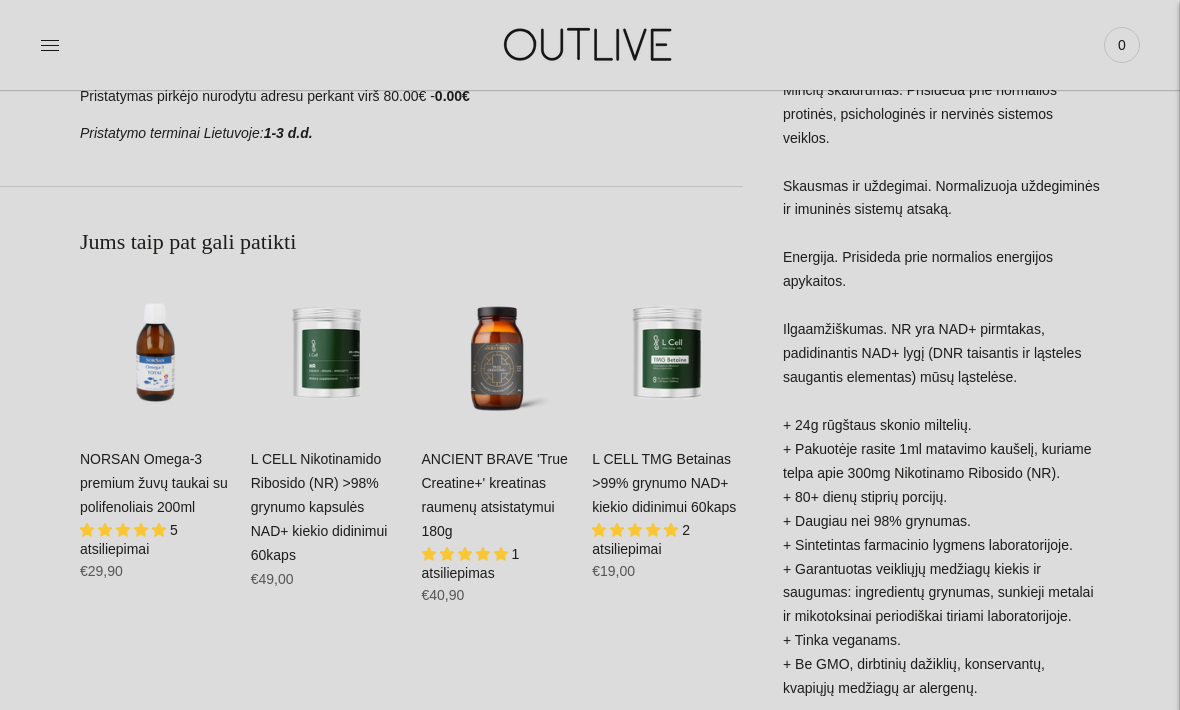 click on "L CELL
L CELL Nikotinamido Ribosido (NR) >98% grynumo milteliai  NAD+ kiekio didinimui 24g
2 atsiliepimai
Regular price
€45,00
Unit price
/ per
L CELL
L CELL Nikotinamido Ribosido (NR) >98% grynumo milteliai  NAD+ kiekio didinimui 24g
2 atsiliepimai
Regular price
€45,00
Unit price
/ per" at bounding box center (590, 311) 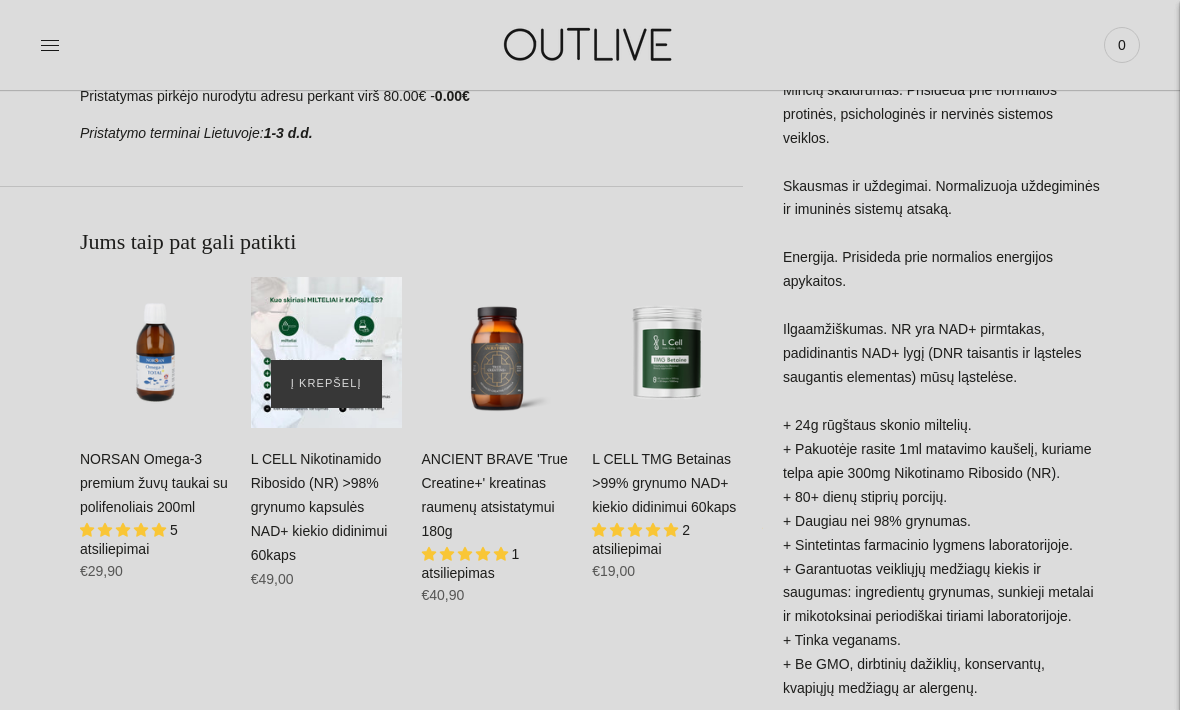 click at bounding box center [326, 352] 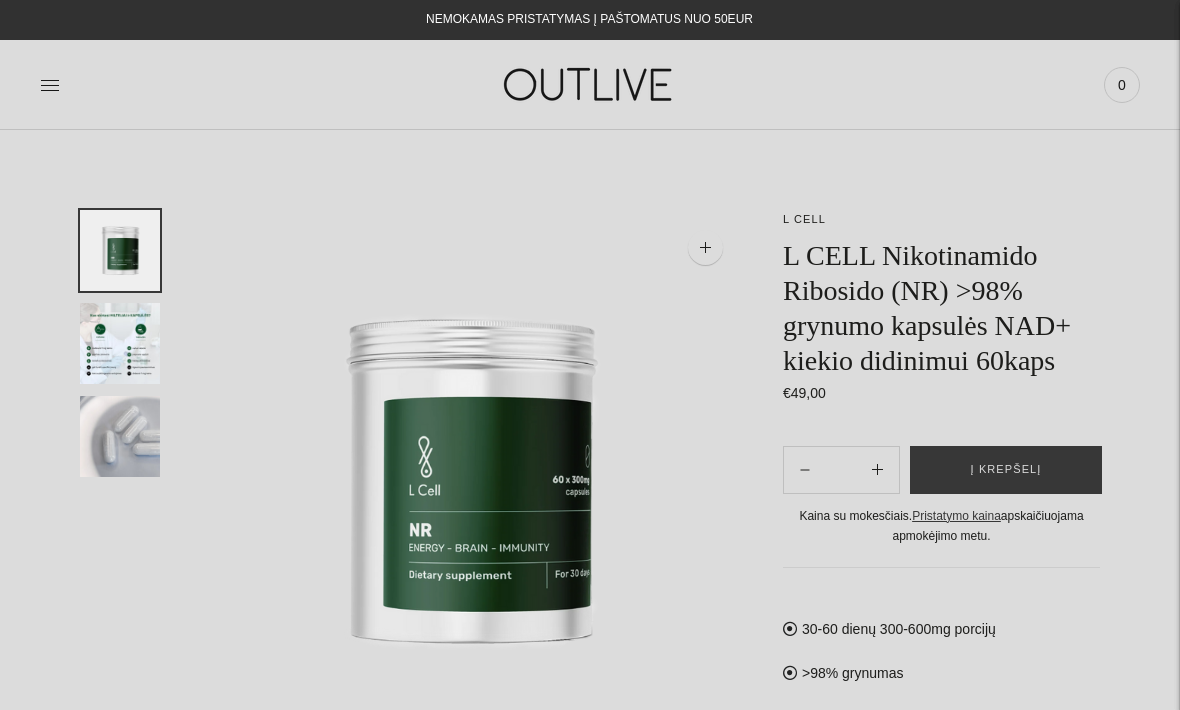 scroll, scrollTop: 0, scrollLeft: 0, axis: both 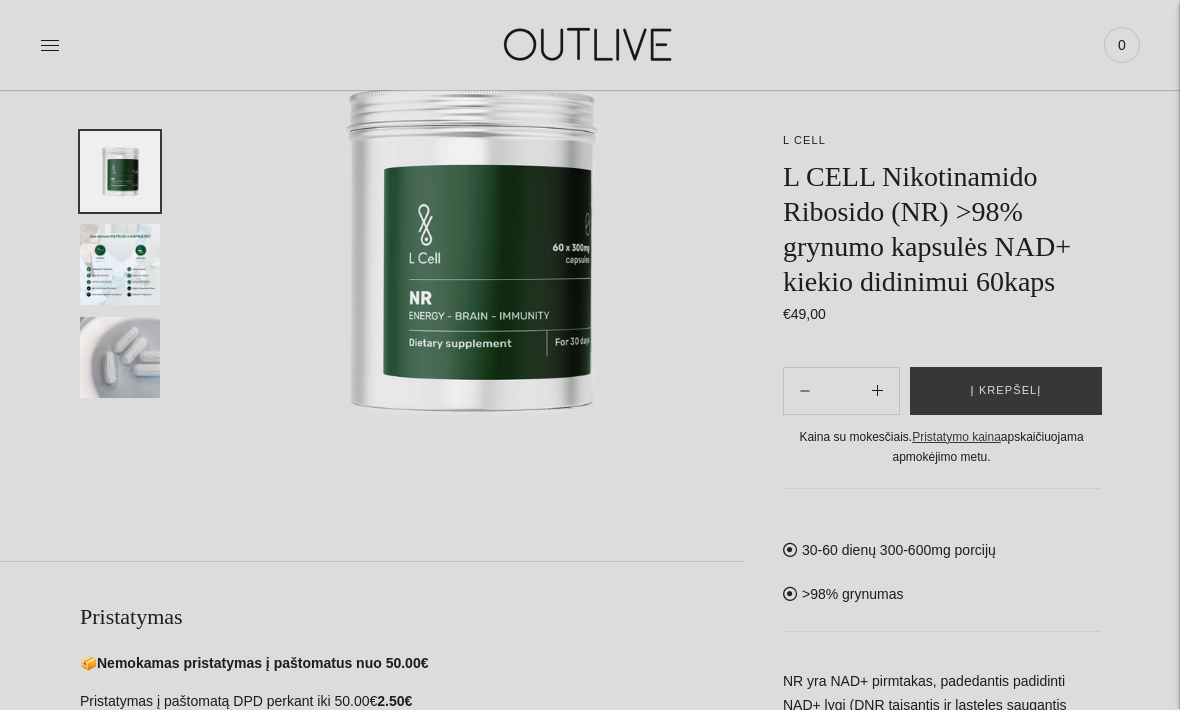 click at bounding box center (120, 264) 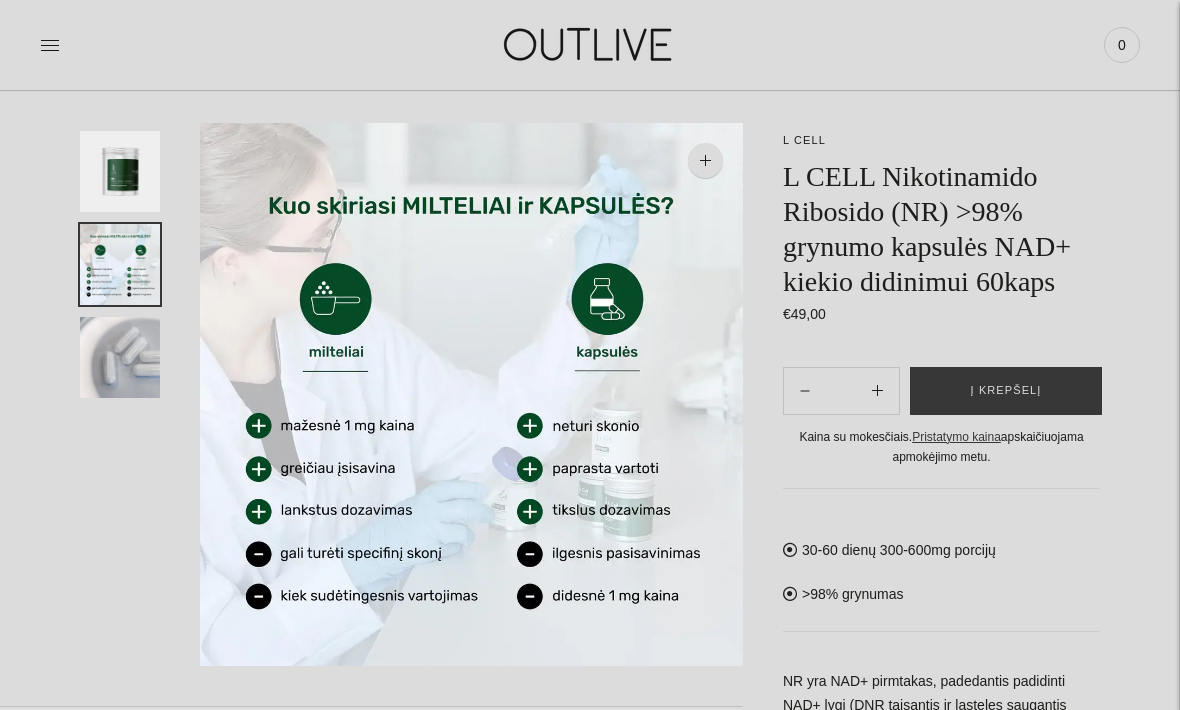 scroll, scrollTop: 0, scrollLeft: 0, axis: both 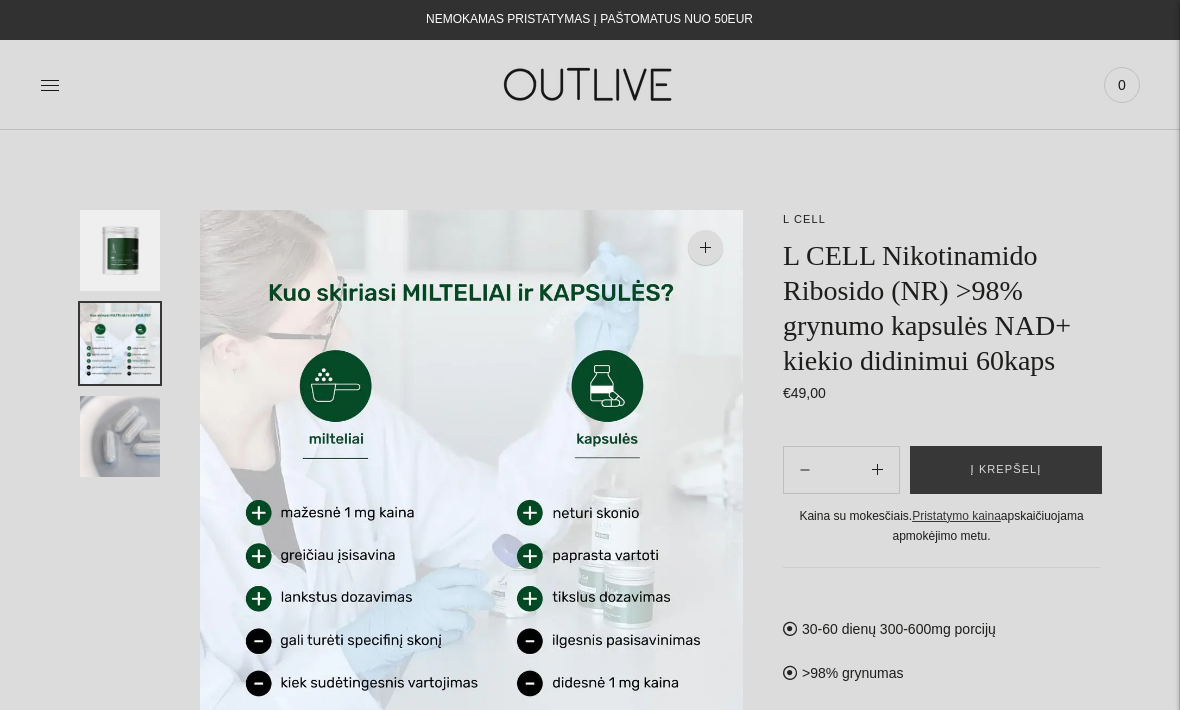 click at bounding box center (120, 436) 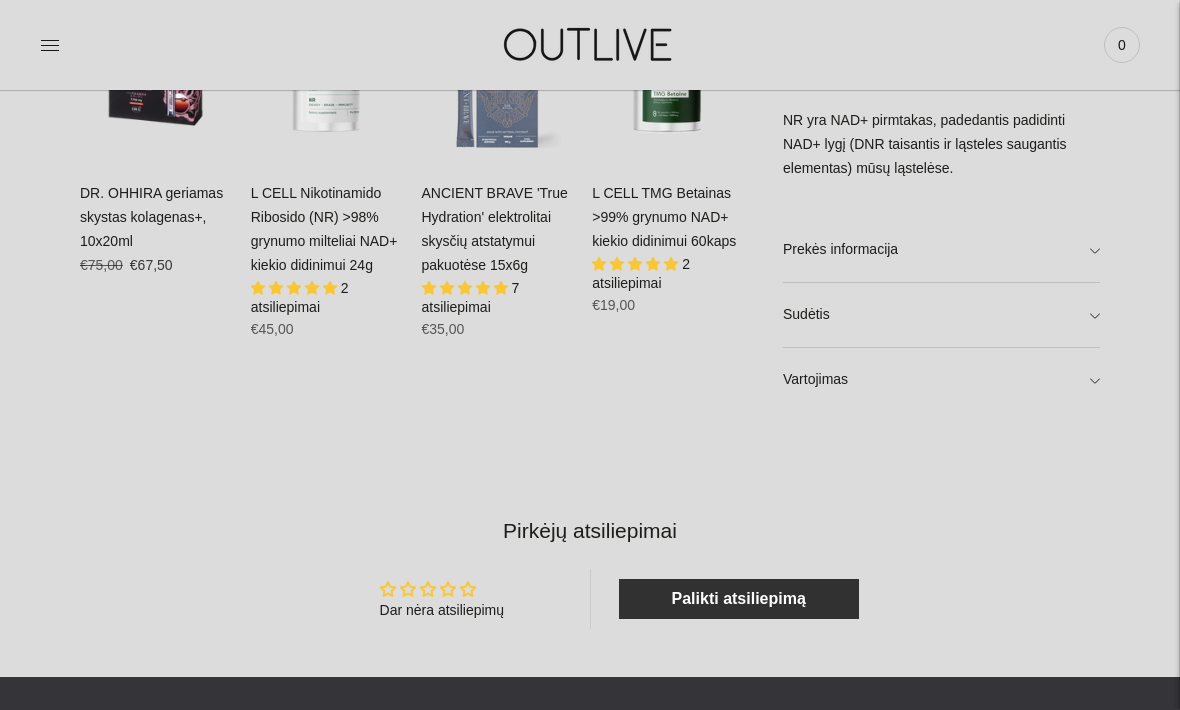 scroll, scrollTop: 1360, scrollLeft: 0, axis: vertical 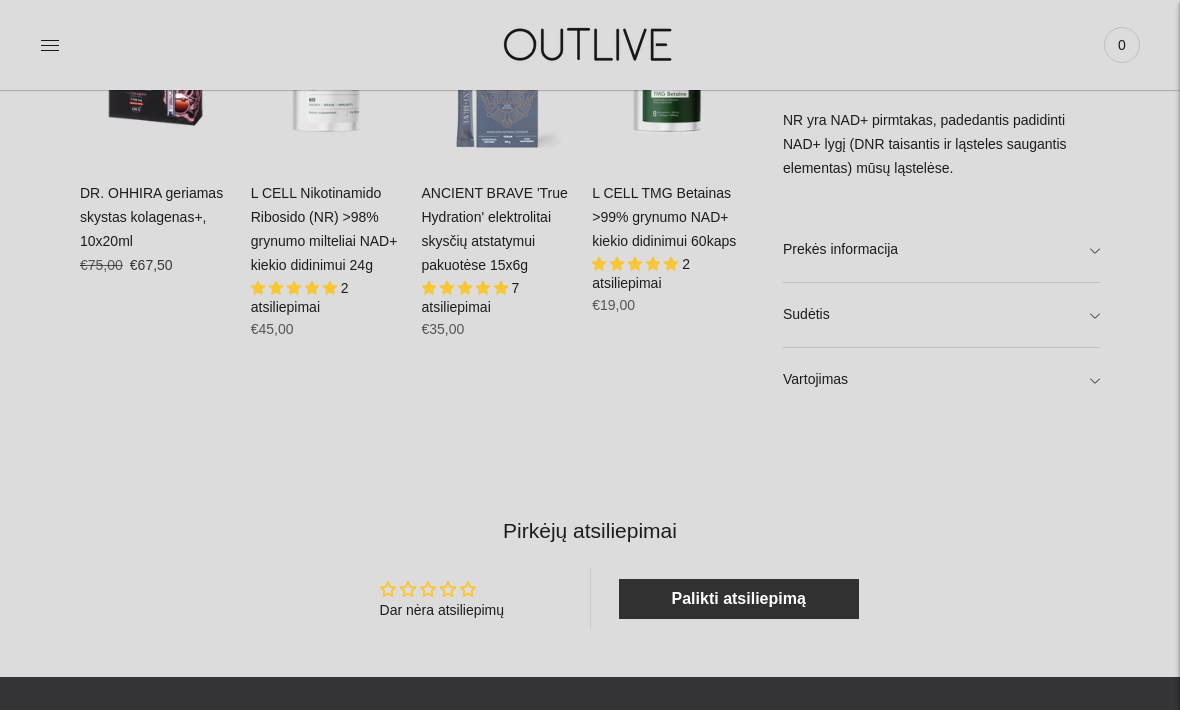 click on "Vartojimas" at bounding box center [941, 380] 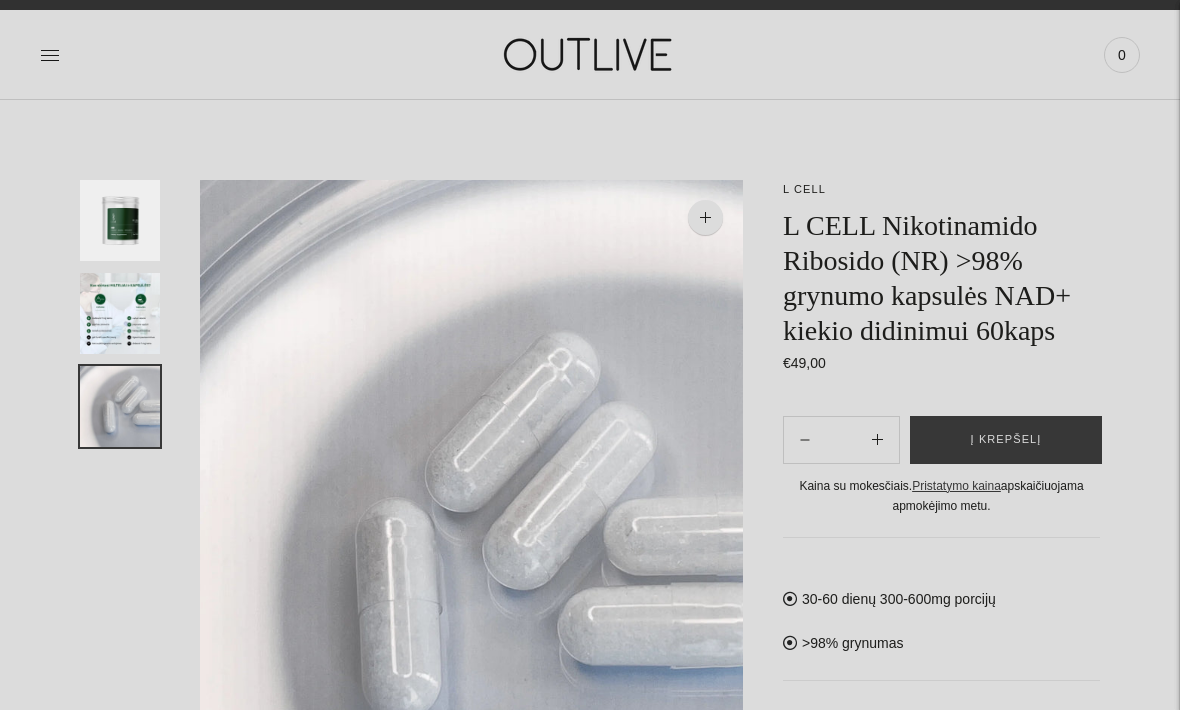 scroll, scrollTop: 0, scrollLeft: 0, axis: both 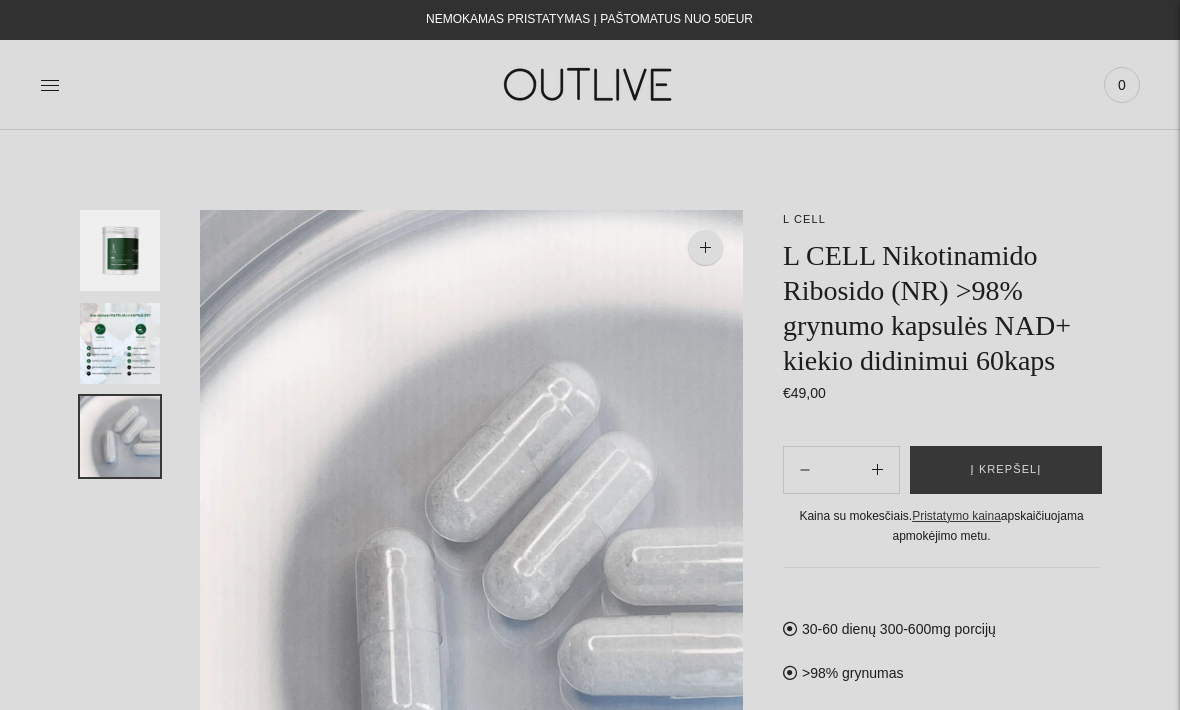 click at bounding box center [50, 85] 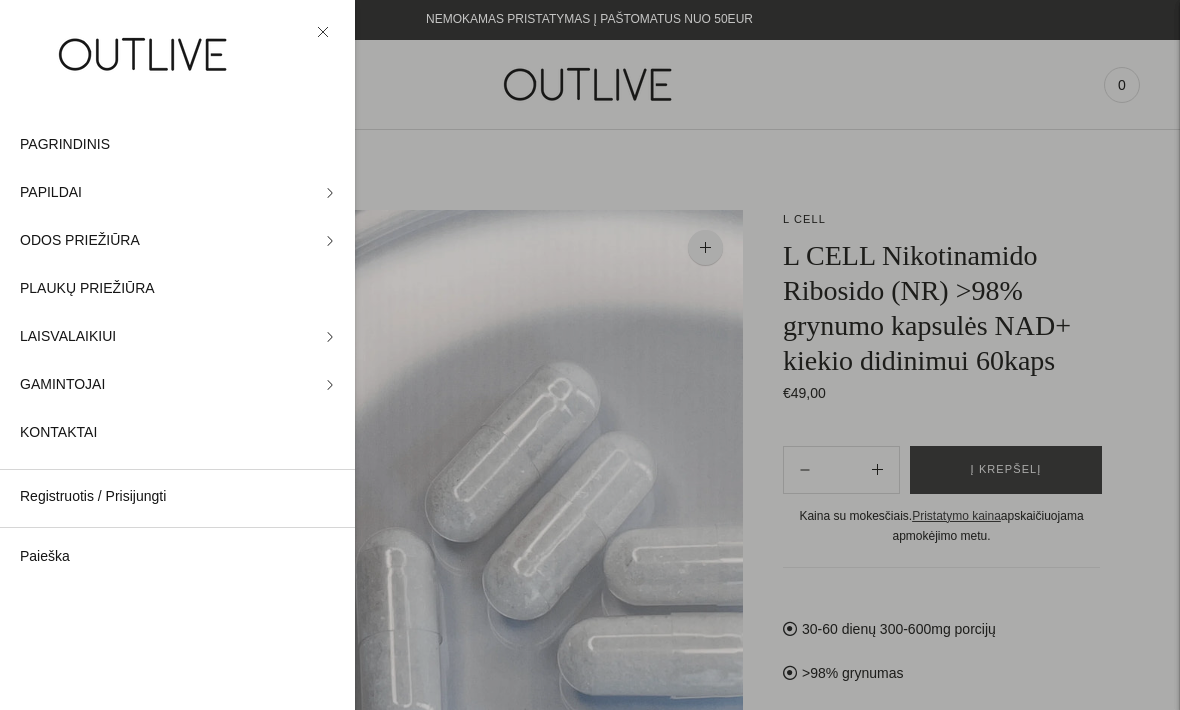 click on "PAPILDAI" at bounding box center [51, 193] 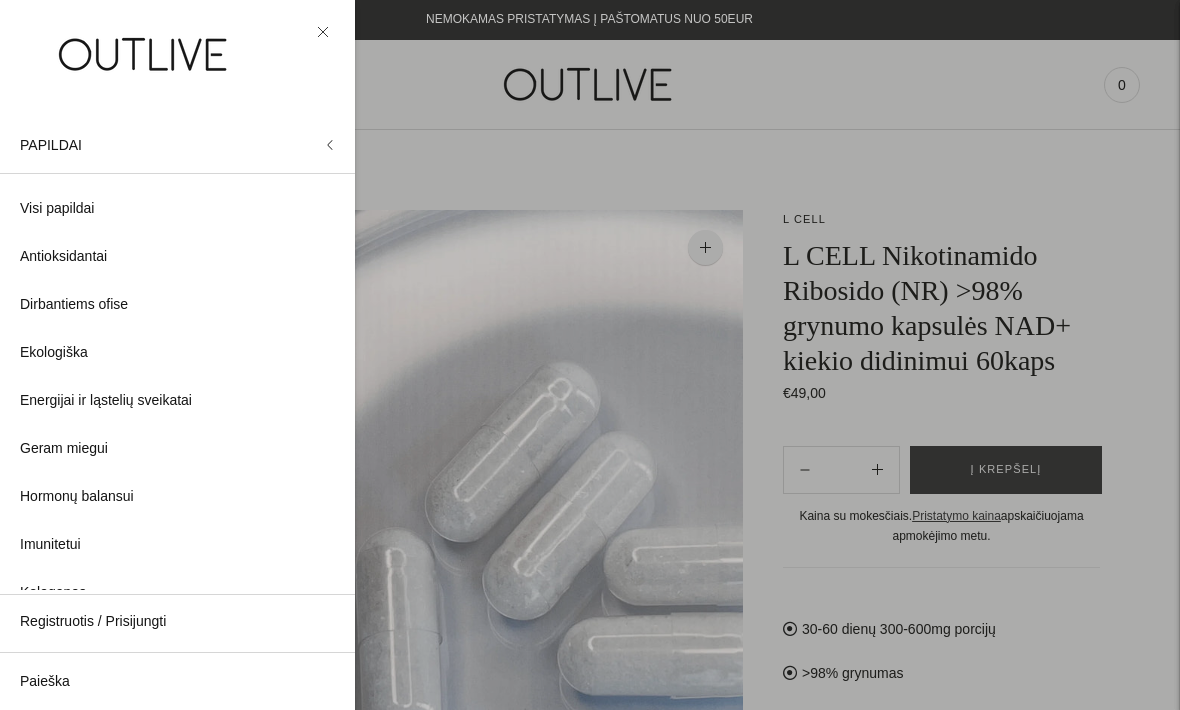 click on "Geram miegui" at bounding box center [64, 449] 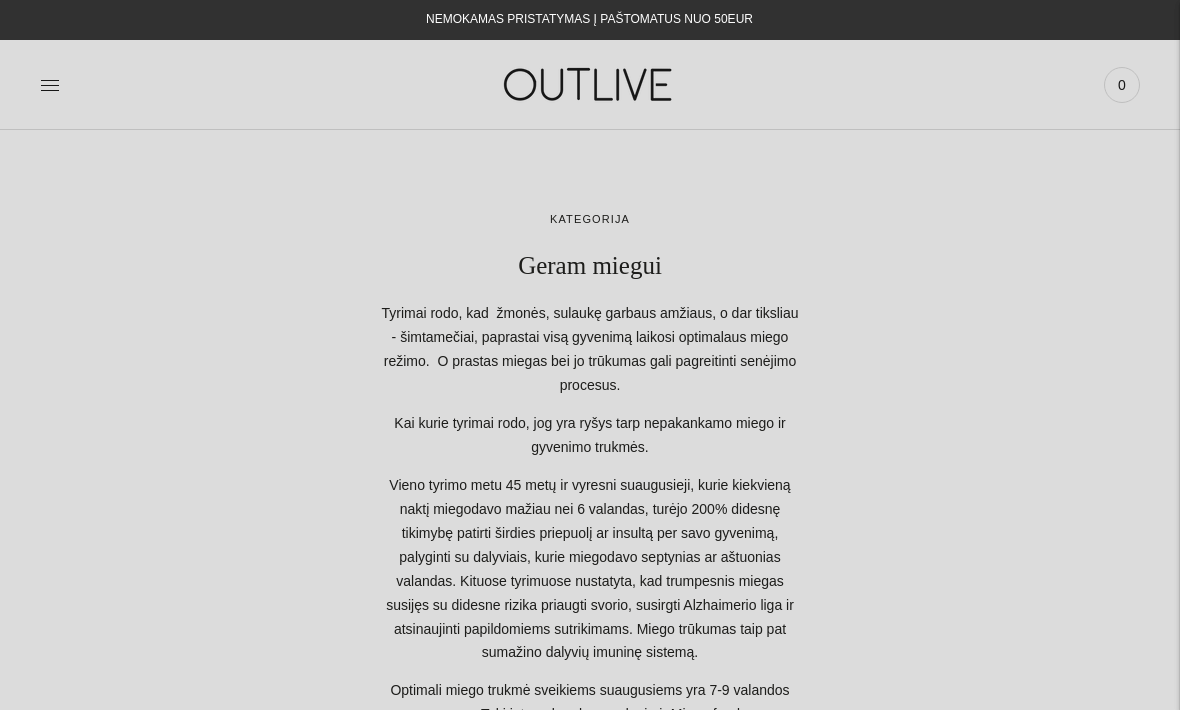 scroll, scrollTop: 0, scrollLeft: 0, axis: both 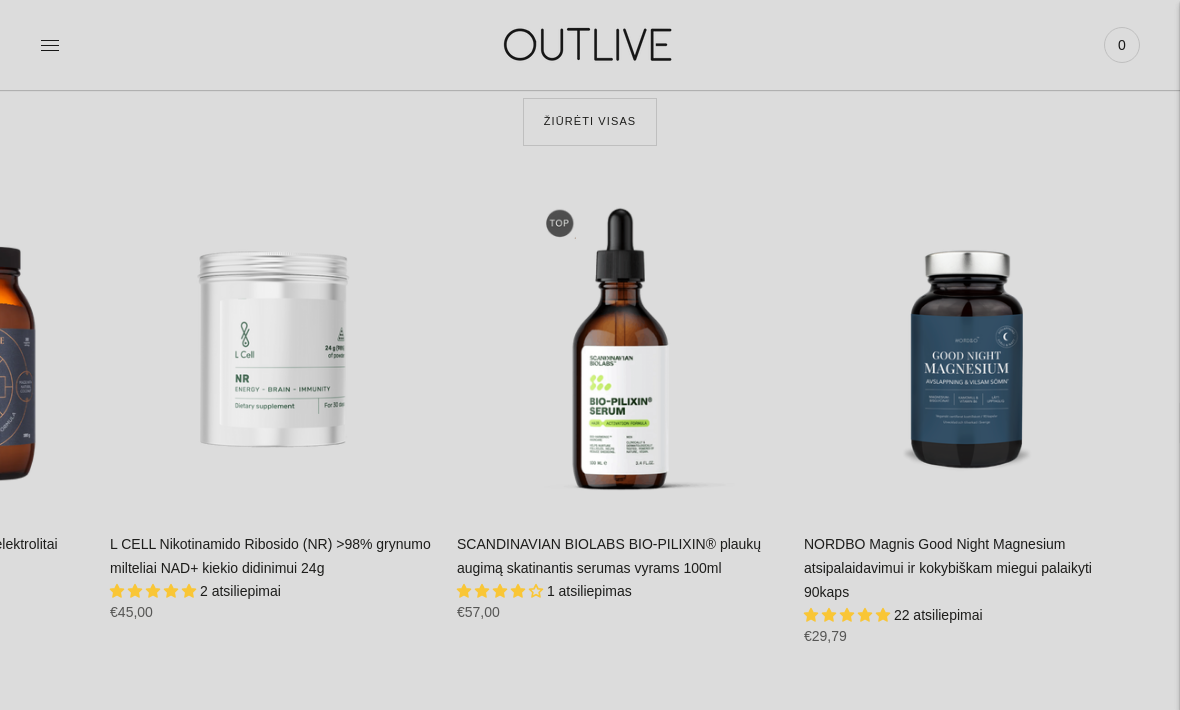 click on "NORDBO Magnis Good Night Magnesium atsipalaidavimui ir kokybiškam miegui palaikyti 90kaps" at bounding box center (948, 568) 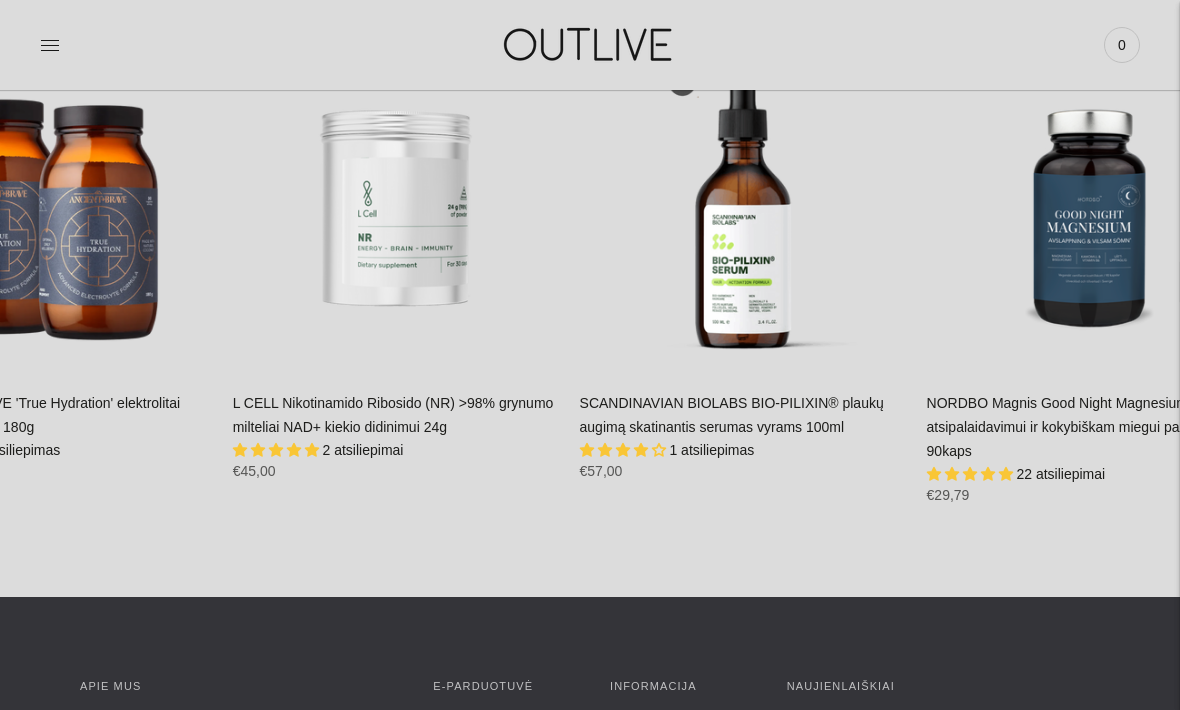 scroll, scrollTop: 5390, scrollLeft: 0, axis: vertical 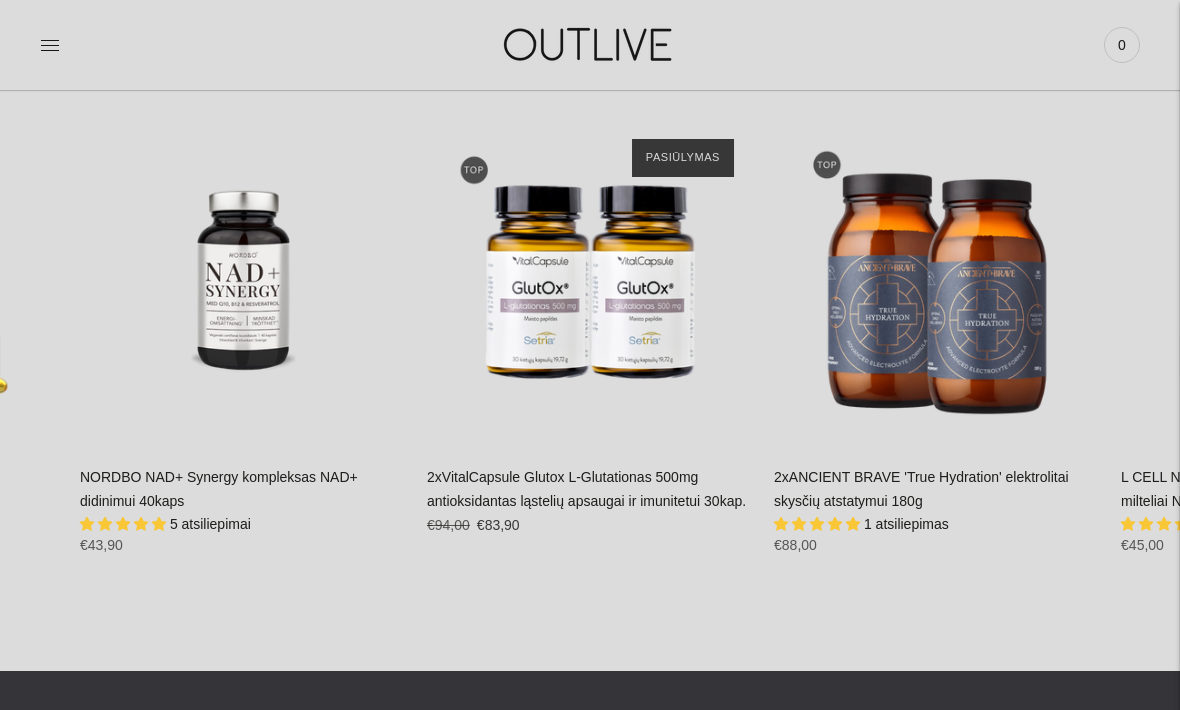 click on "2xANCIENT BRAVE 'True Hydration' elektrolitai skysčių atstatymui 180g" at bounding box center [921, 489] 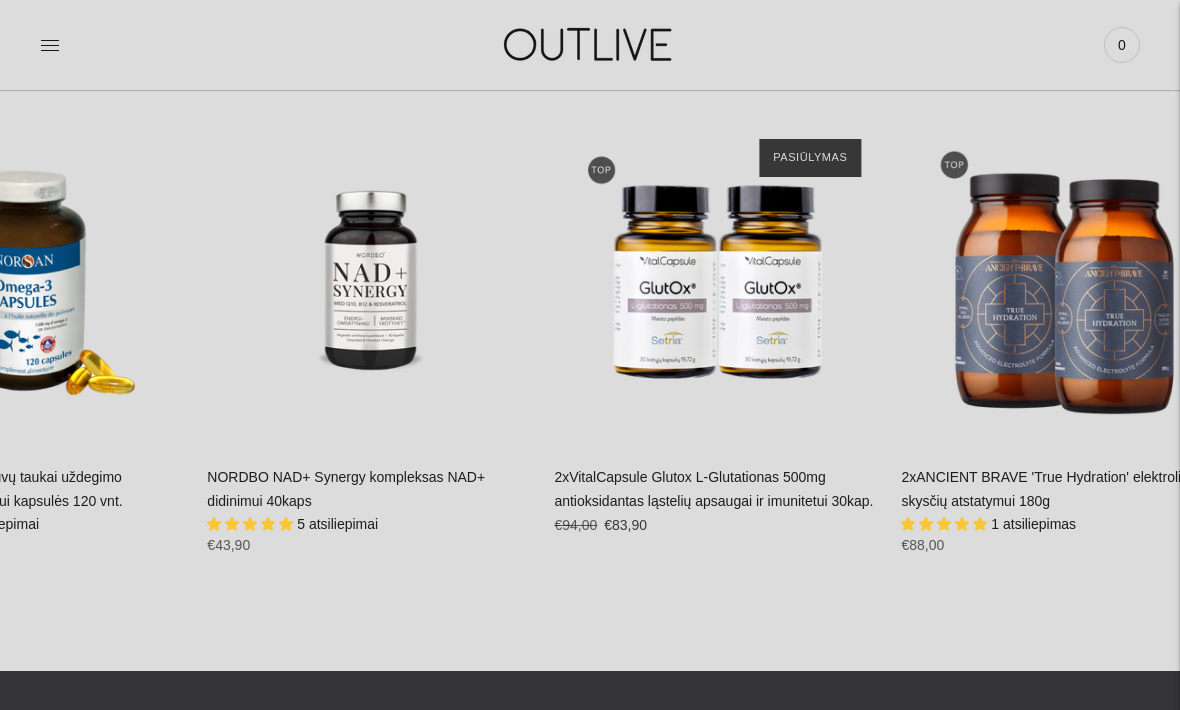 scroll, scrollTop: 5390, scrollLeft: 0, axis: vertical 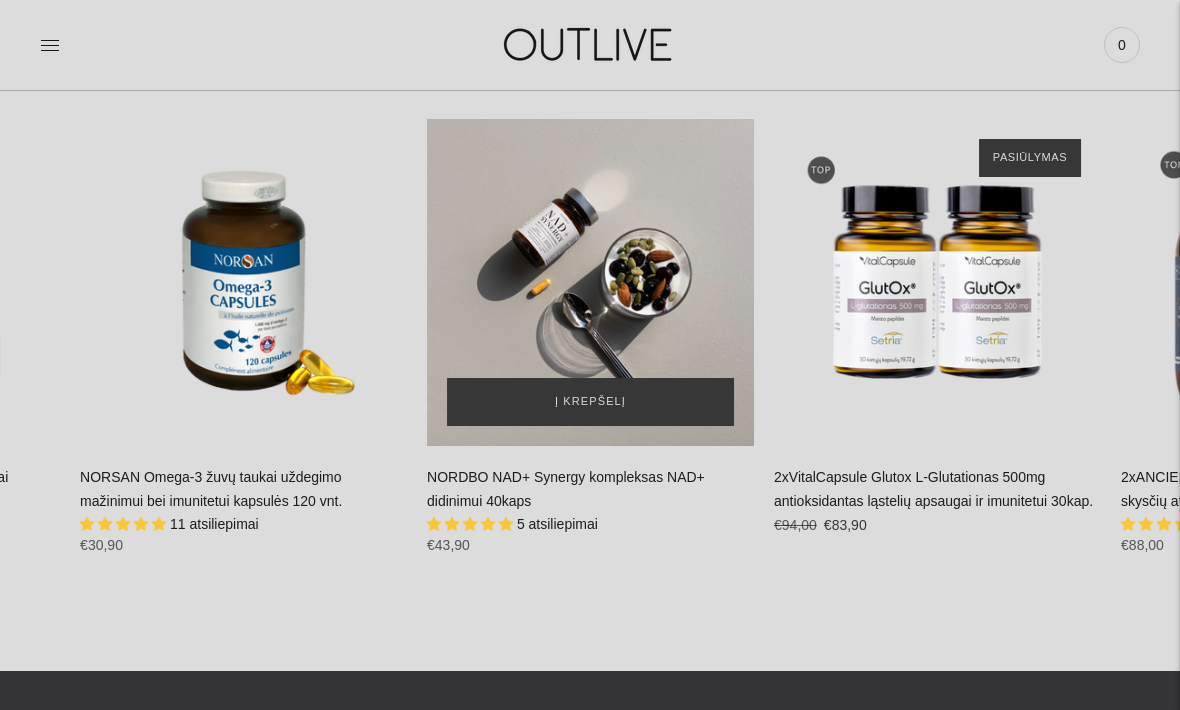 click at bounding box center [590, 282] 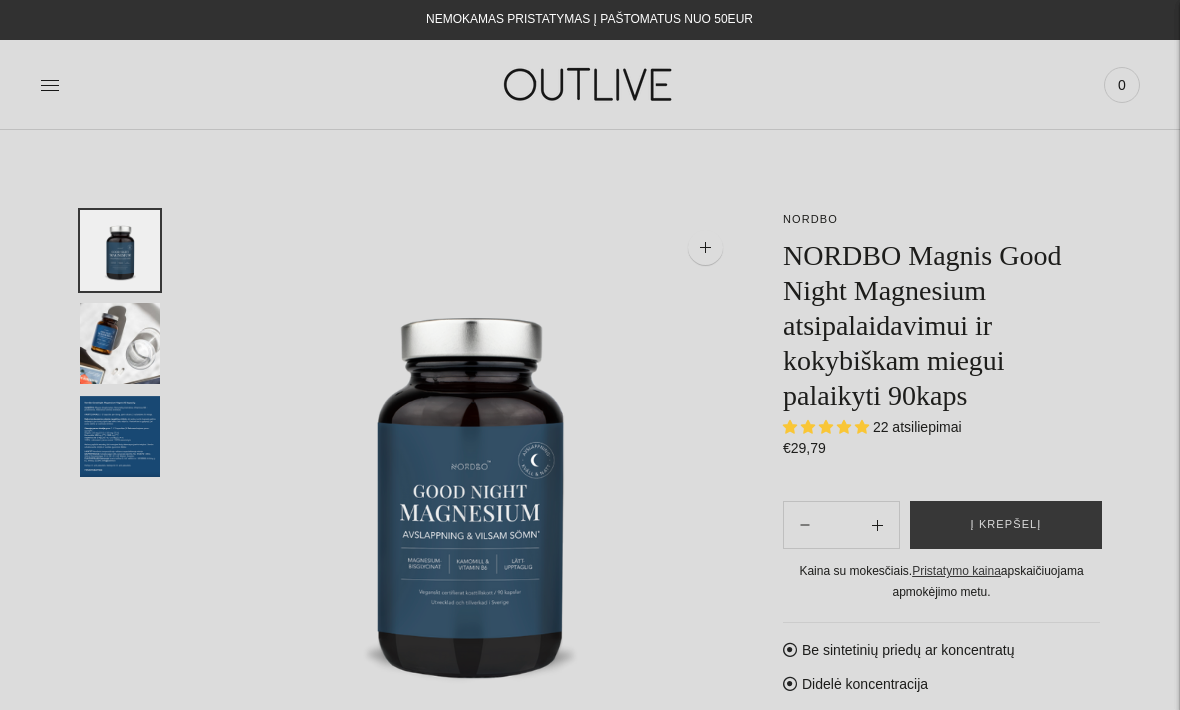 scroll, scrollTop: 0, scrollLeft: 0, axis: both 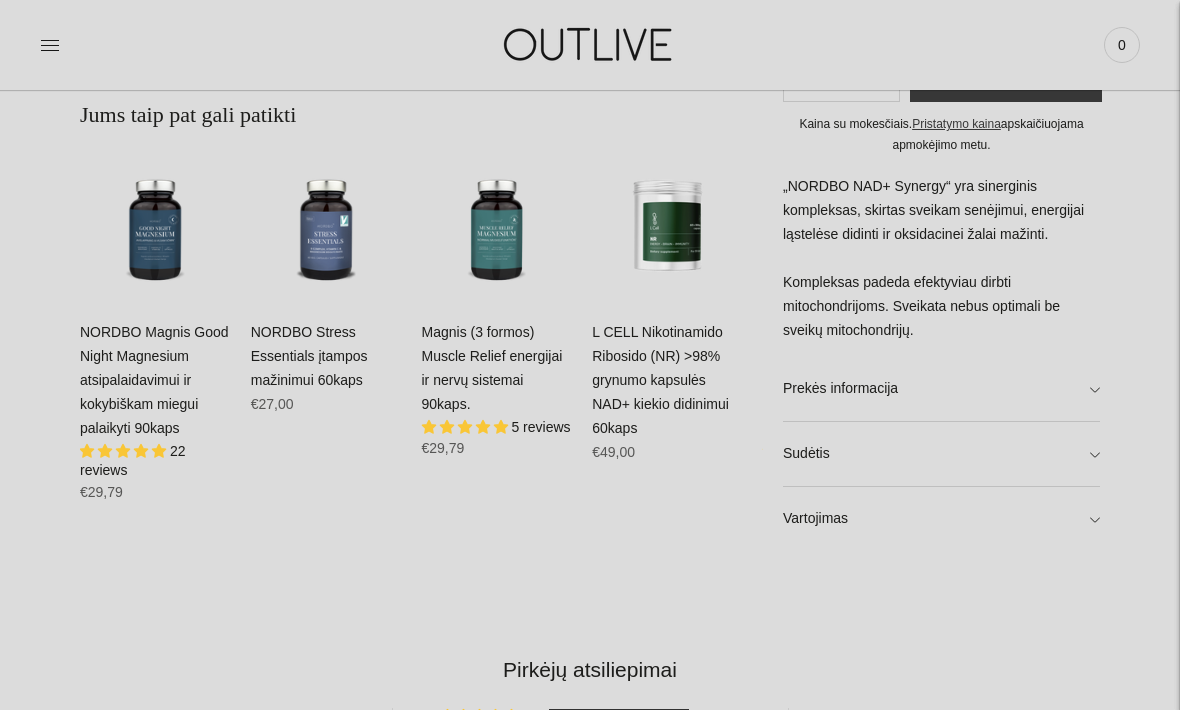 click on "Sudėtis" at bounding box center [941, 454] 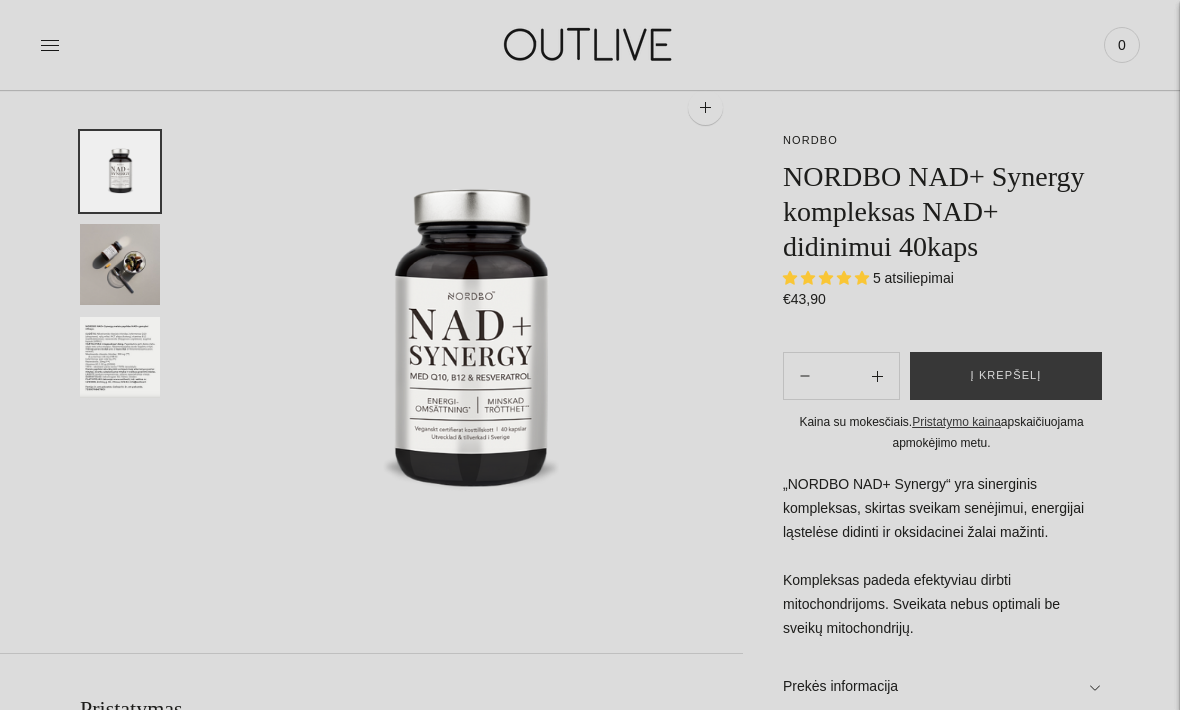 scroll, scrollTop: 0, scrollLeft: 0, axis: both 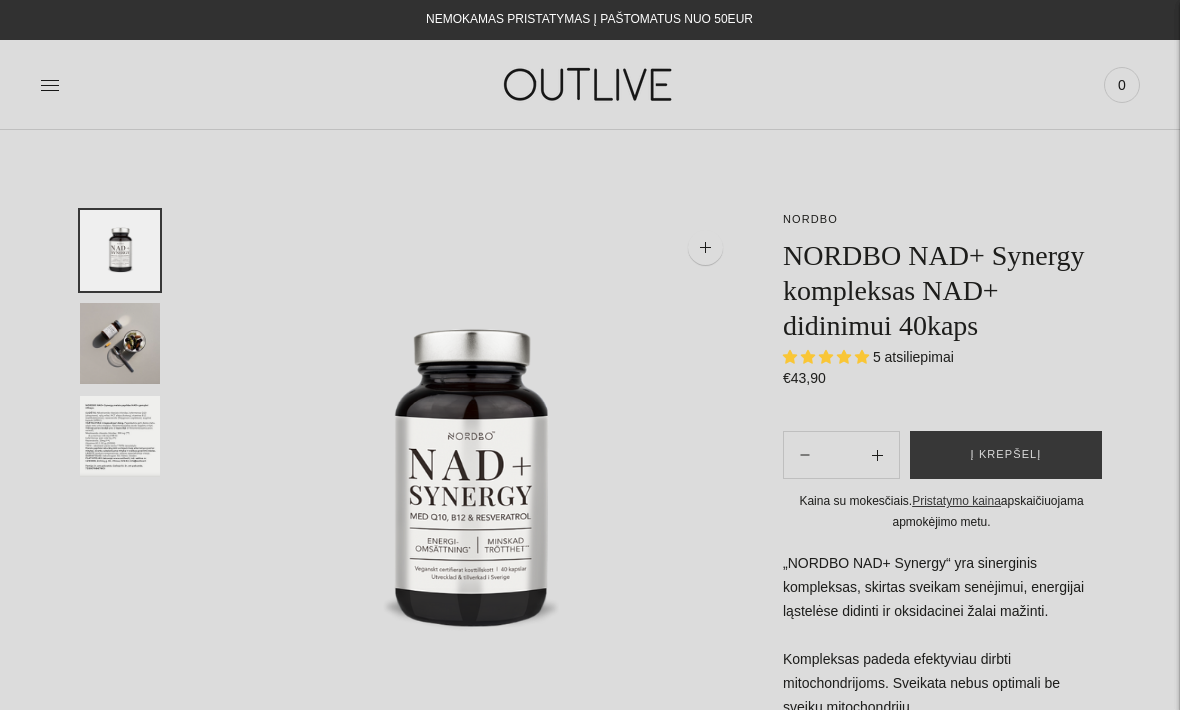 click at bounding box center [50, 85] 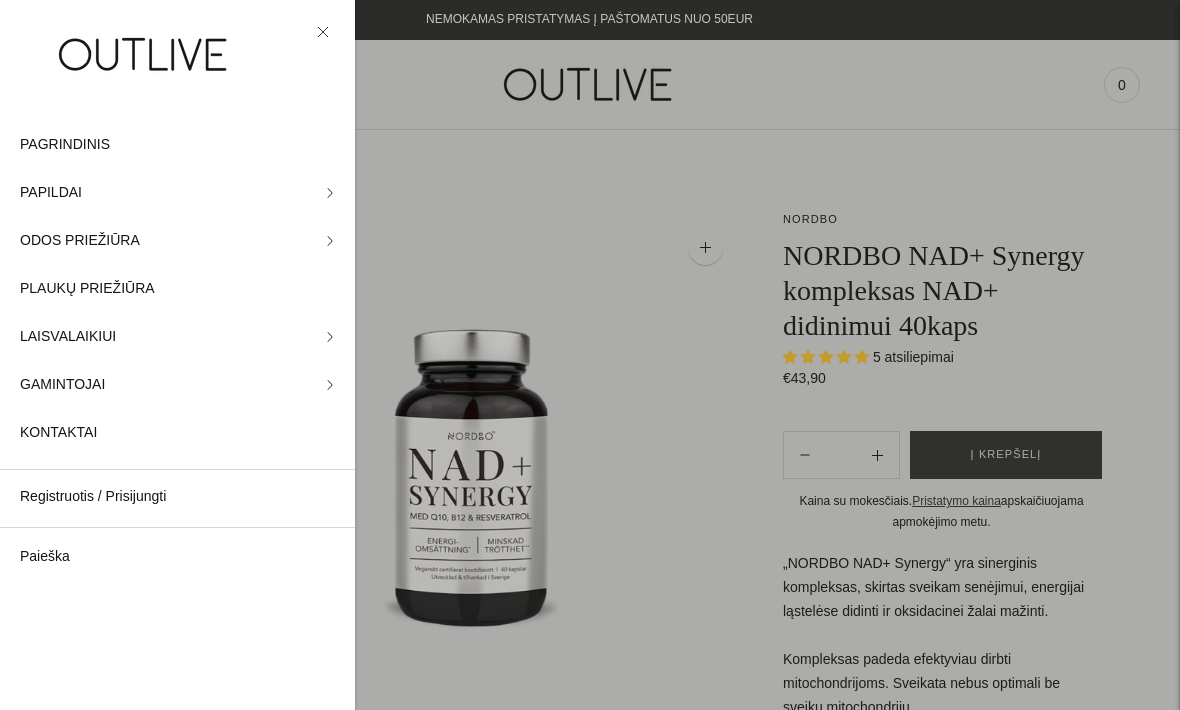 click on "Paieška" at bounding box center [177, 557] 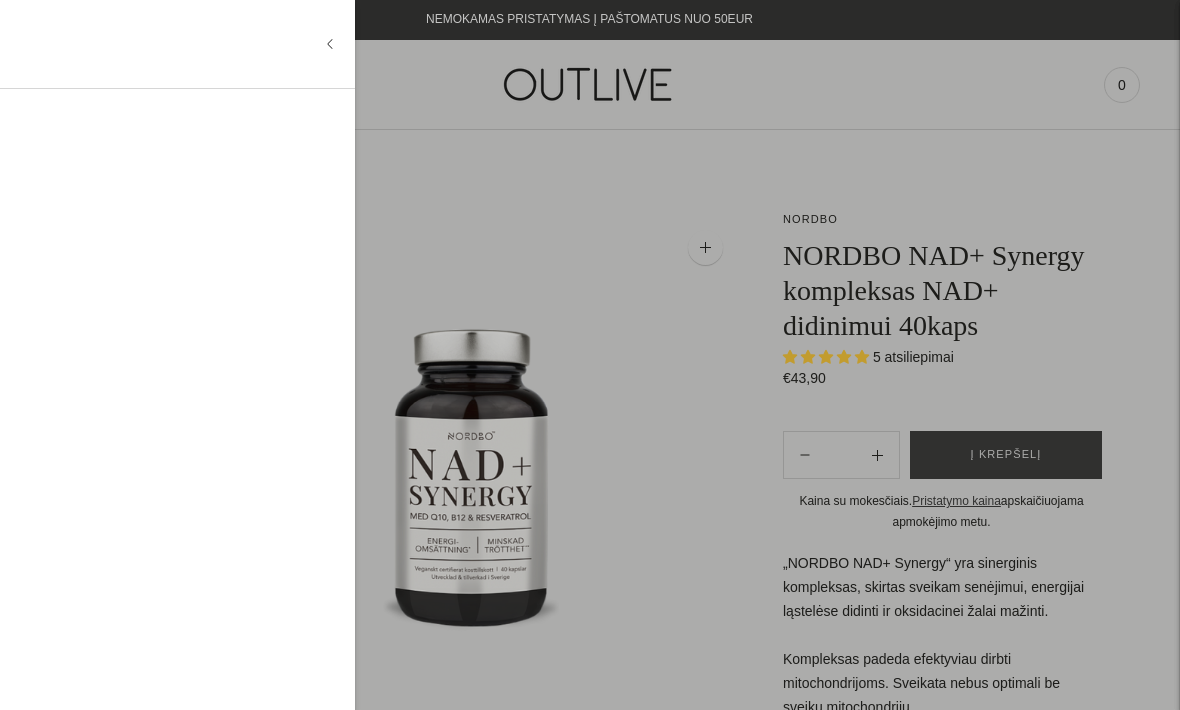 click at bounding box center [172, 44] 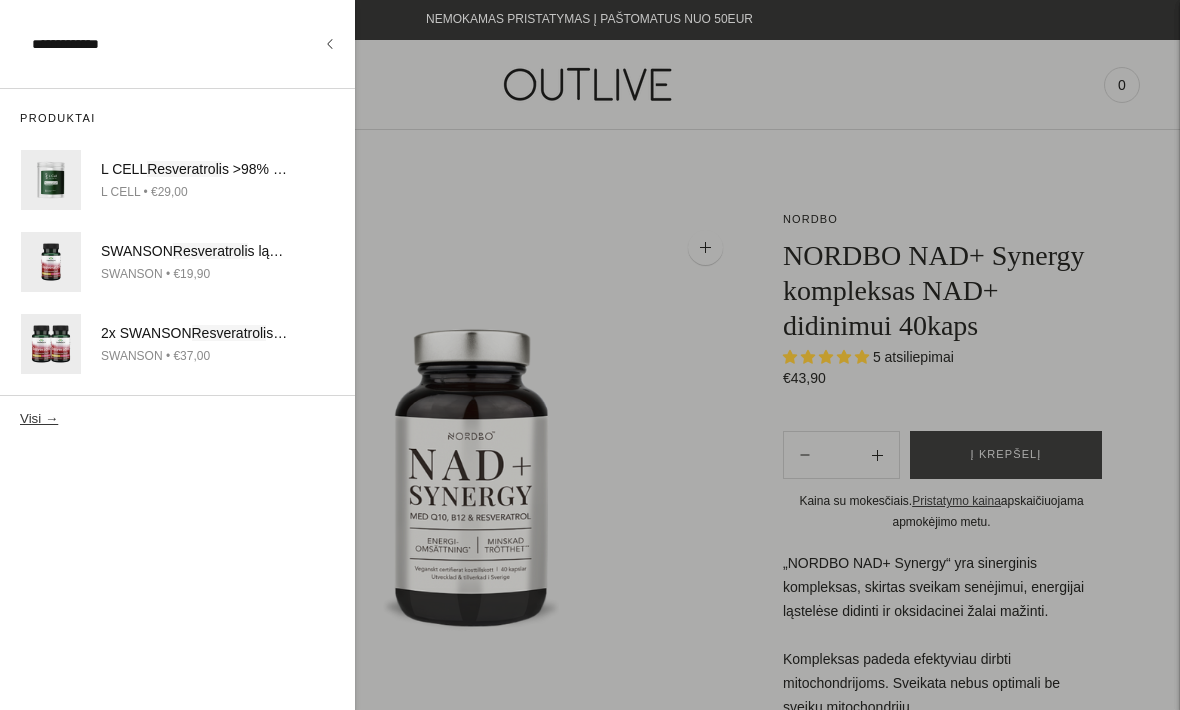 type on "**********" 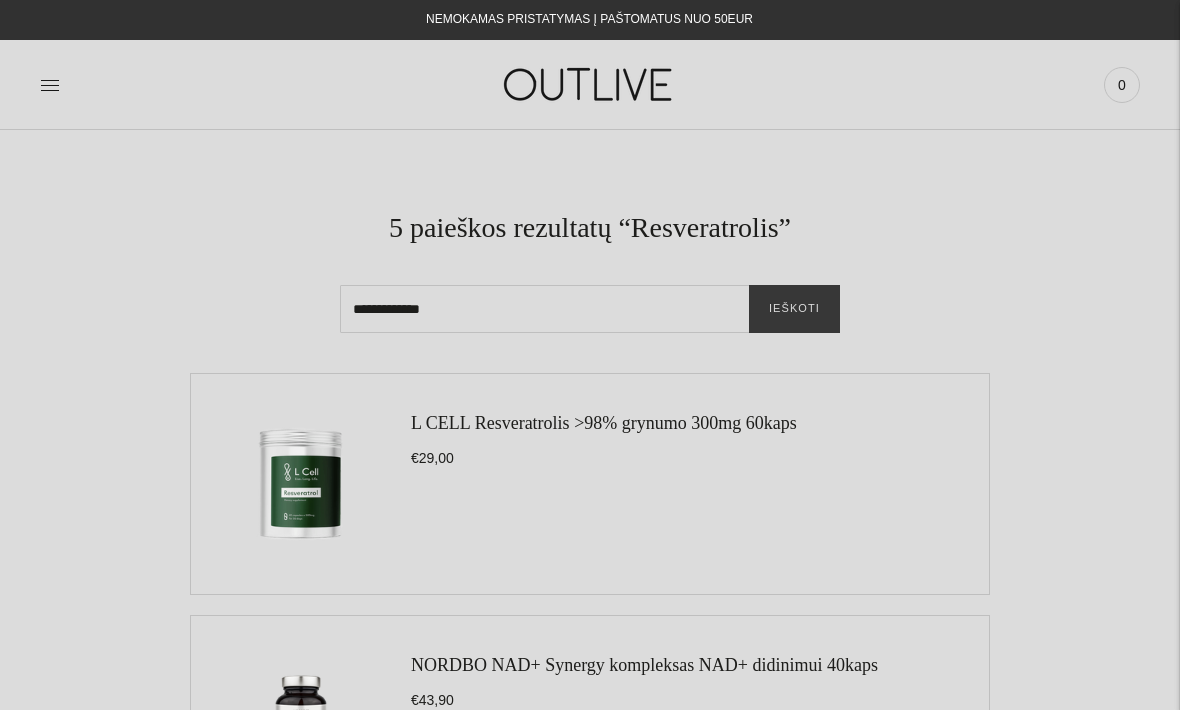 scroll, scrollTop: 0, scrollLeft: 0, axis: both 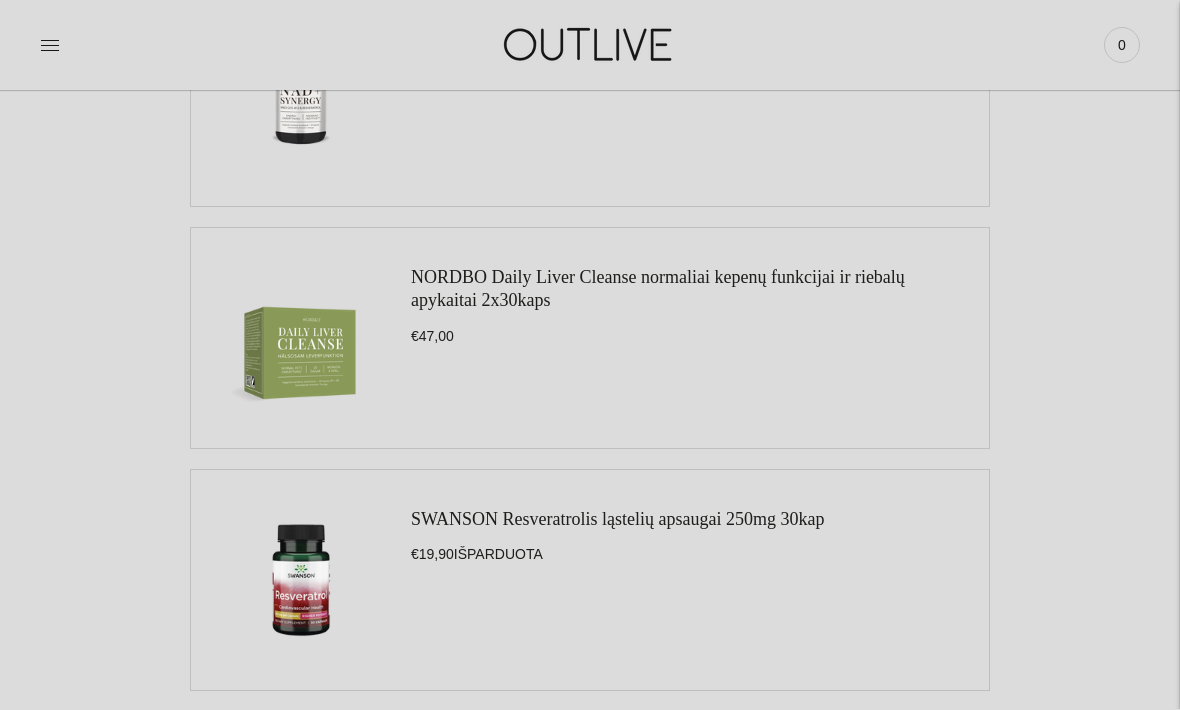 click on "NORDBO Daily Liver Cleanse normaliai kepenų funkcijai ir riebalų apykaitai 2x30kaps" at bounding box center [658, 289] 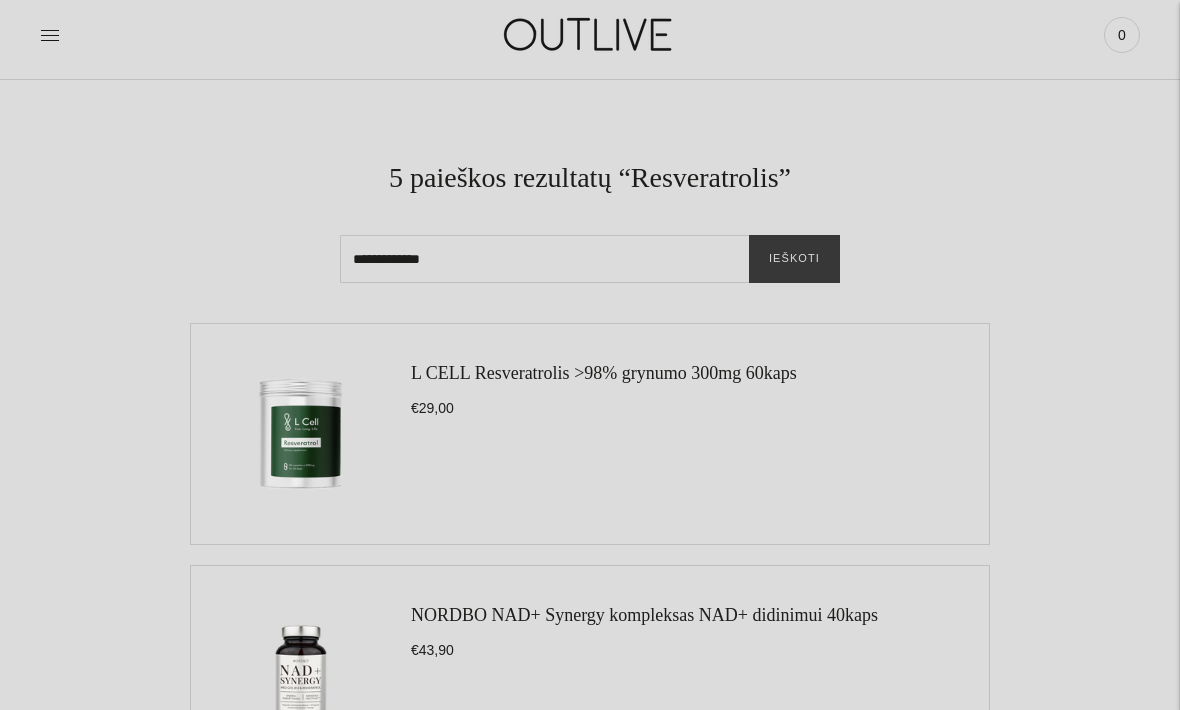scroll, scrollTop: 0, scrollLeft: 0, axis: both 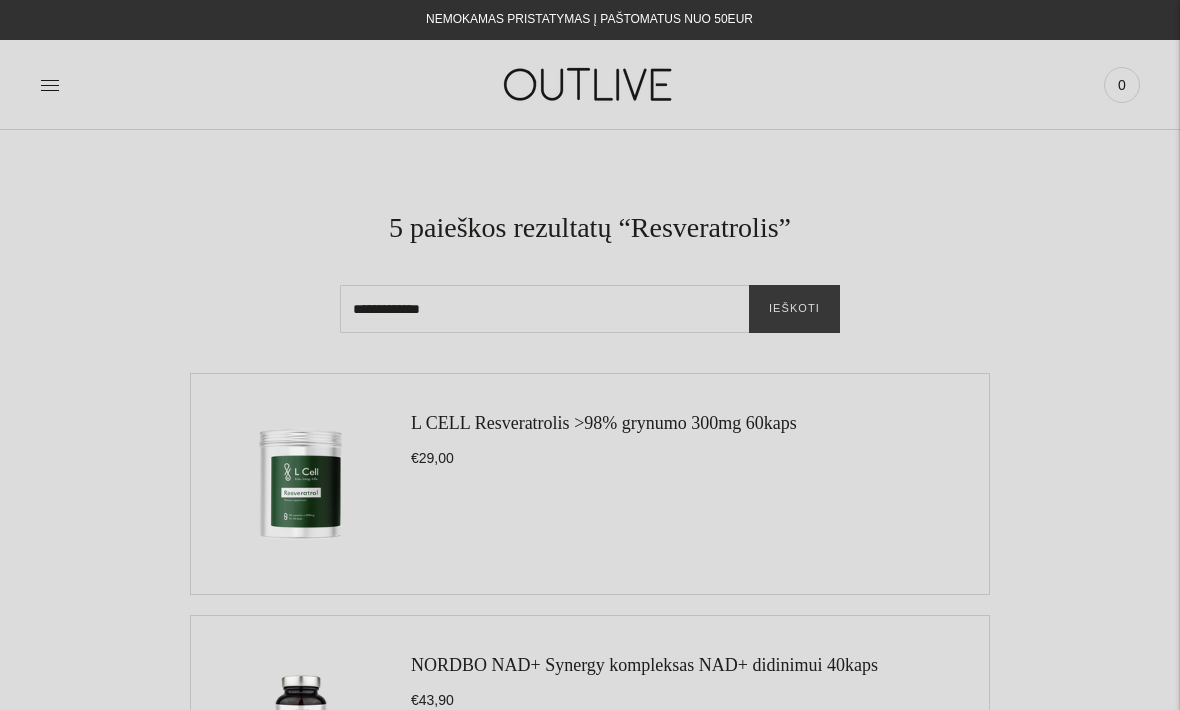 click 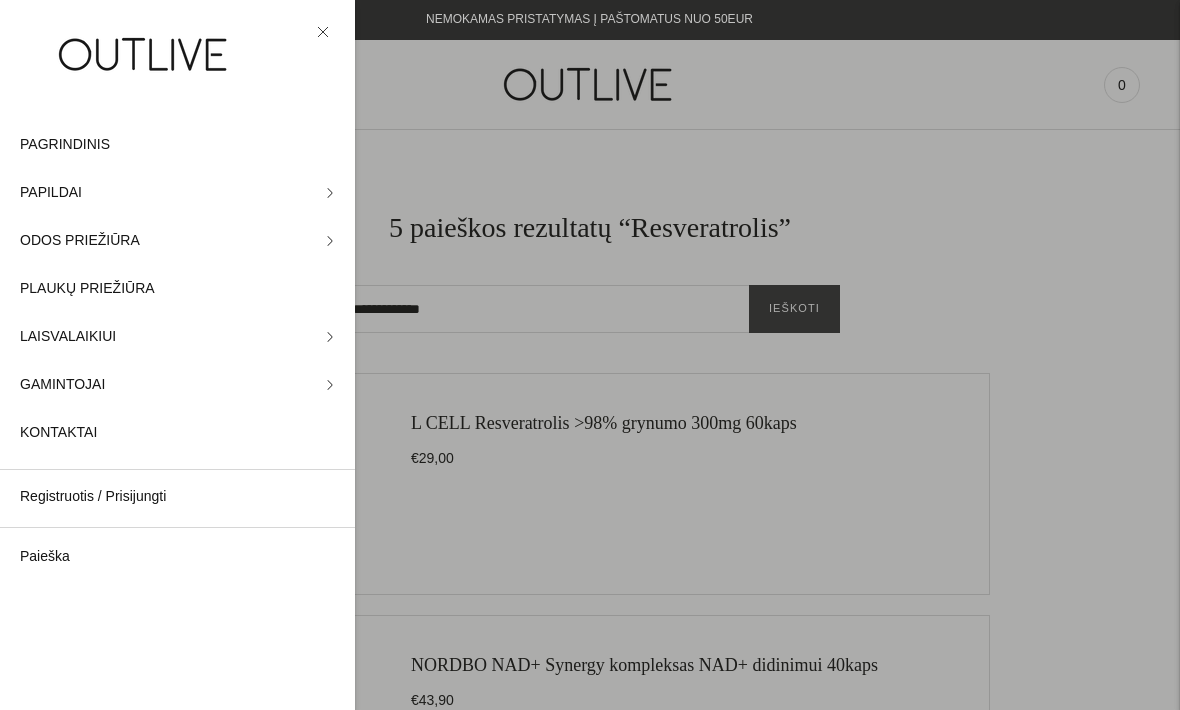 click at bounding box center (590, 355) 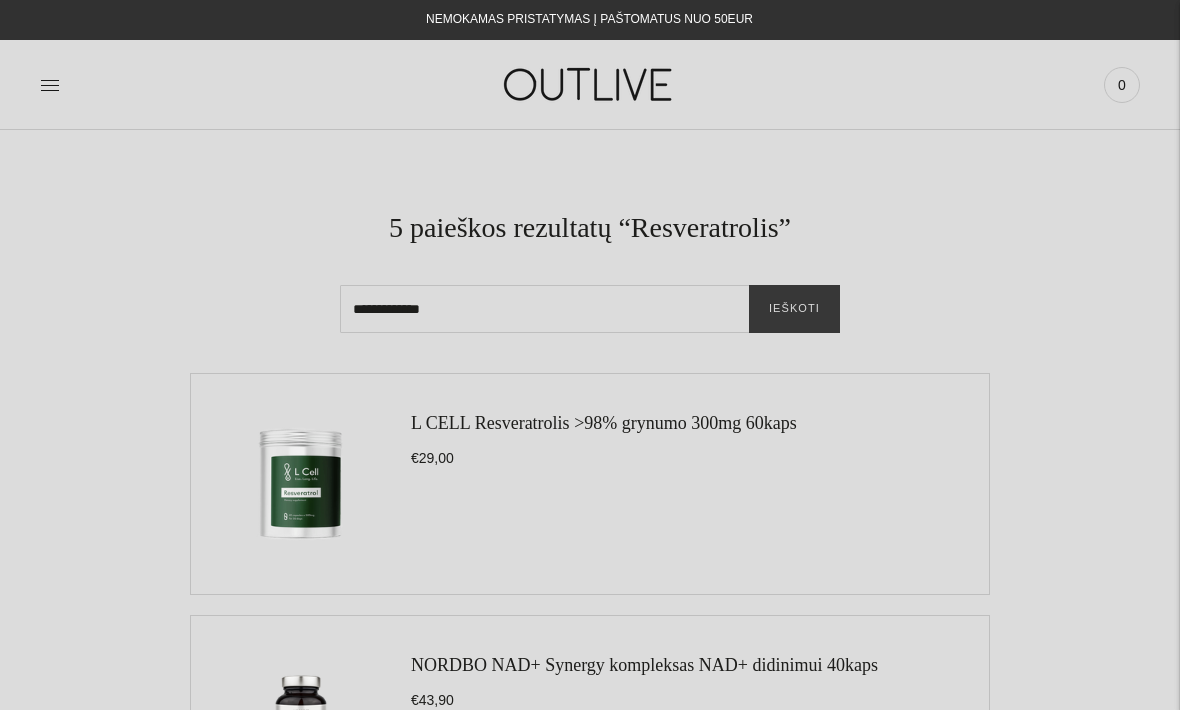 click on "**********" at bounding box center (590, 309) 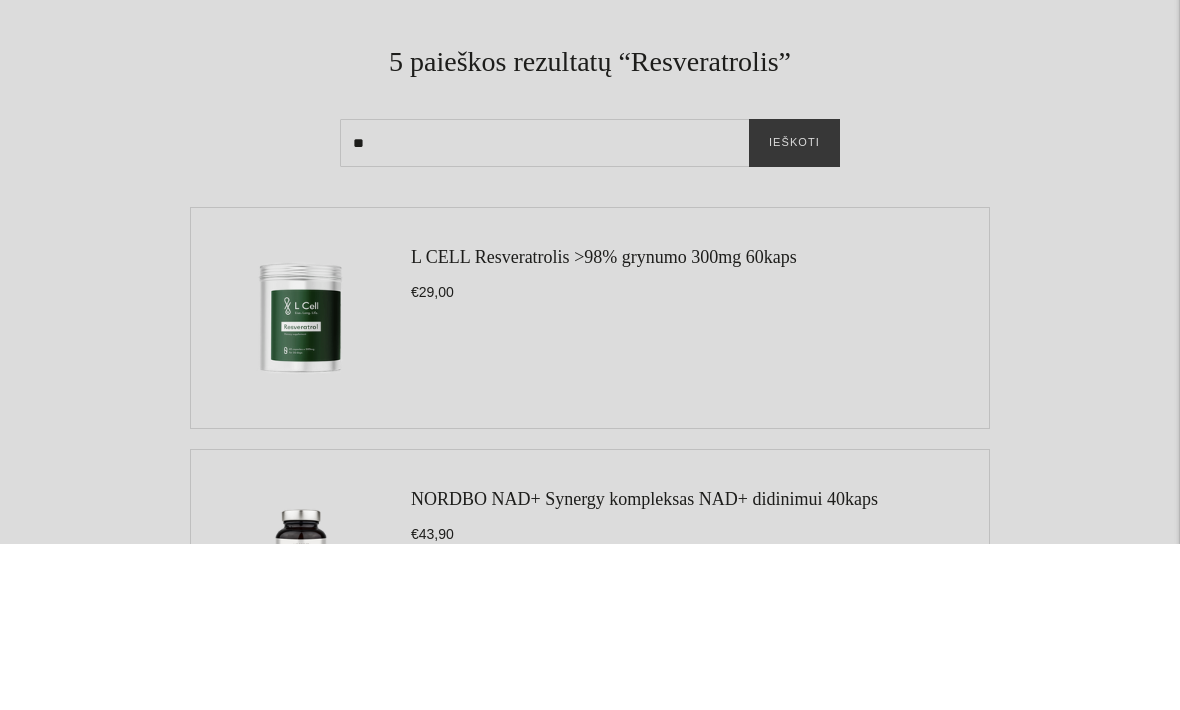 type on "*" 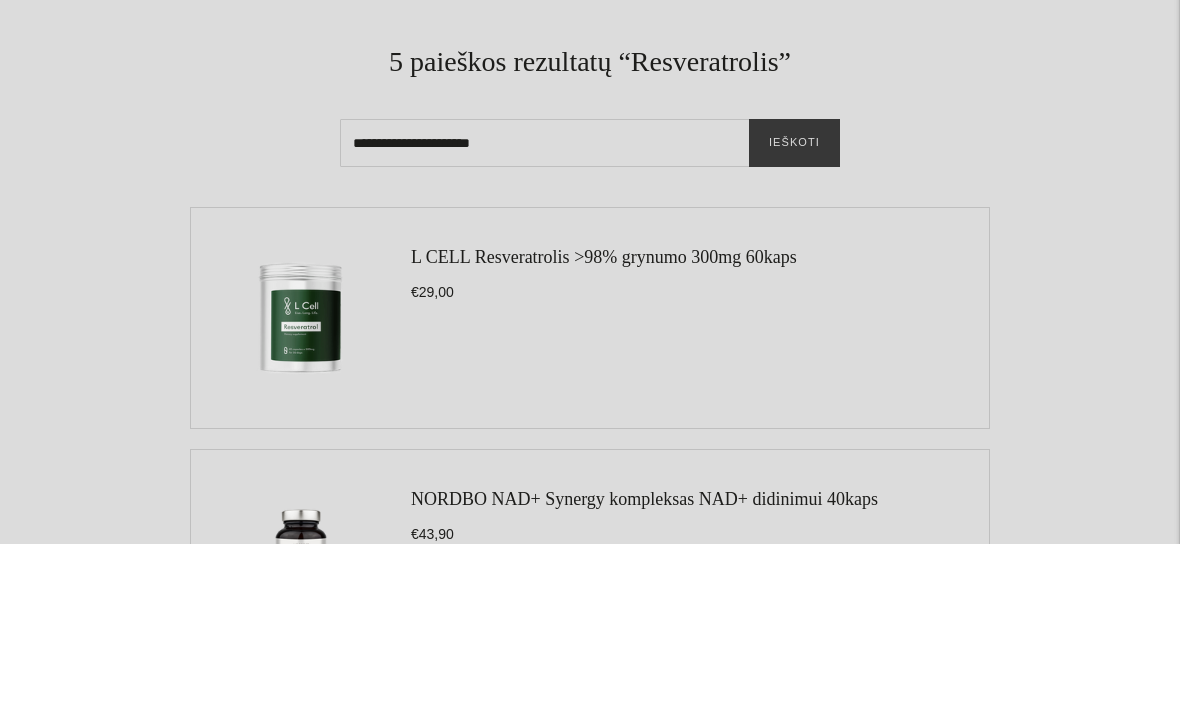 type on "**********" 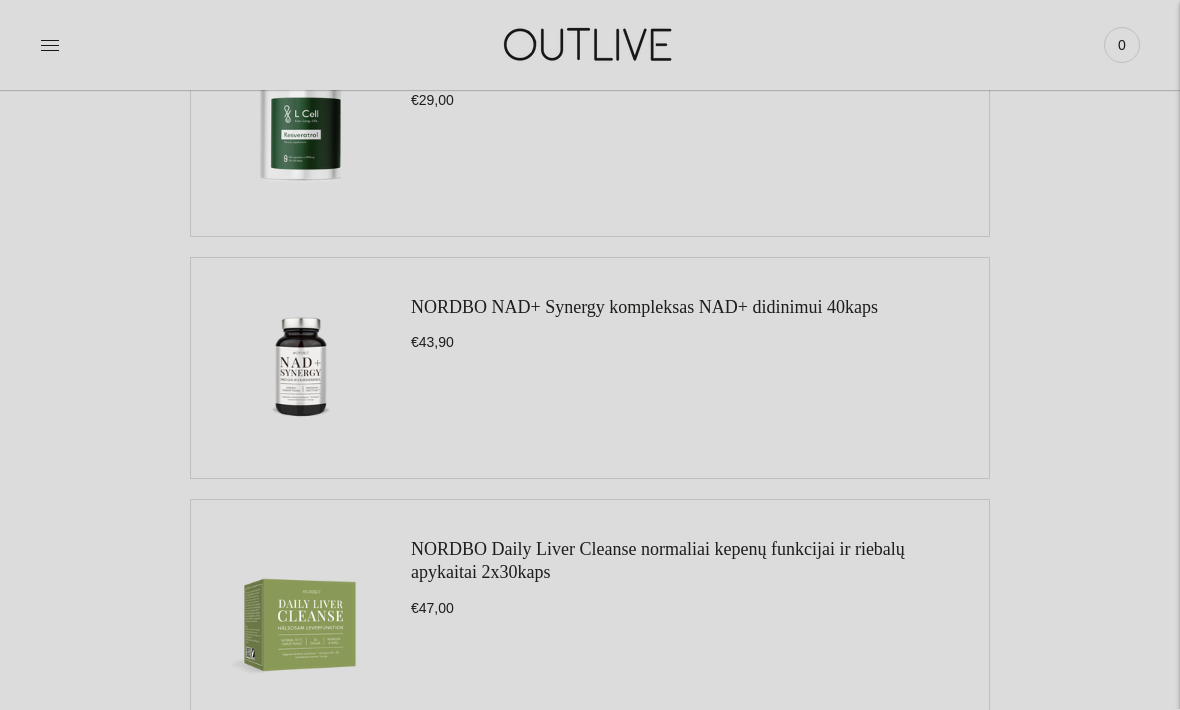 scroll, scrollTop: 0, scrollLeft: 0, axis: both 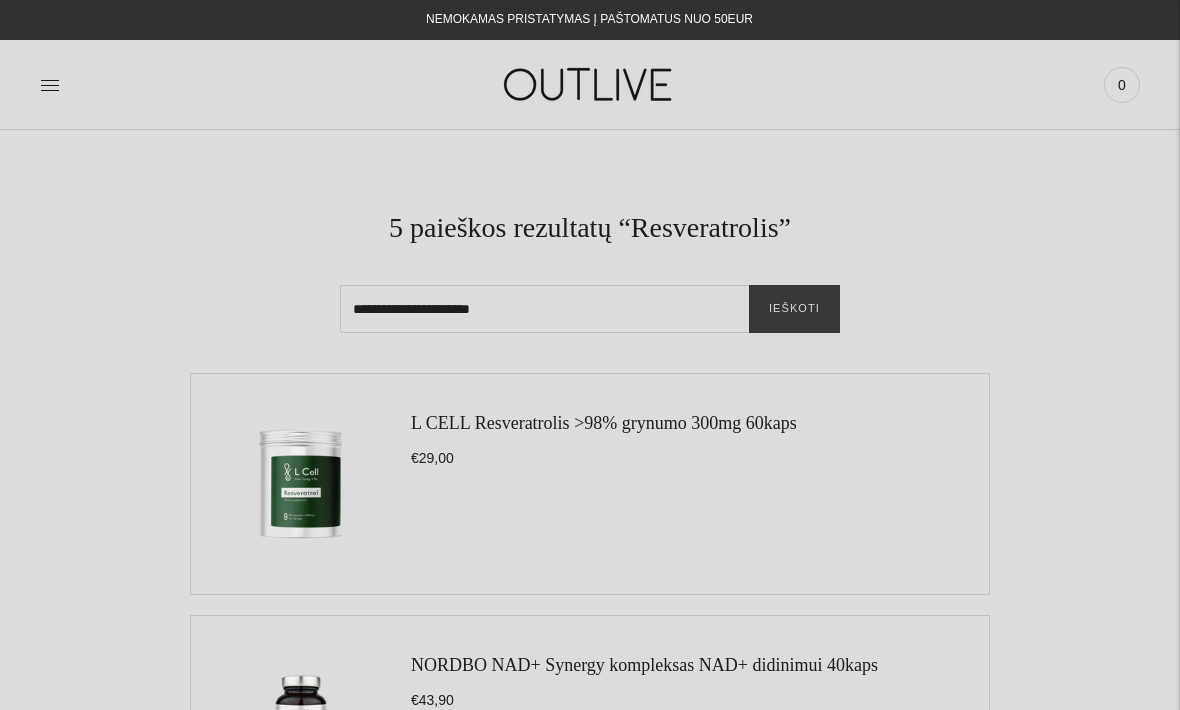 click 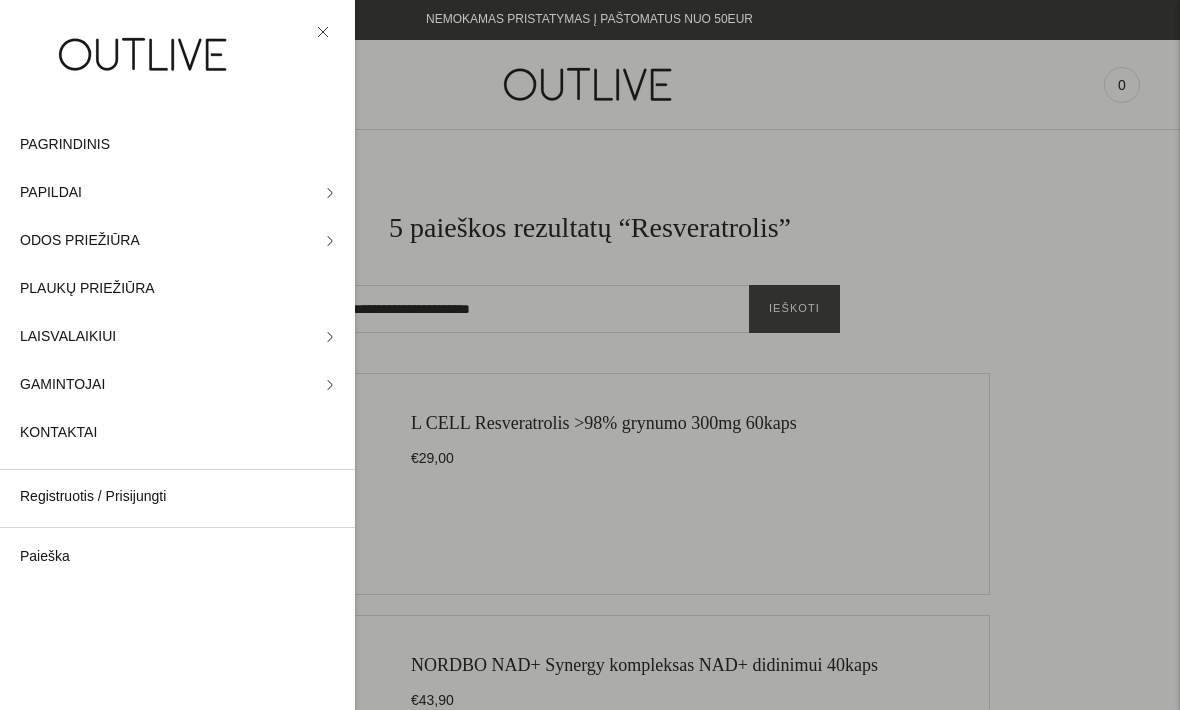 click on "PAGRINDINIS" at bounding box center (65, 145) 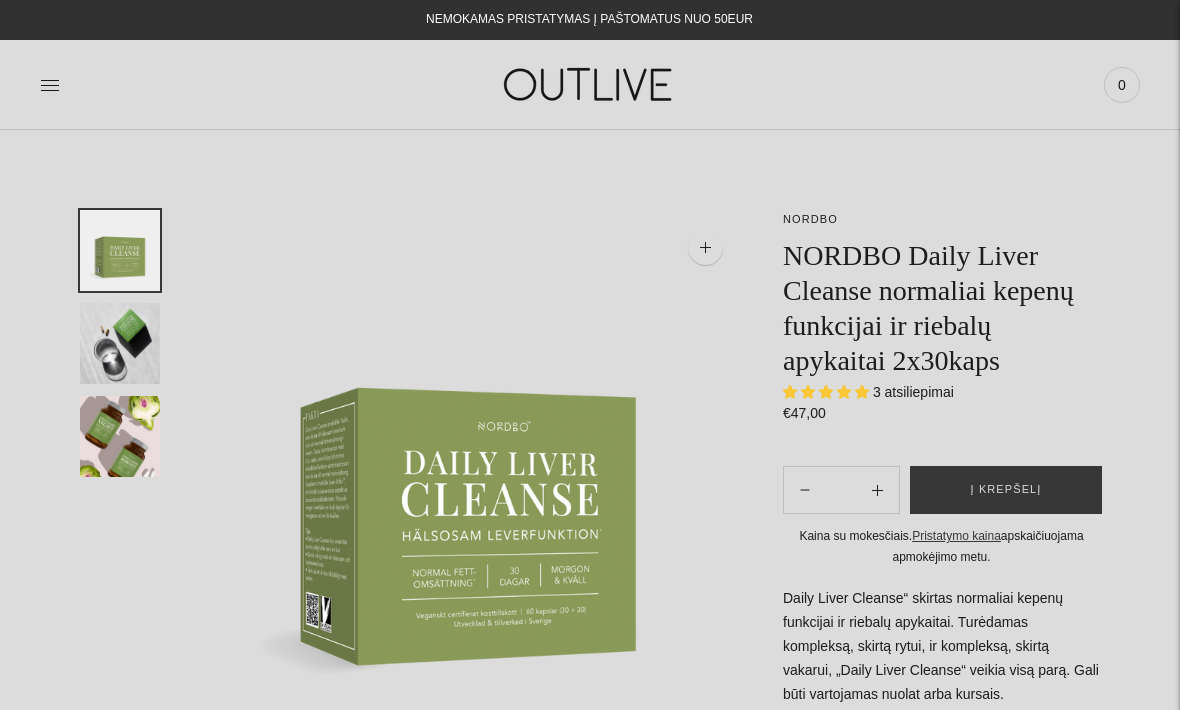 scroll, scrollTop: 0, scrollLeft: 0, axis: both 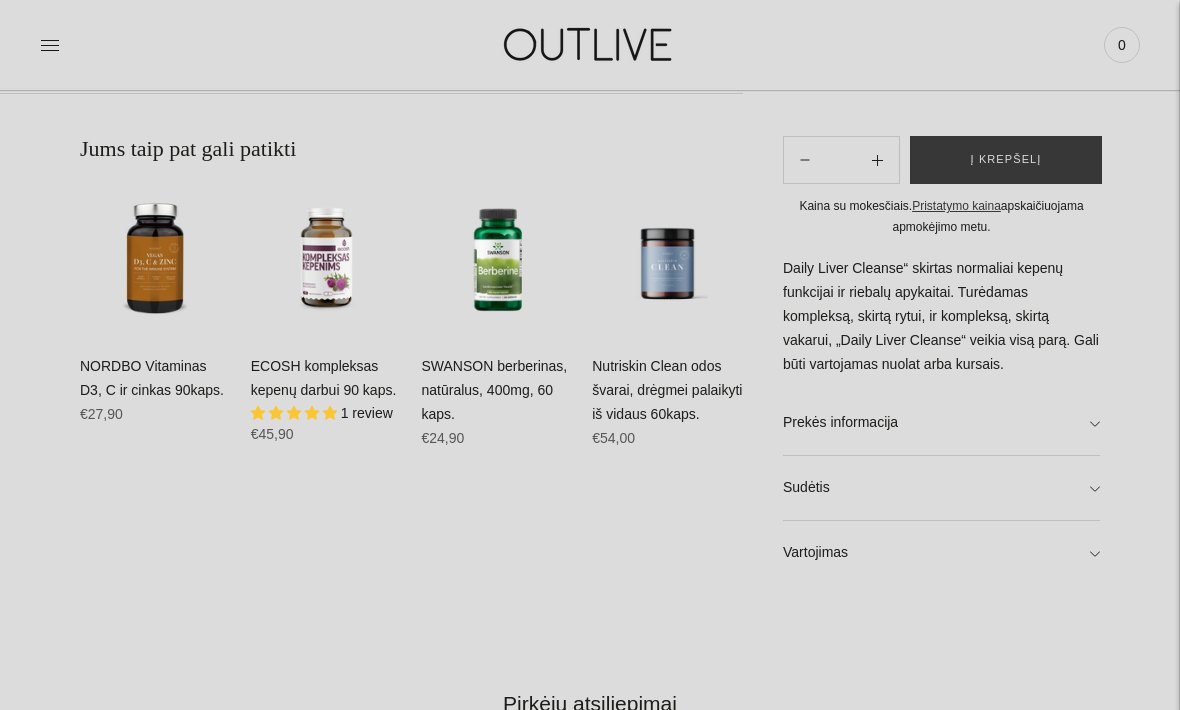 click on "Prekės informacija" at bounding box center (941, 423) 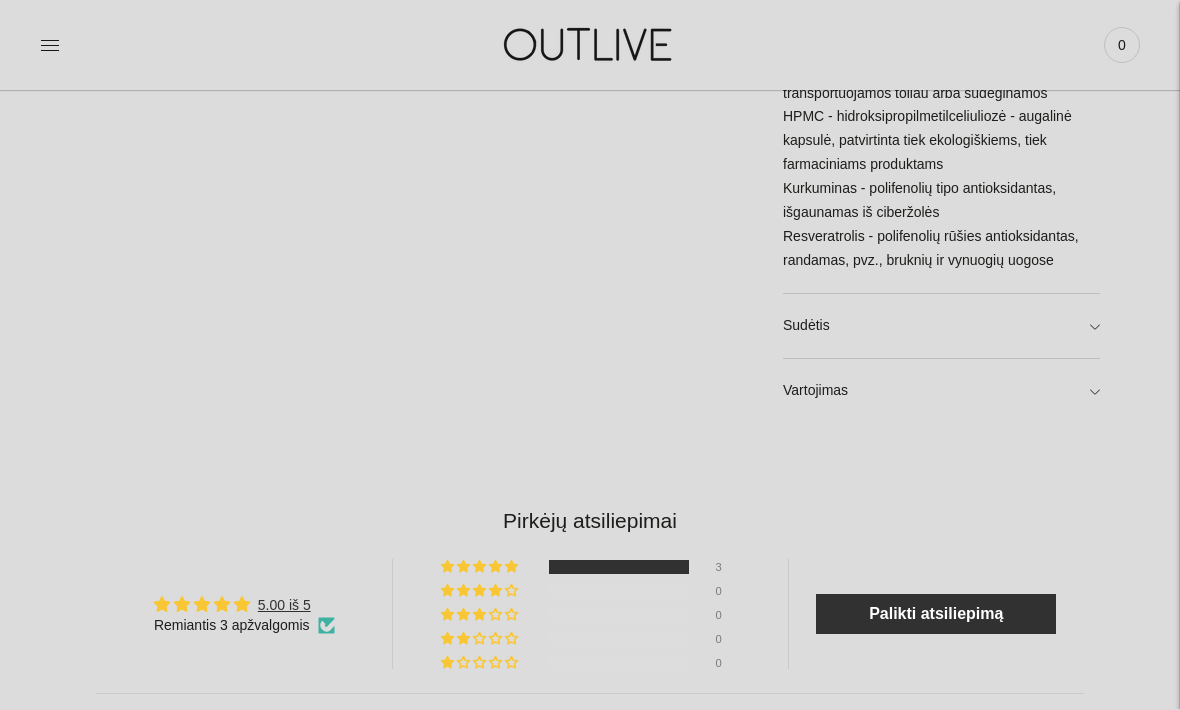 scroll, scrollTop: 1637, scrollLeft: 0, axis: vertical 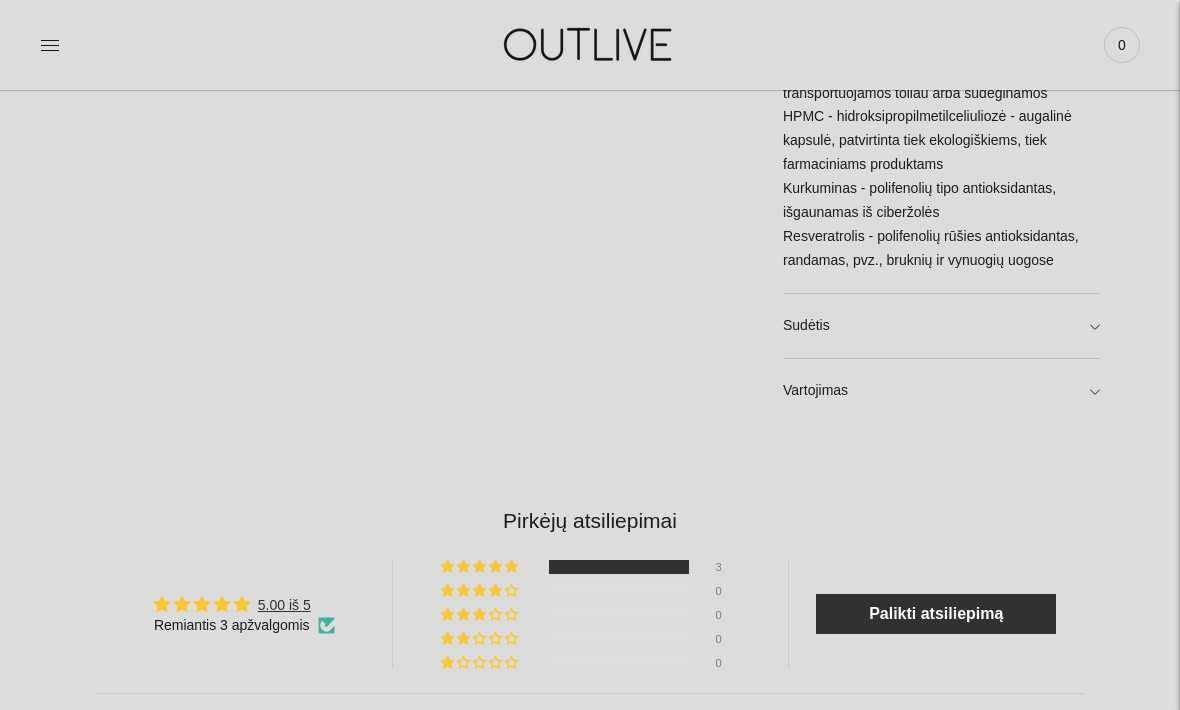 click on "Sudėtis" at bounding box center [941, 326] 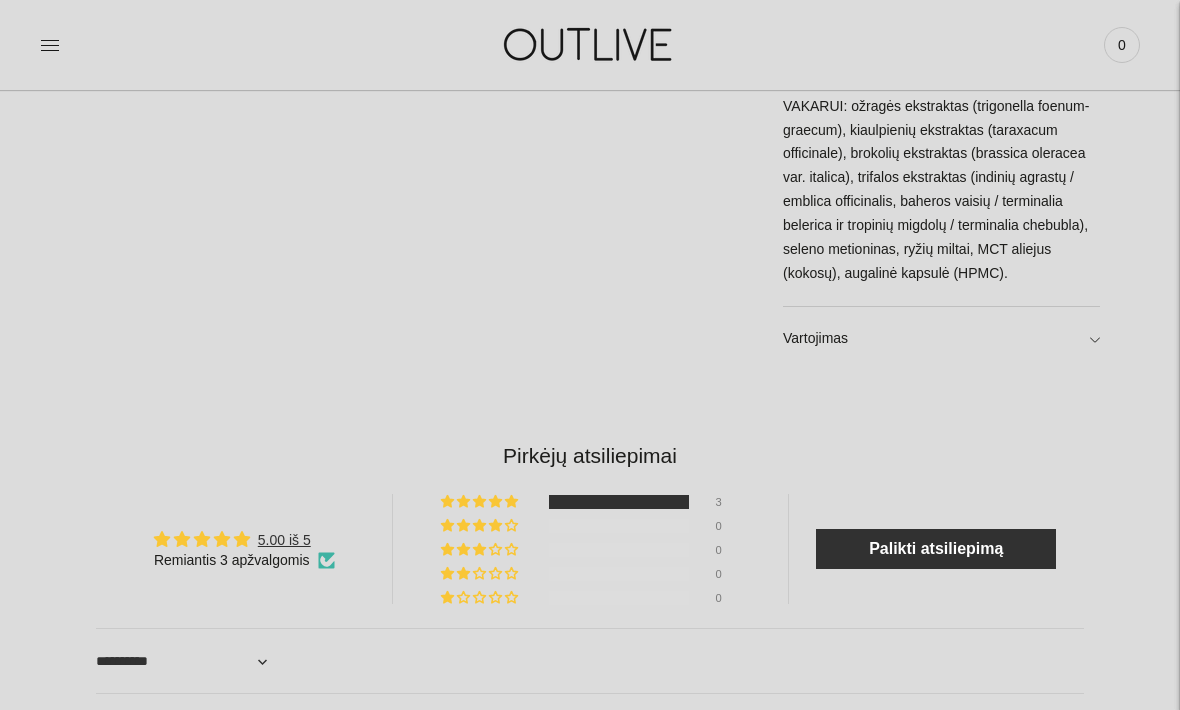 scroll, scrollTop: 2067, scrollLeft: 0, axis: vertical 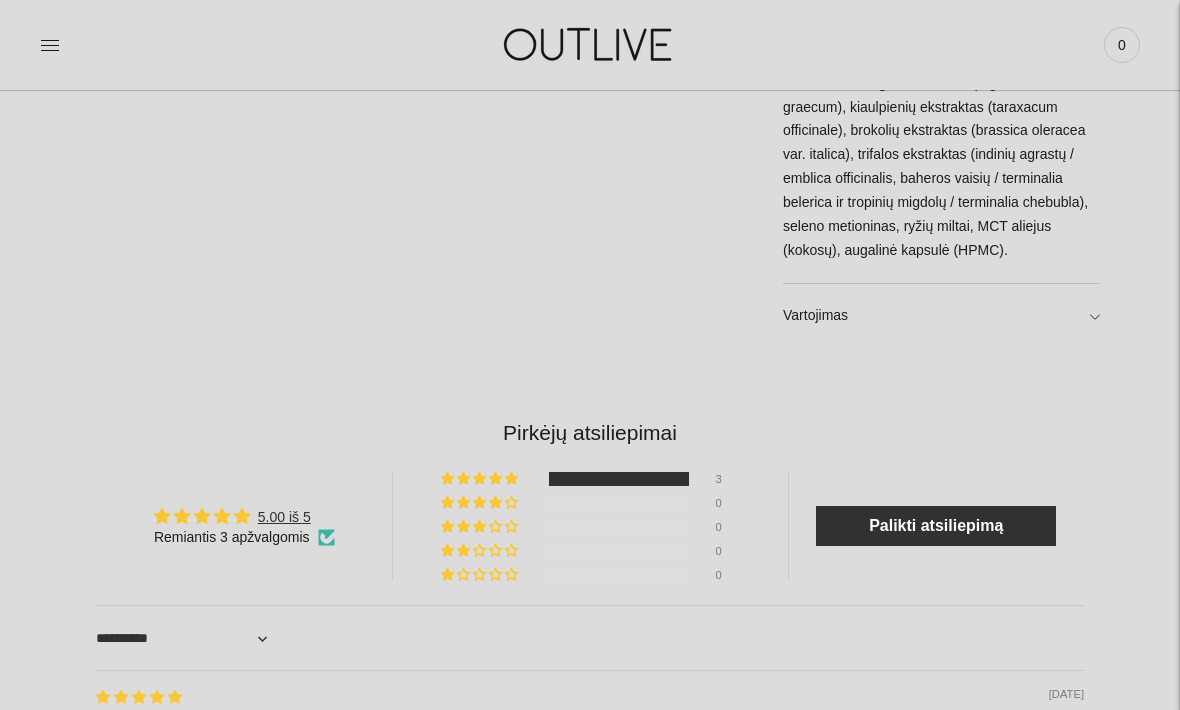 click on "Vartojimas" at bounding box center [941, 316] 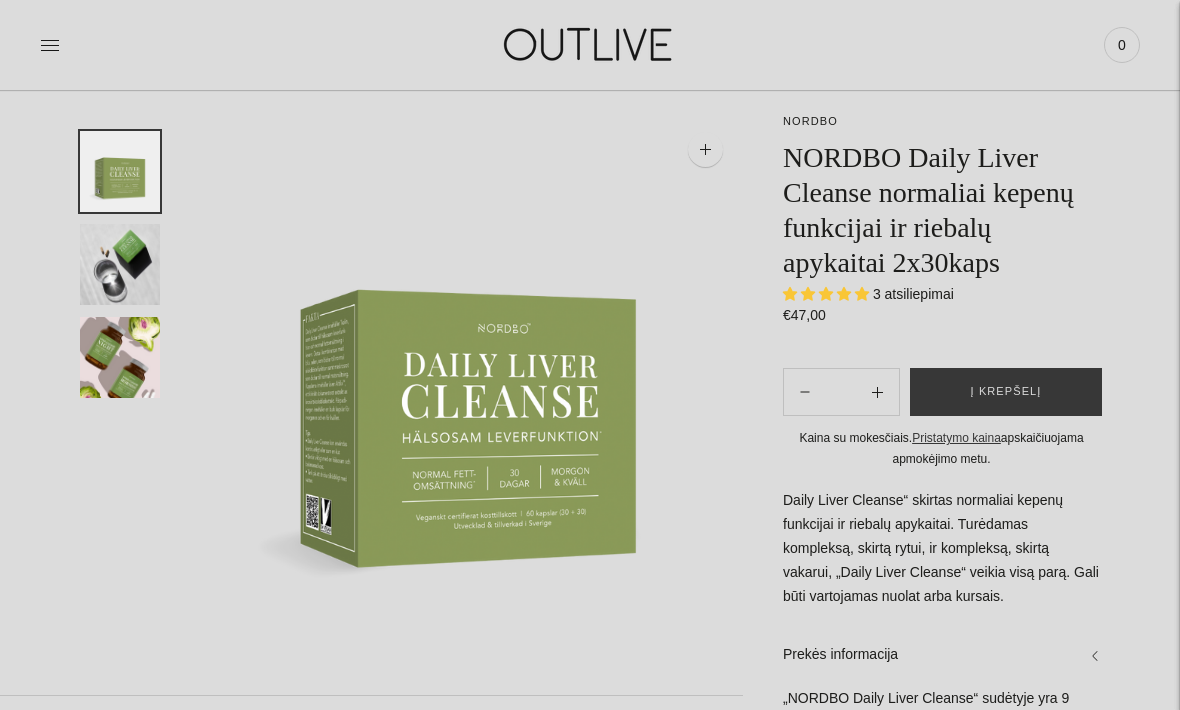 scroll, scrollTop: 89, scrollLeft: 0, axis: vertical 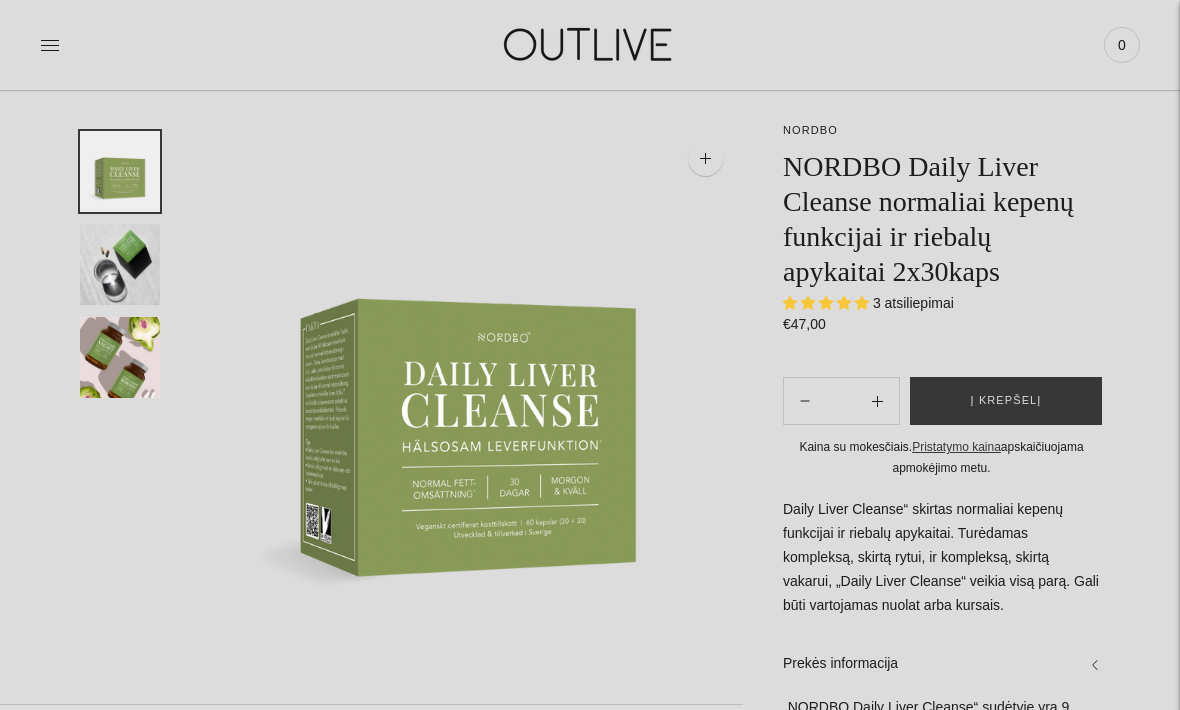 click at bounding box center [120, 357] 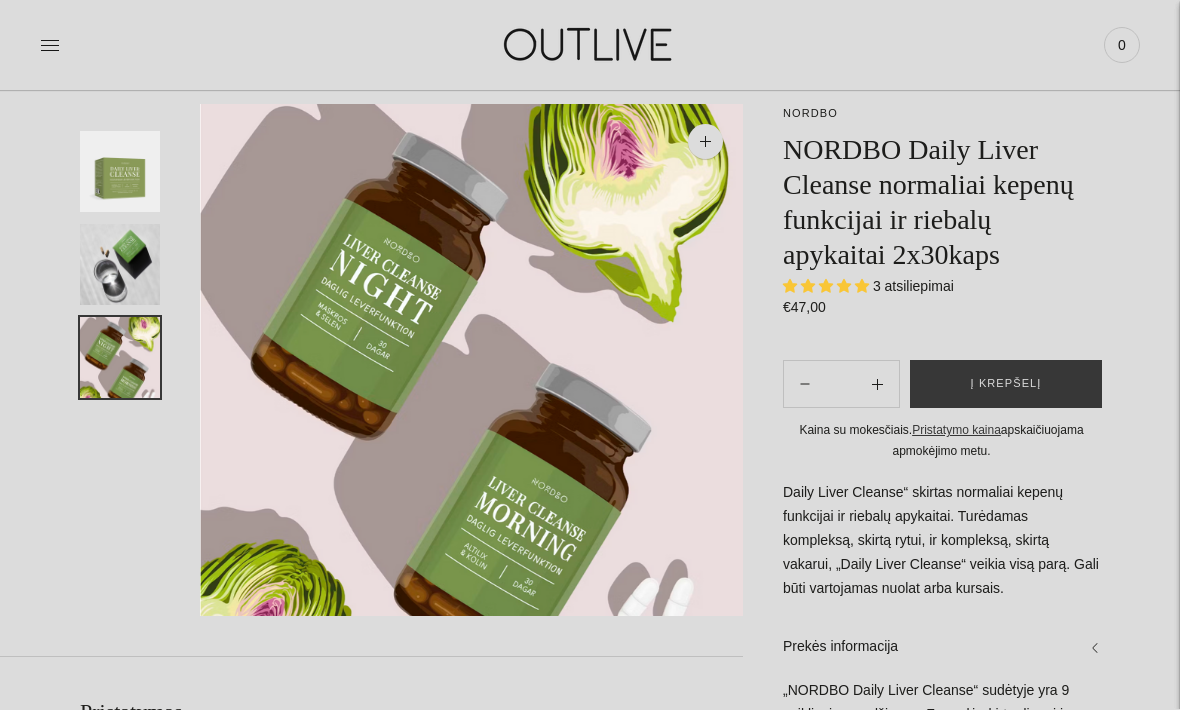 scroll, scrollTop: 106, scrollLeft: 0, axis: vertical 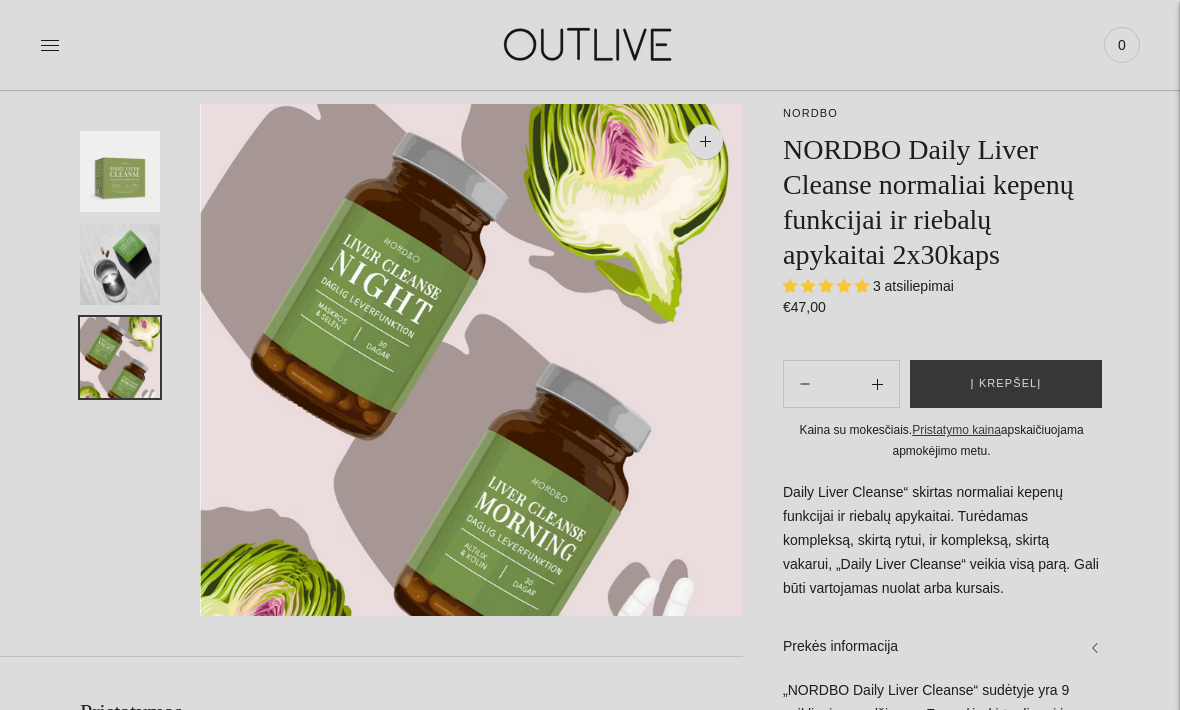 click at bounding box center (120, 264) 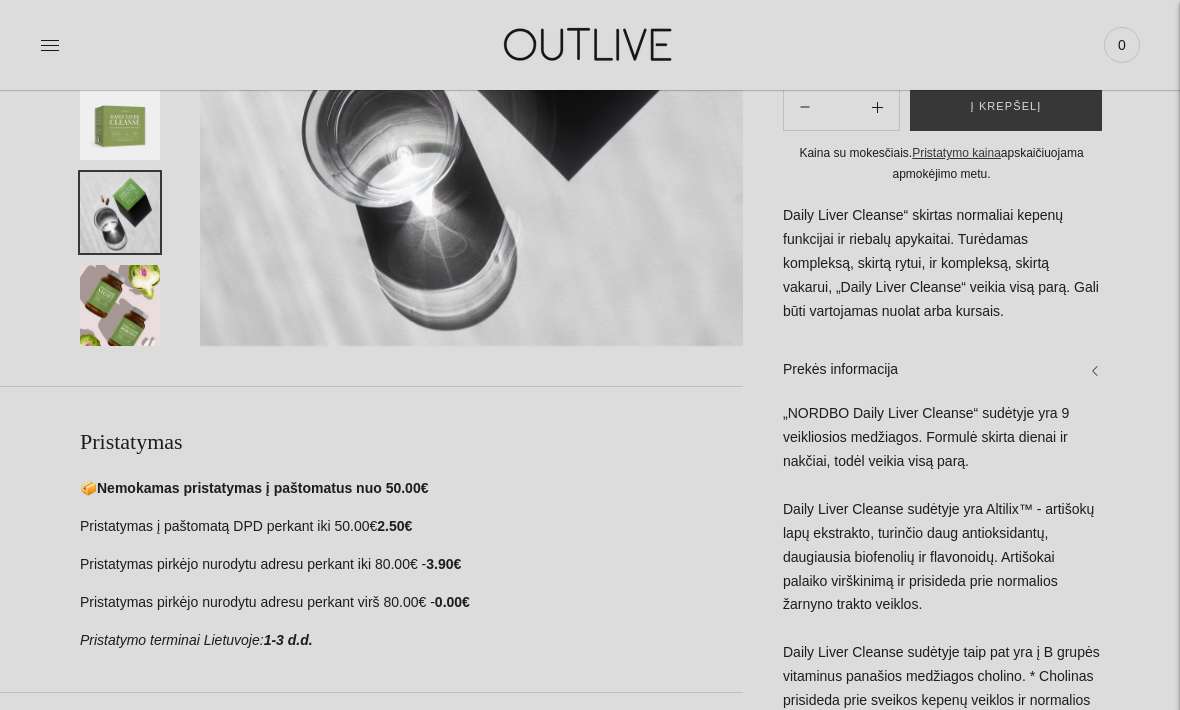 scroll, scrollTop: 0, scrollLeft: 0, axis: both 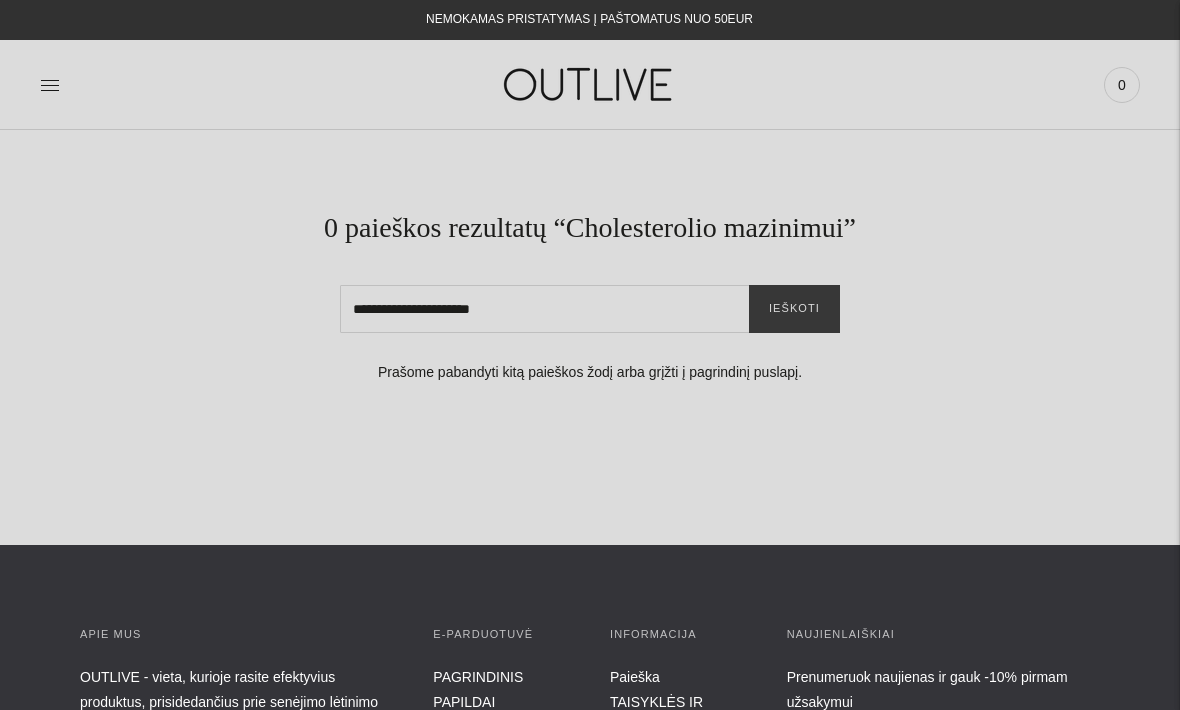 click on "Ieškoti" at bounding box center (794, 309) 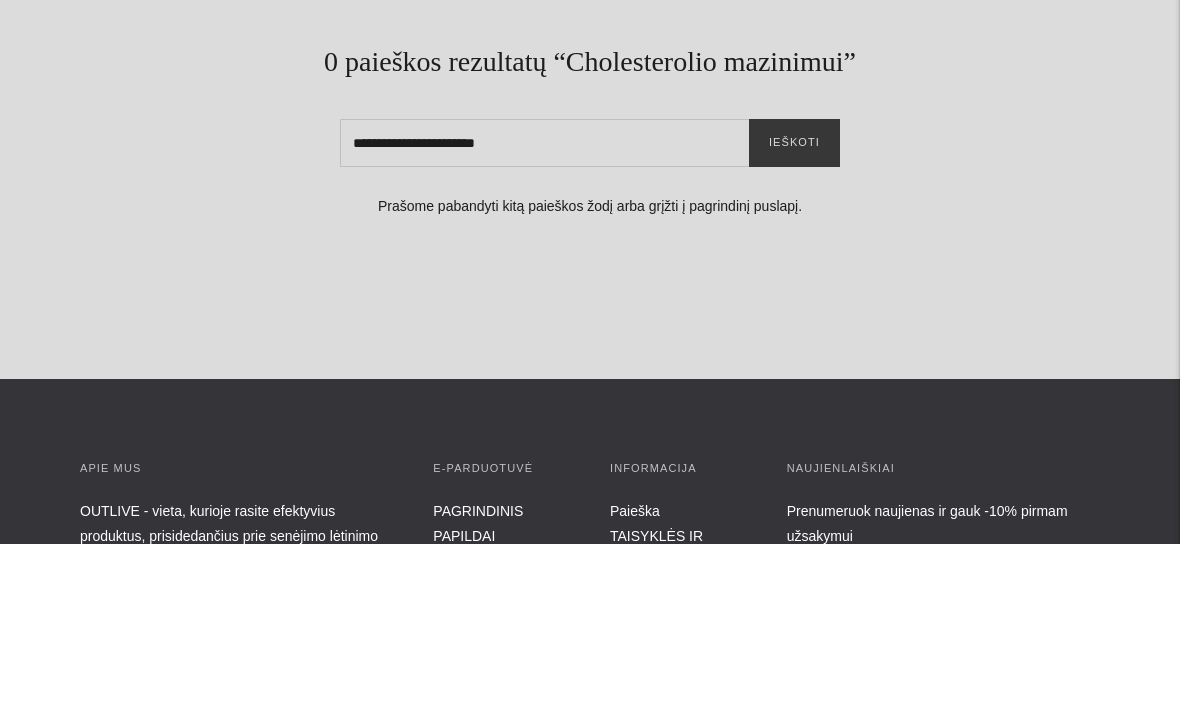 type on "**********" 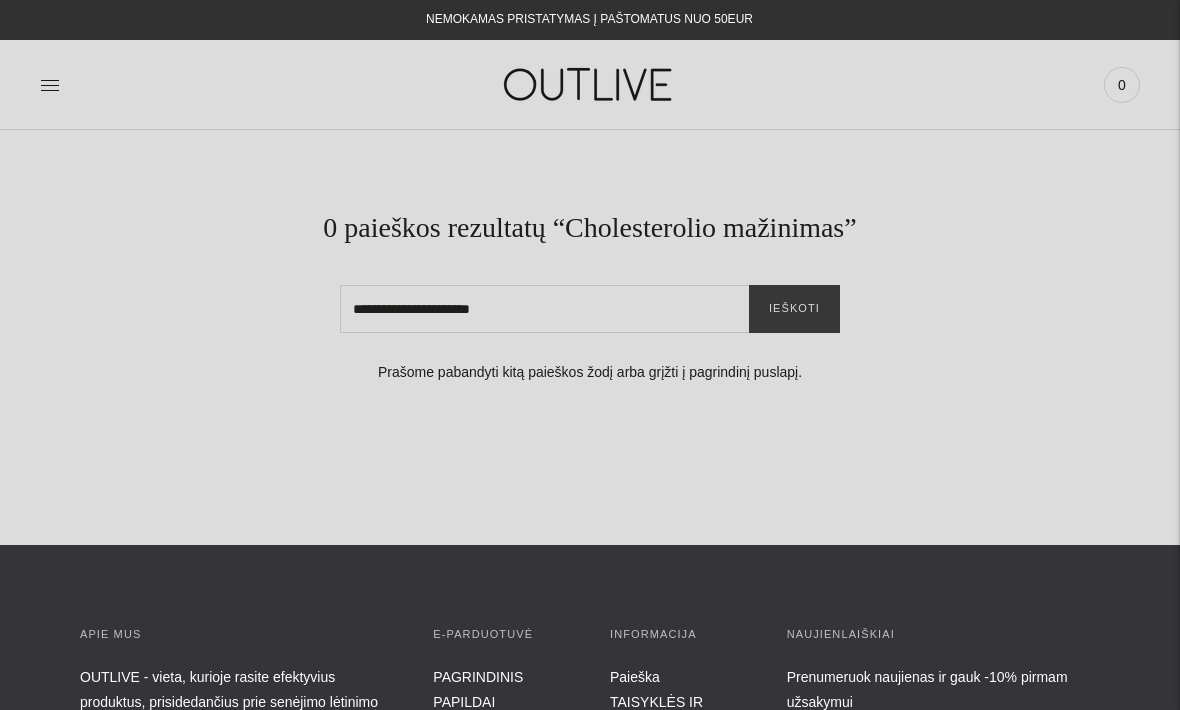 scroll, scrollTop: 0, scrollLeft: 0, axis: both 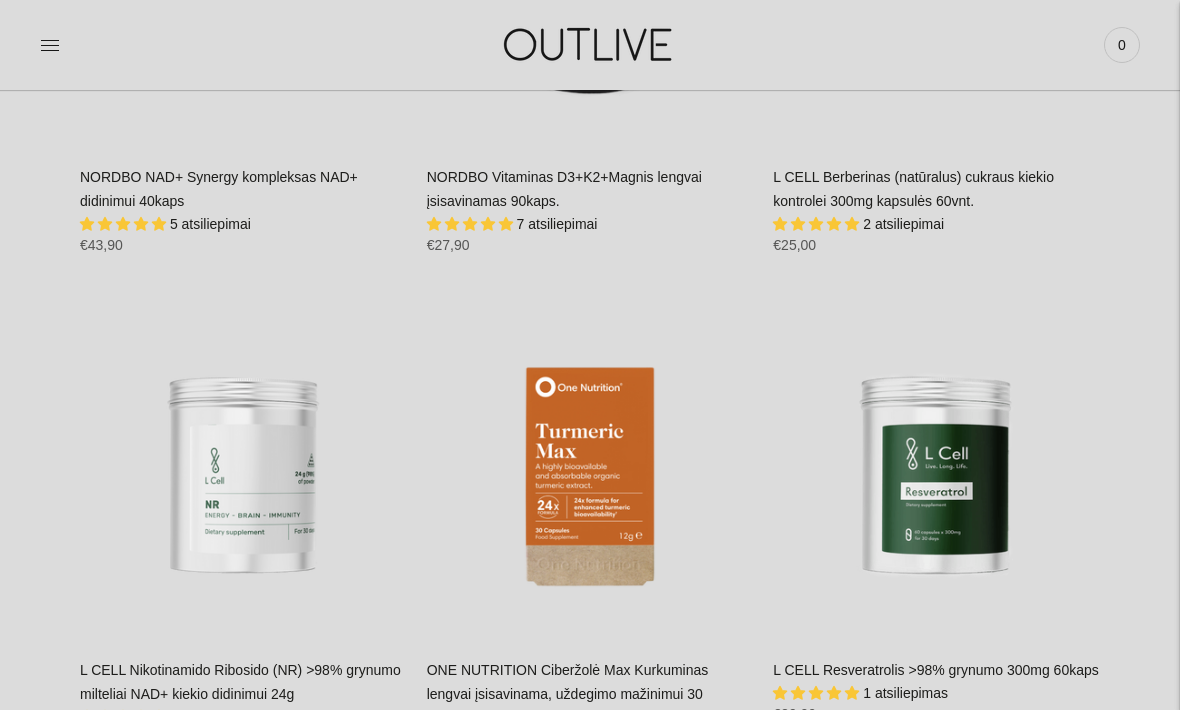 click 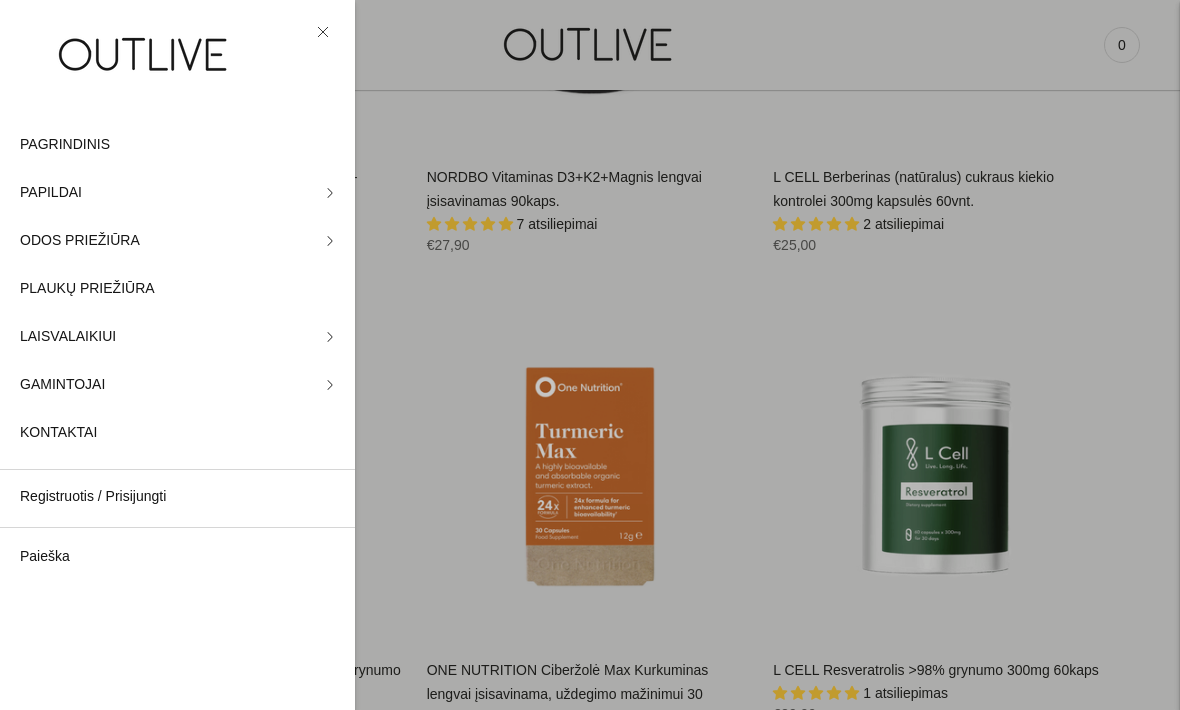 click on "Paieška" 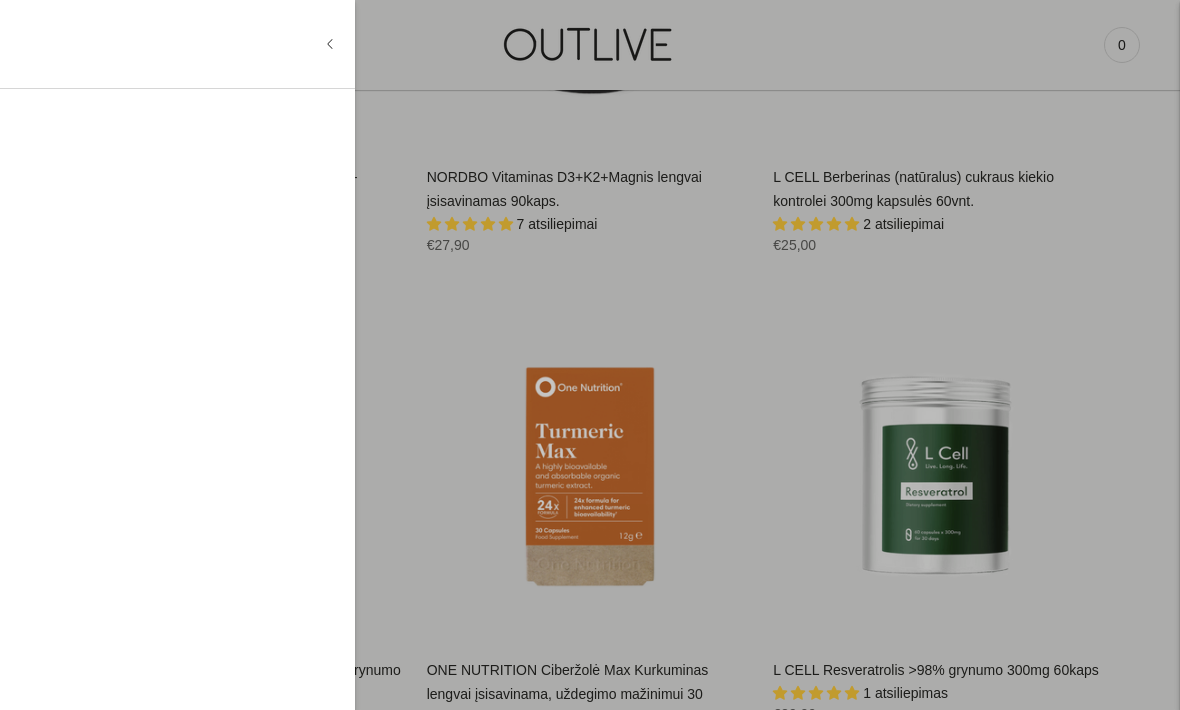 click 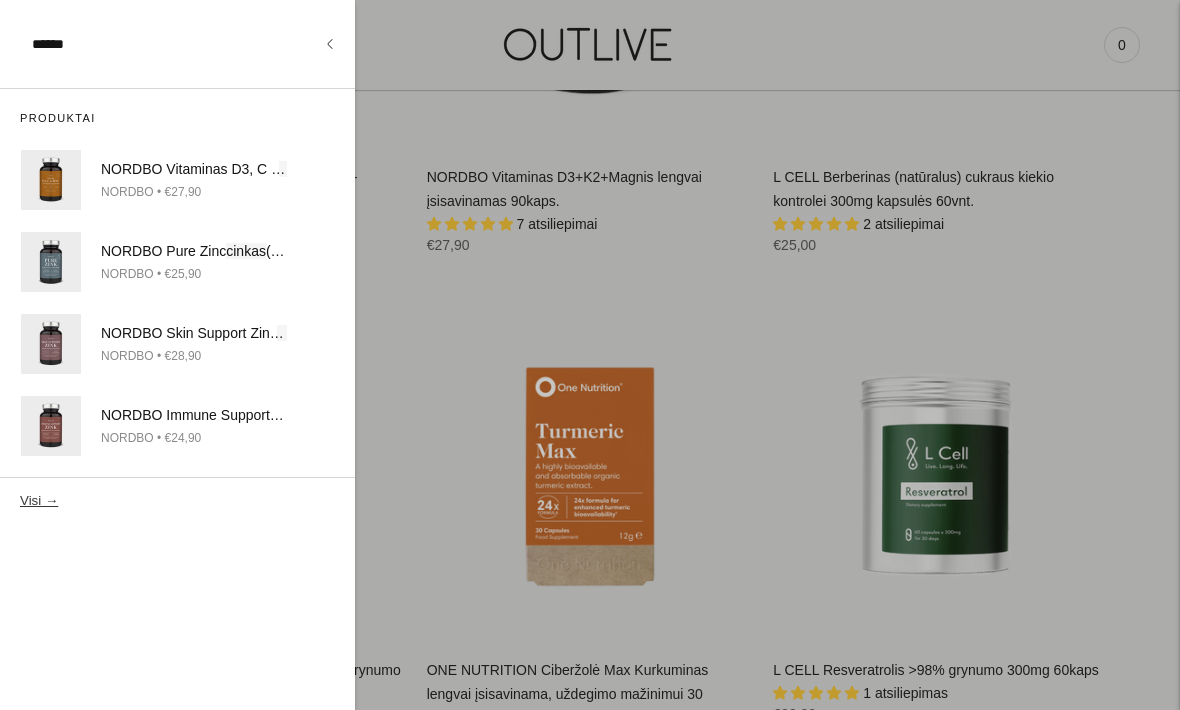 type on "******" 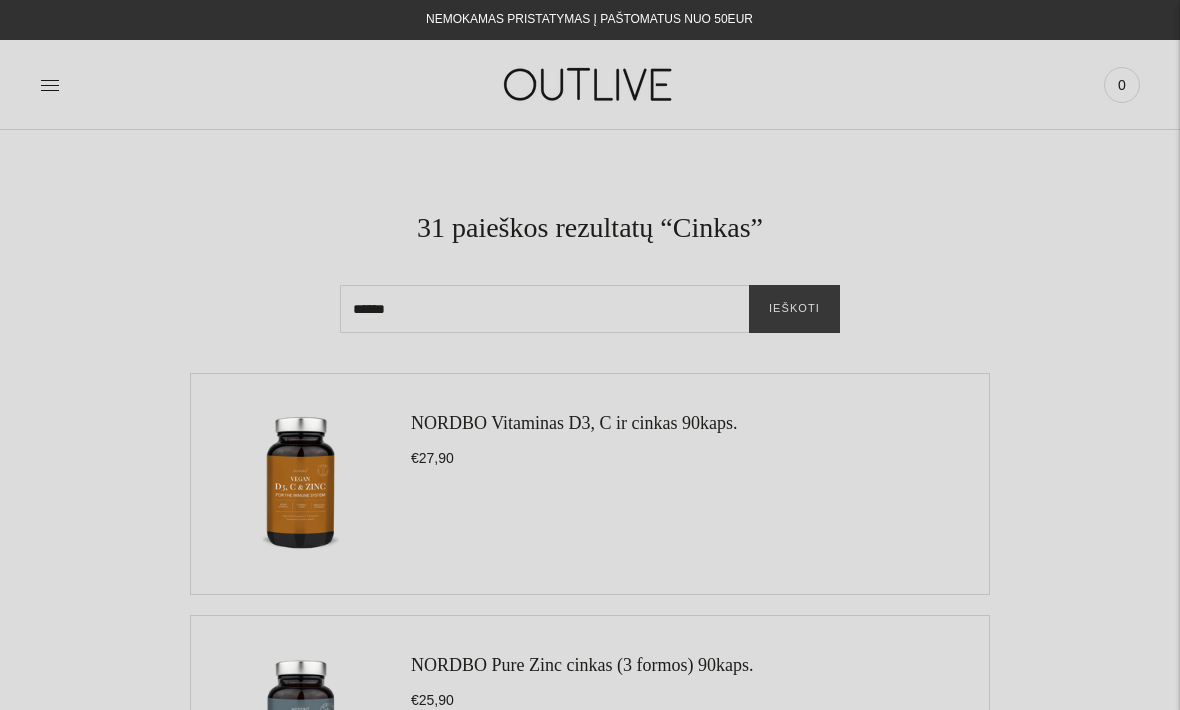 scroll, scrollTop: 0, scrollLeft: 0, axis: both 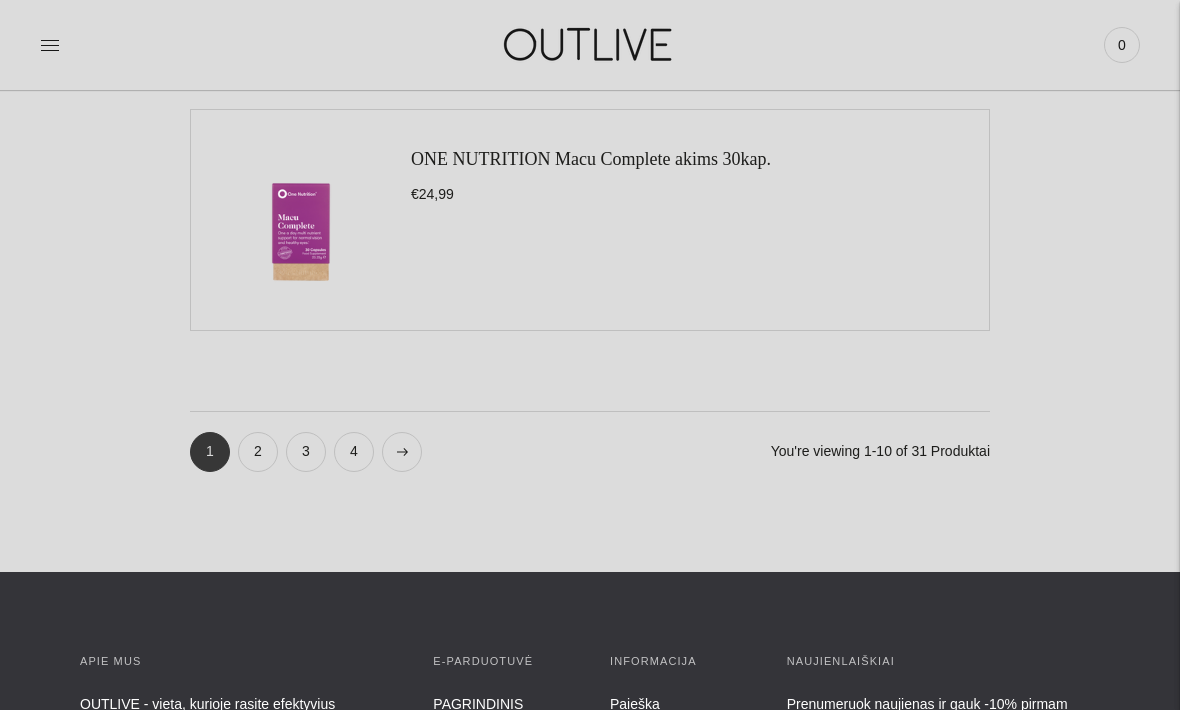 click on "2" at bounding box center [258, 452] 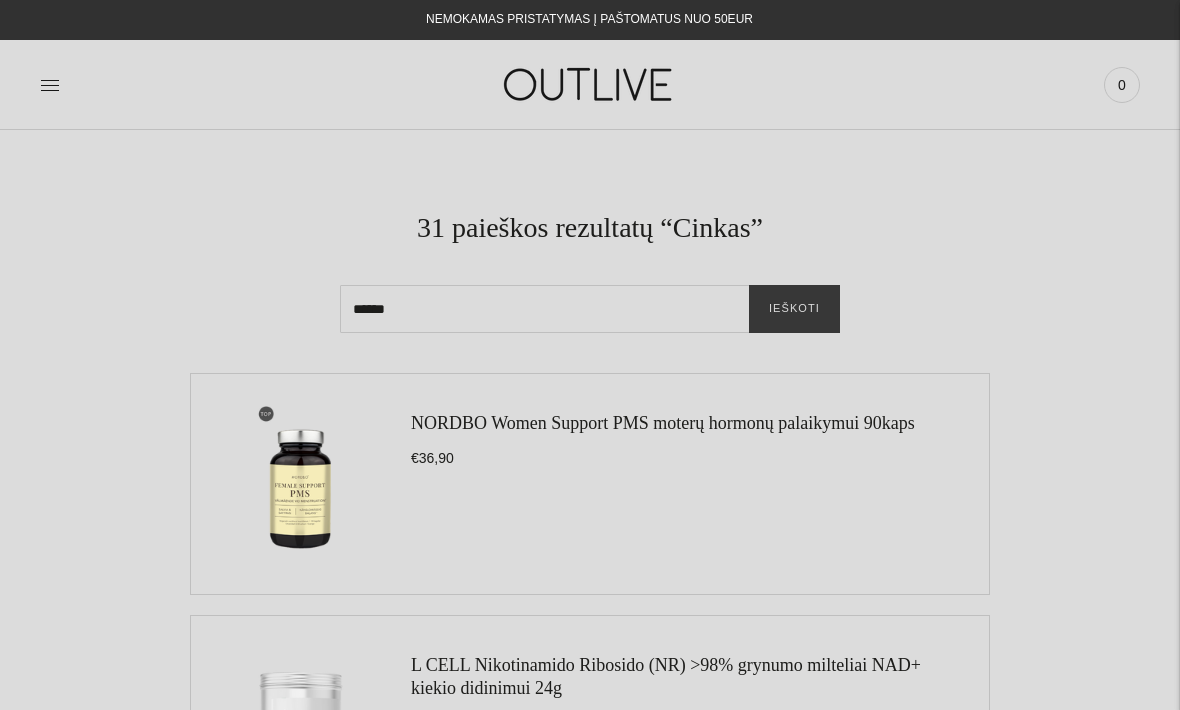 scroll, scrollTop: 0, scrollLeft: 0, axis: both 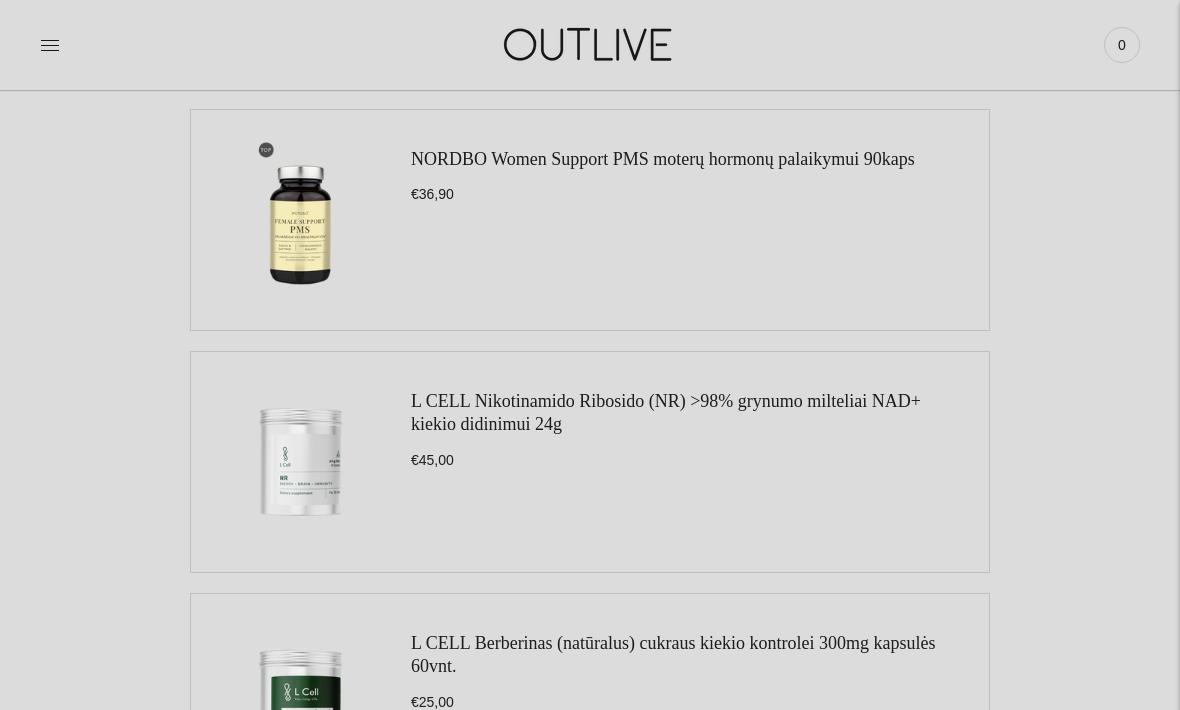 click at bounding box center [301, 220] 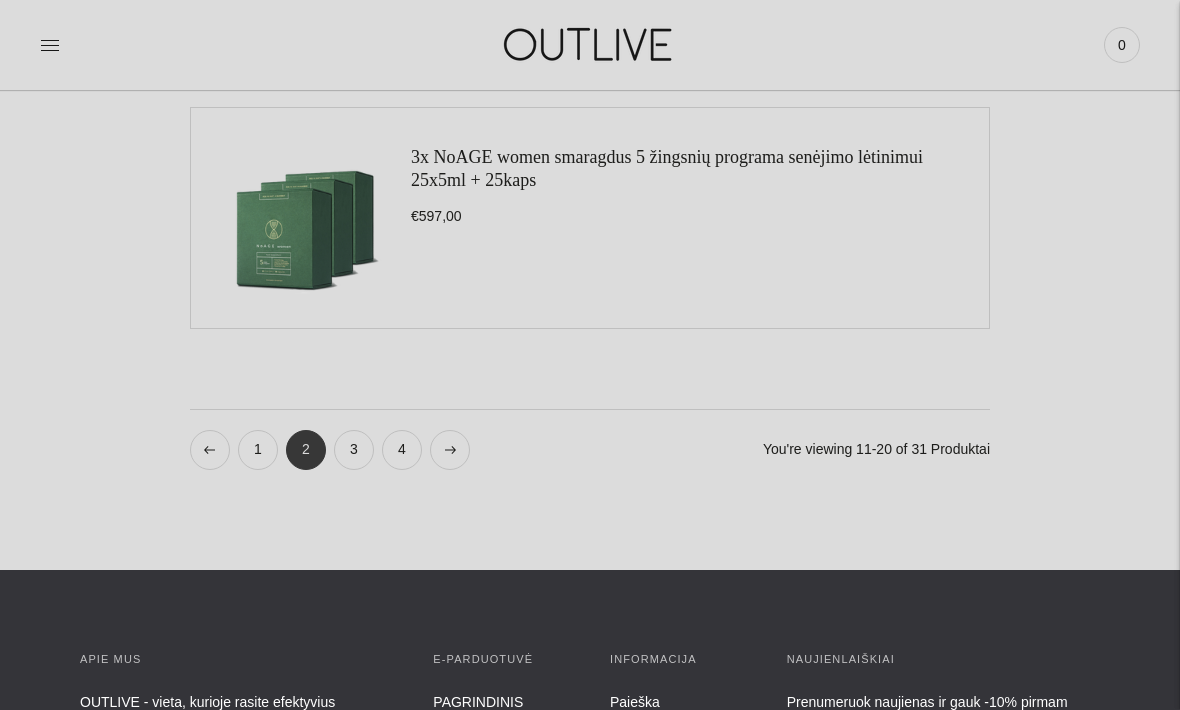 scroll, scrollTop: 2444, scrollLeft: 0, axis: vertical 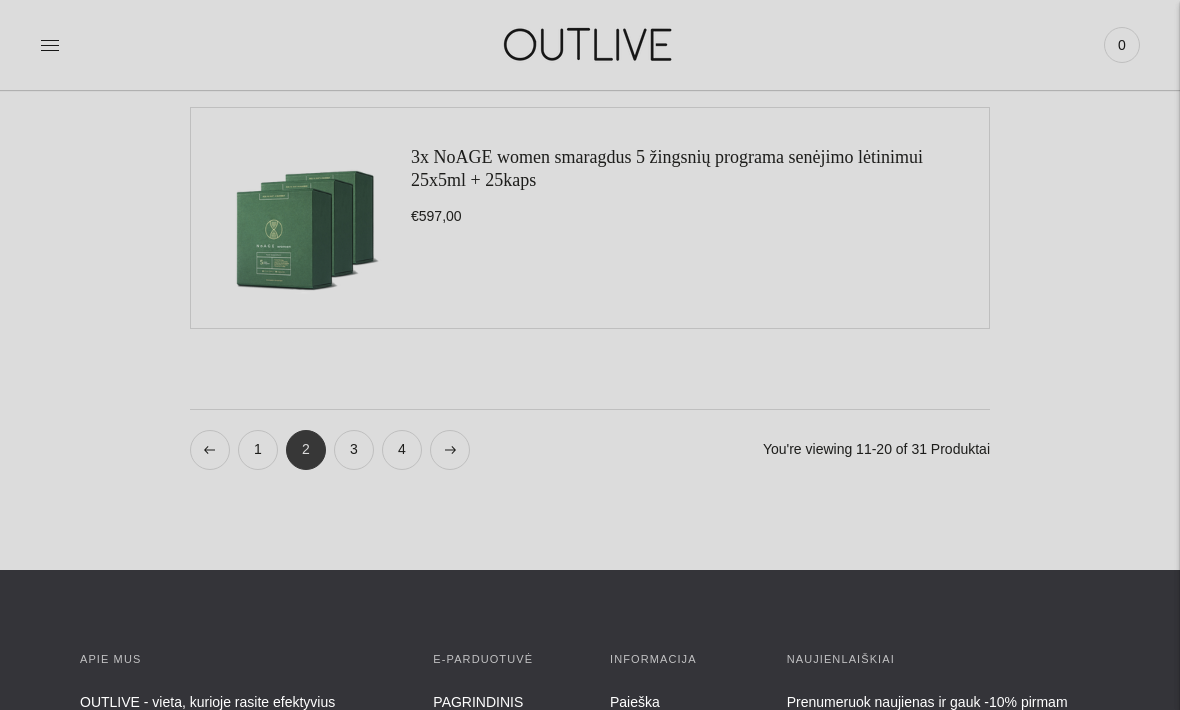 click on "3" at bounding box center (354, 450) 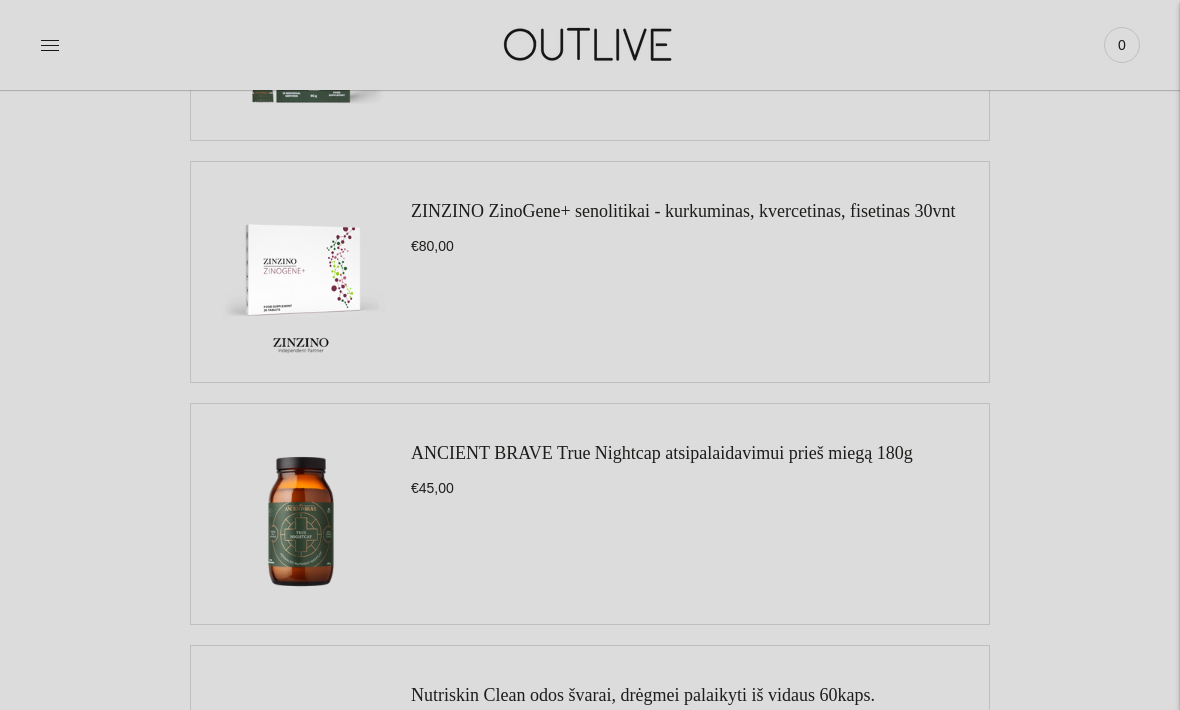 scroll, scrollTop: 1502, scrollLeft: 0, axis: vertical 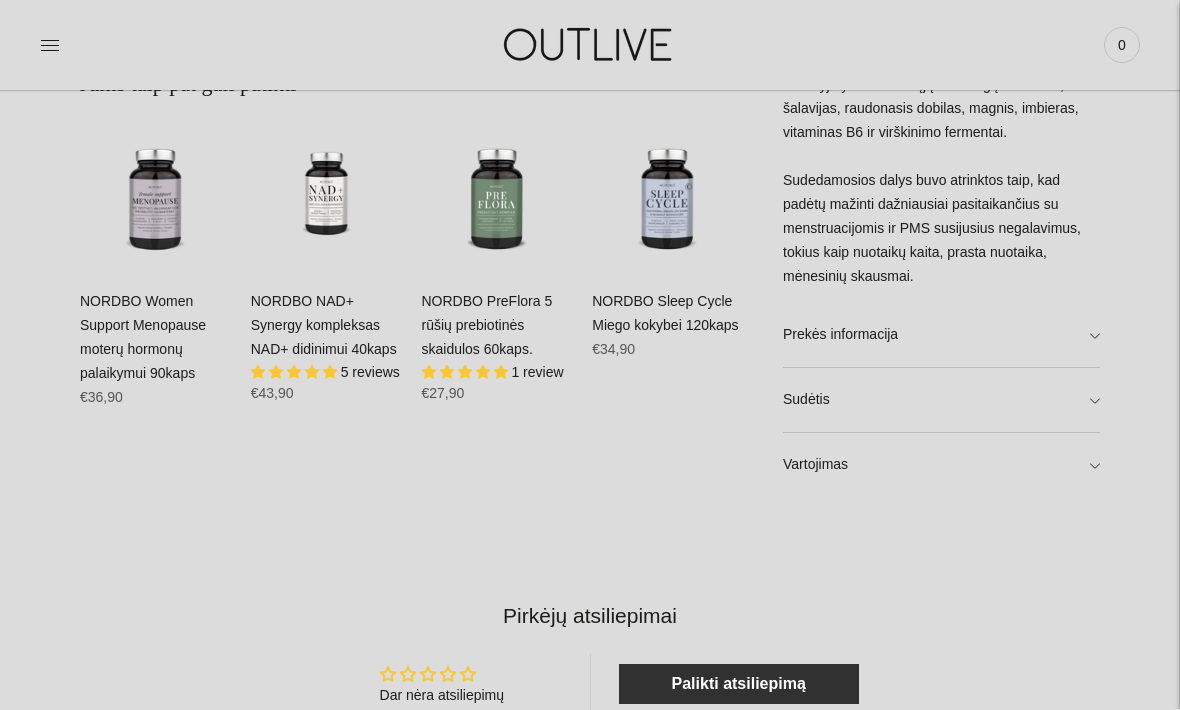 click on "NORDBO Women Support Menopause moterų hormonų palaikymui 90kaps" at bounding box center (143, 338) 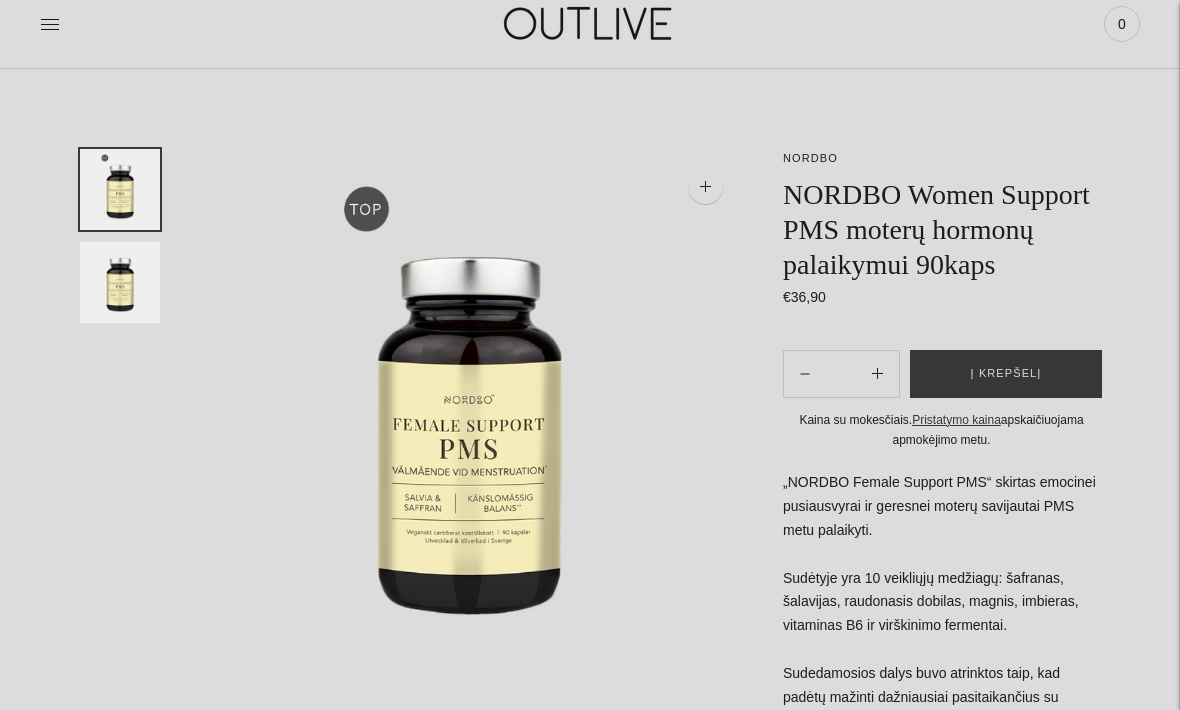 scroll, scrollTop: 12, scrollLeft: 0, axis: vertical 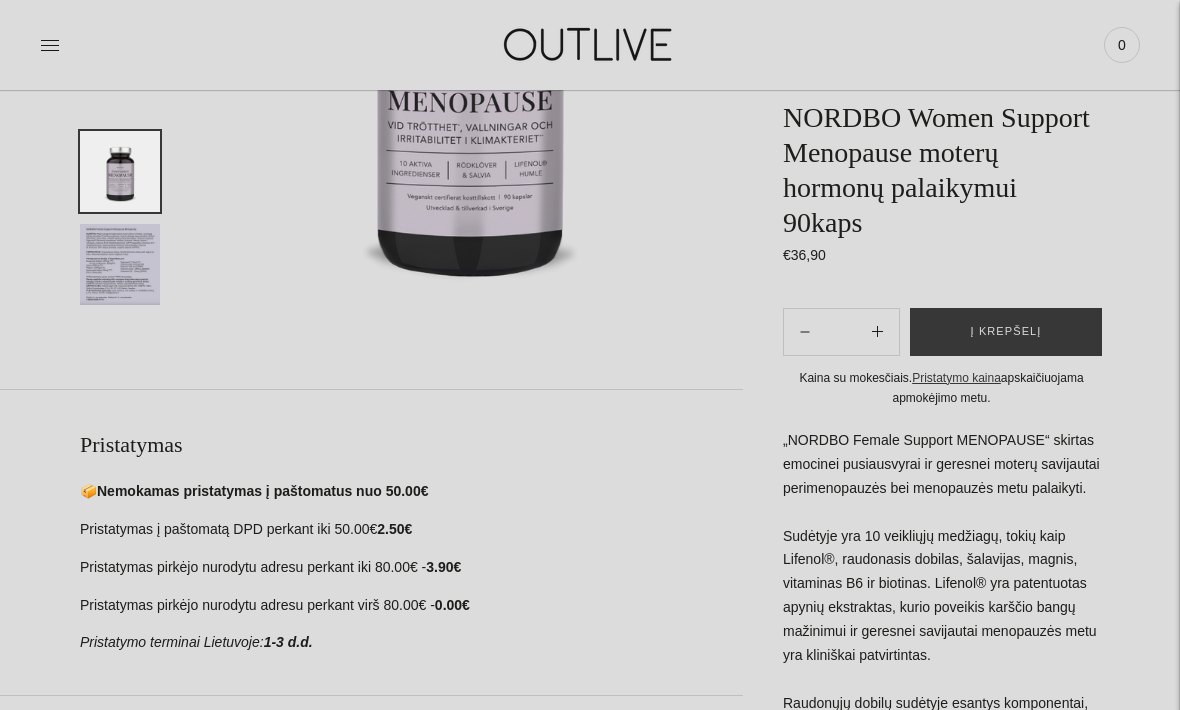click at bounding box center [120, 264] 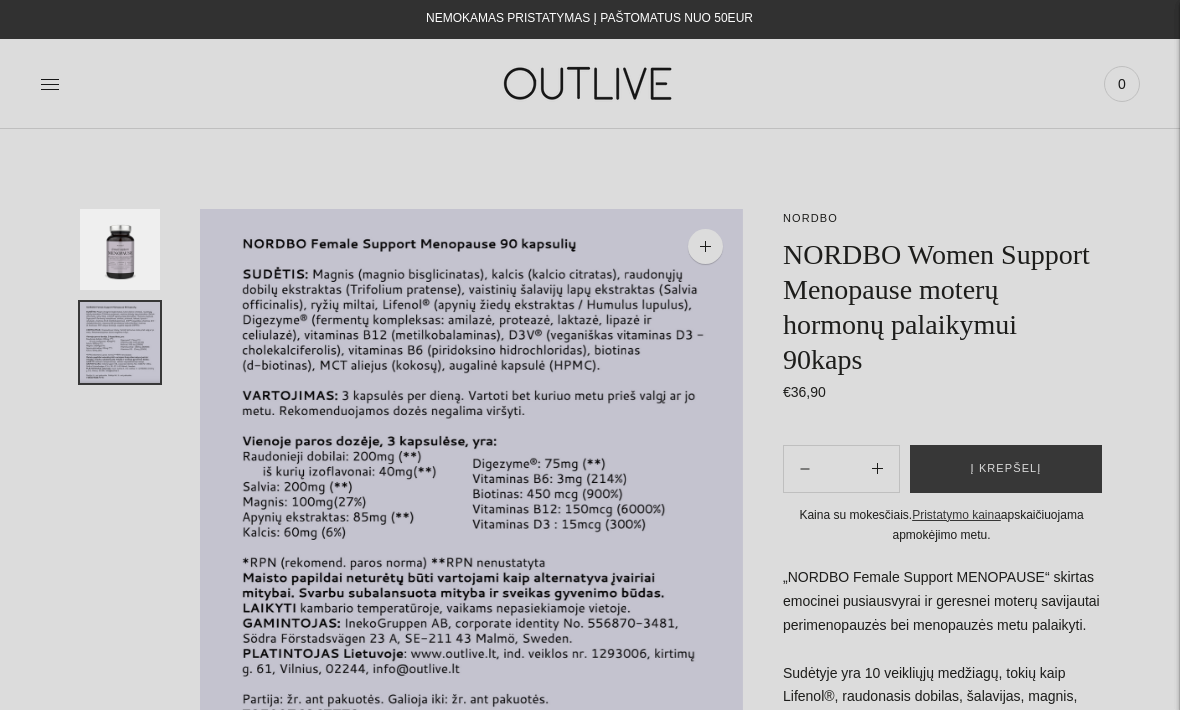 scroll, scrollTop: 0, scrollLeft: 0, axis: both 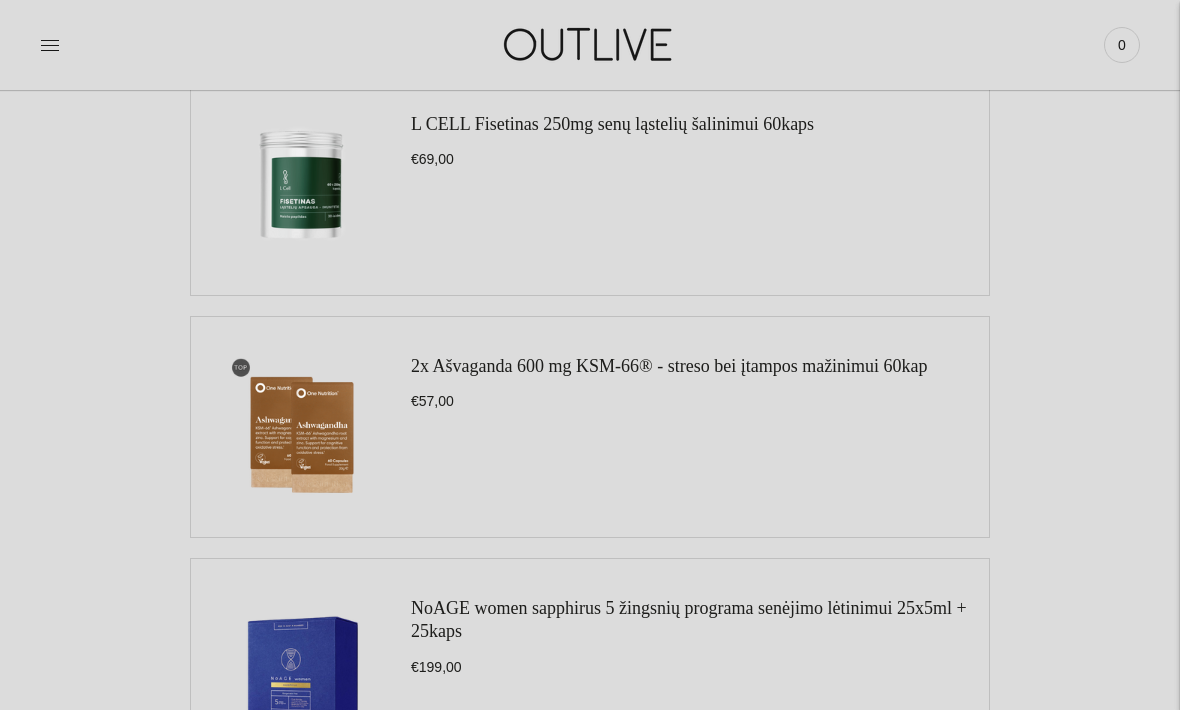 click at bounding box center (301, 185) 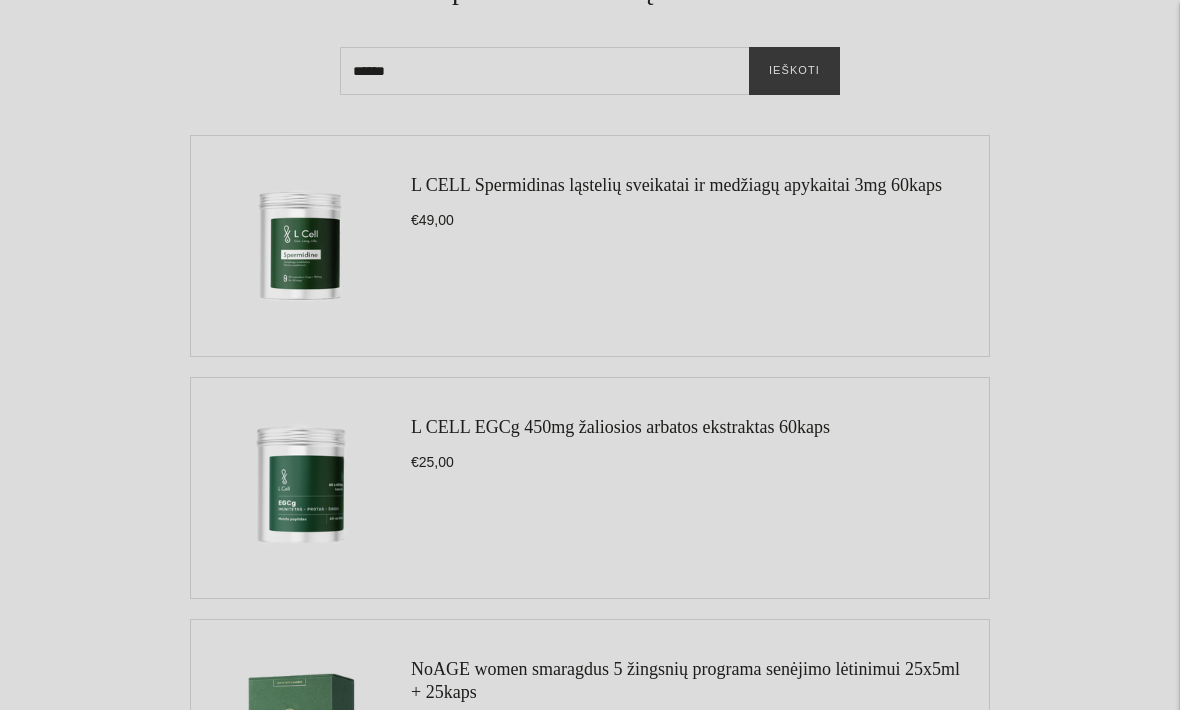 scroll, scrollTop: 0, scrollLeft: 0, axis: both 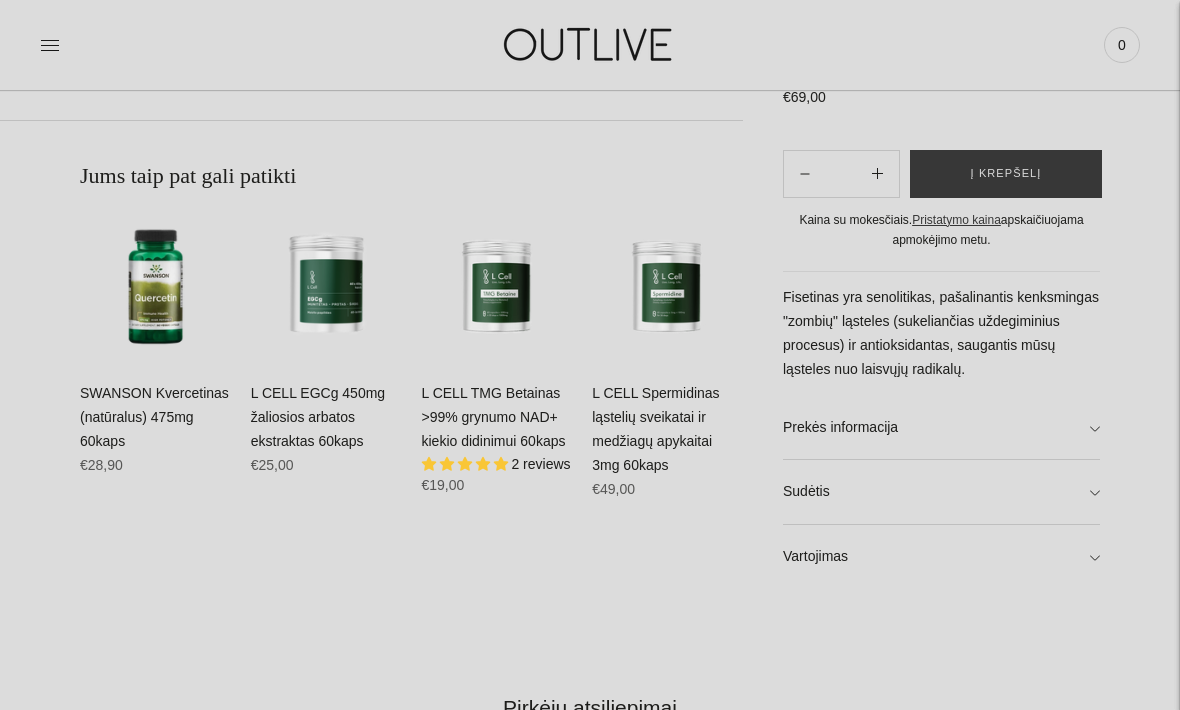 click on "Prekės informacija" at bounding box center [941, 427] 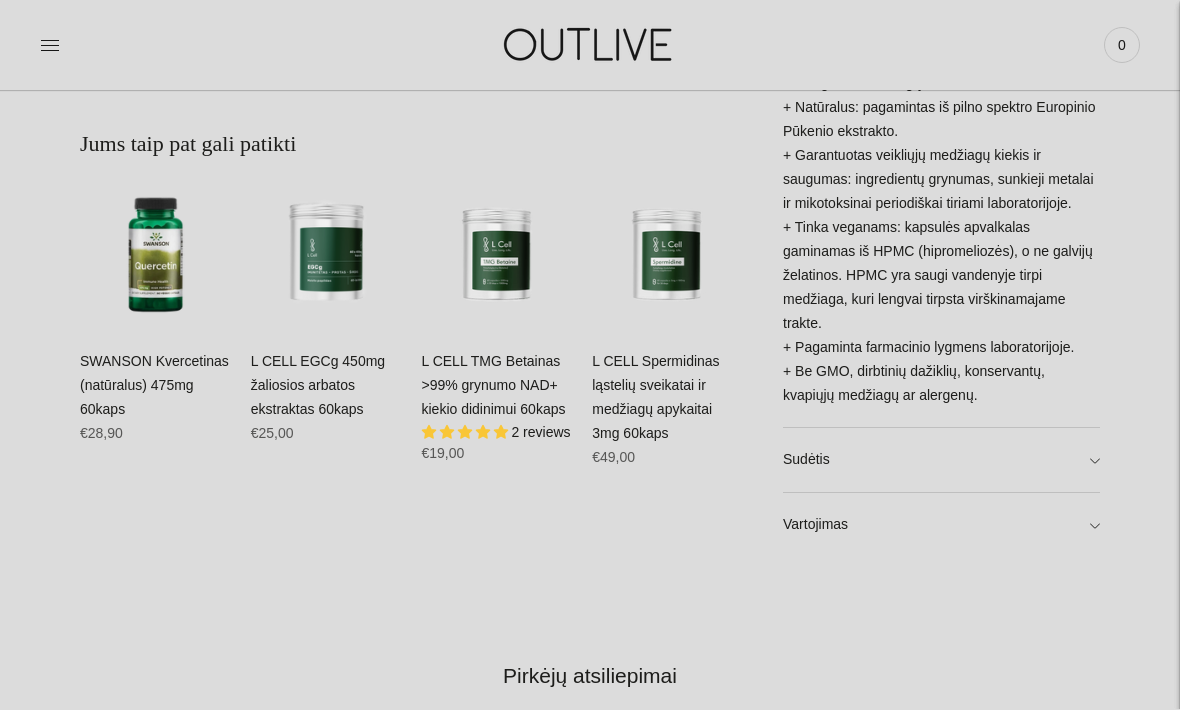 scroll, scrollTop: 1145, scrollLeft: 0, axis: vertical 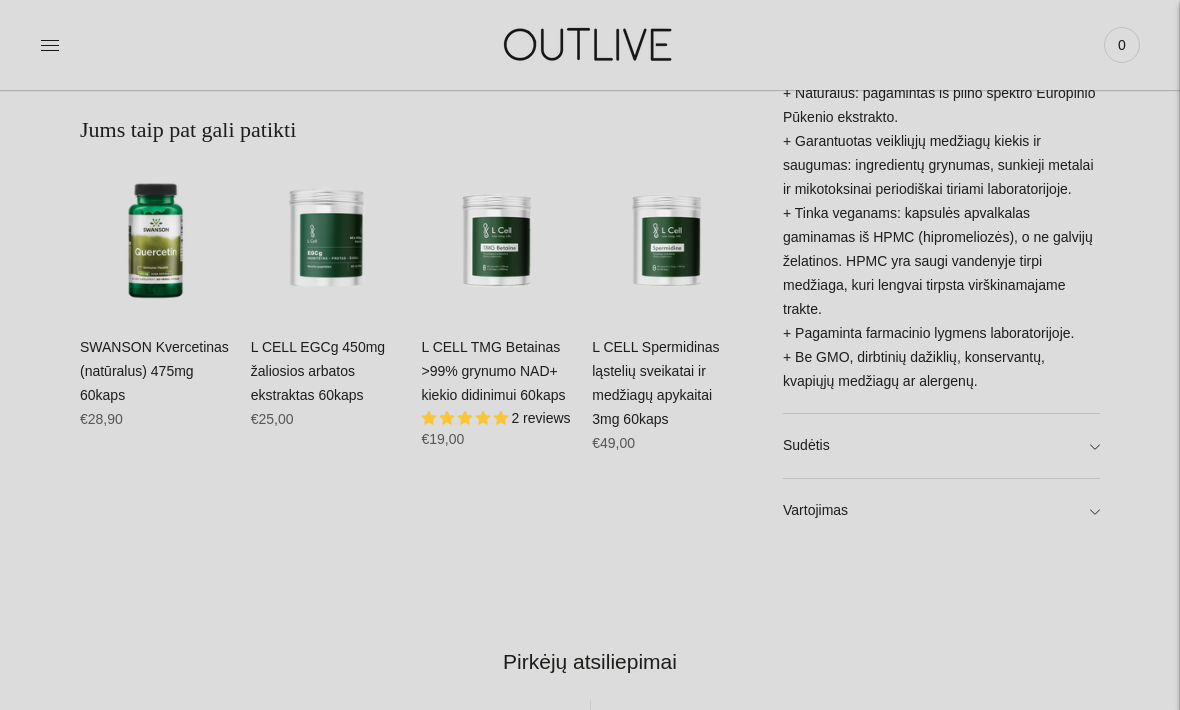 click on "Sudėtis" at bounding box center [941, 446] 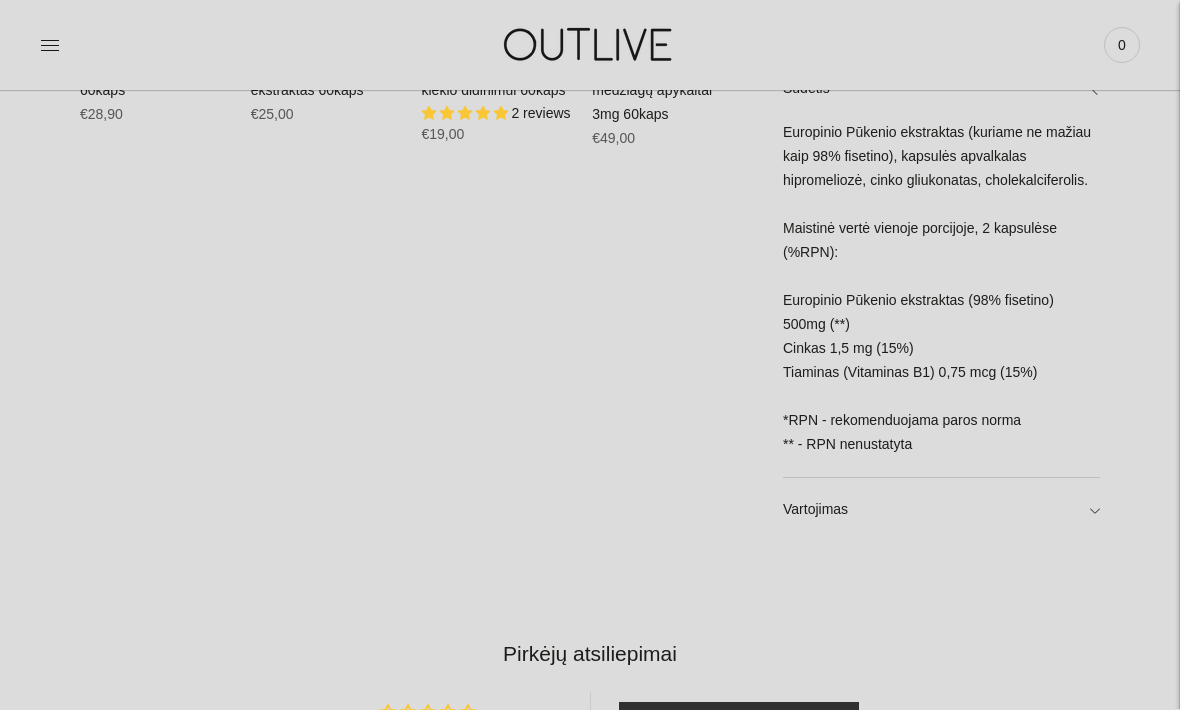 scroll, scrollTop: 1450, scrollLeft: 0, axis: vertical 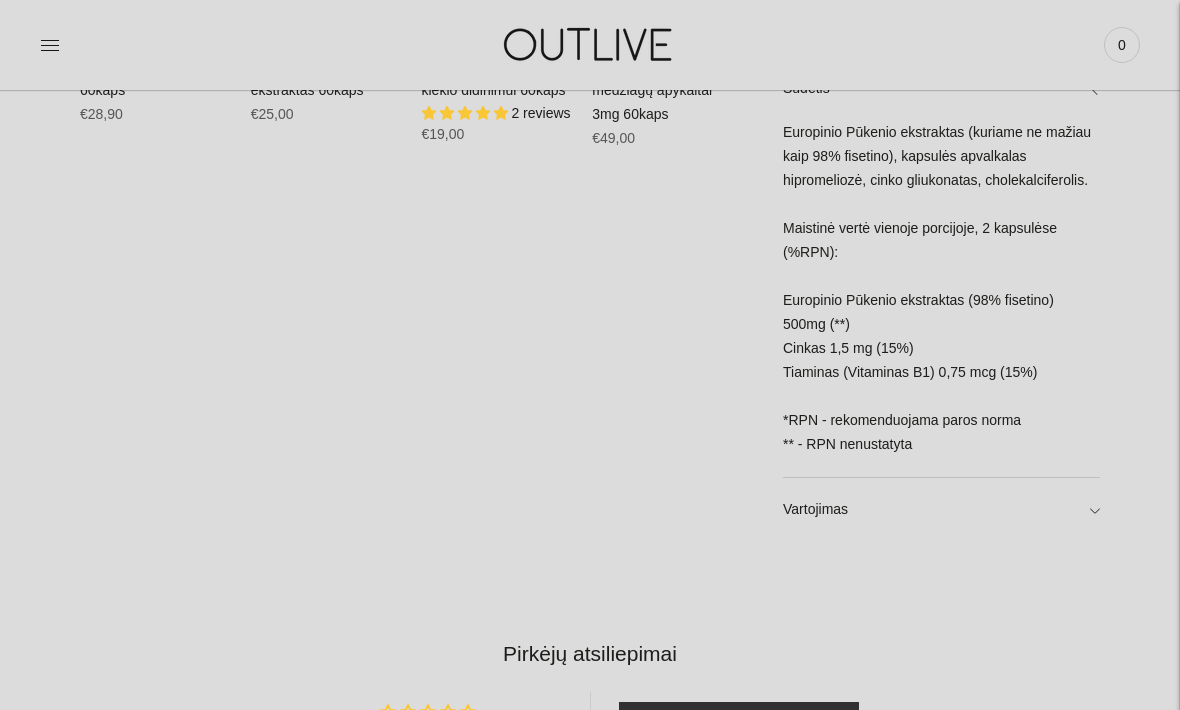 click on "Vartojimas" at bounding box center [941, 510] 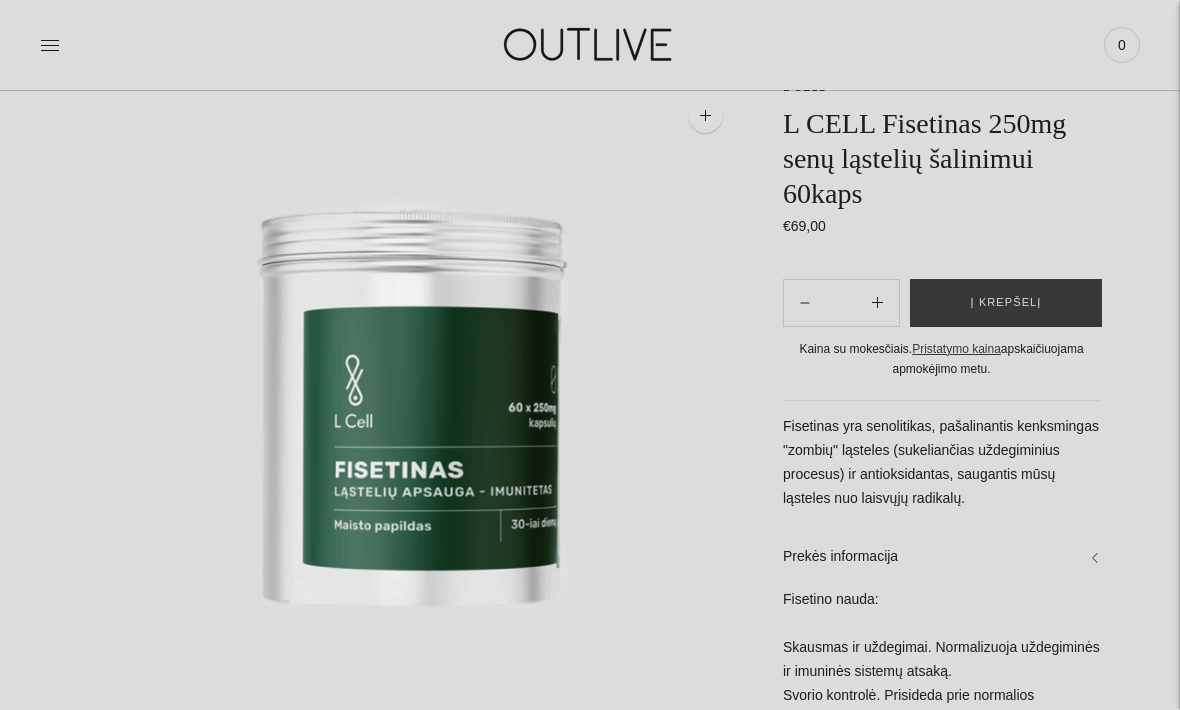 scroll, scrollTop: 40, scrollLeft: 0, axis: vertical 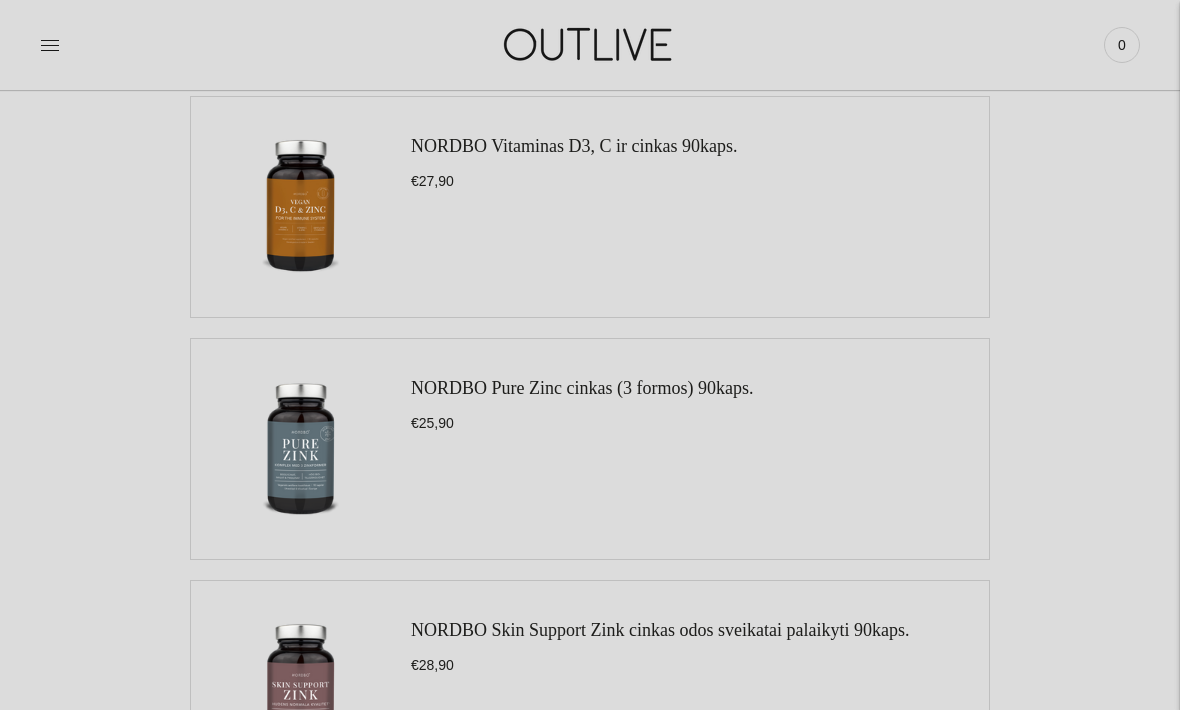 click at bounding box center [301, 207] 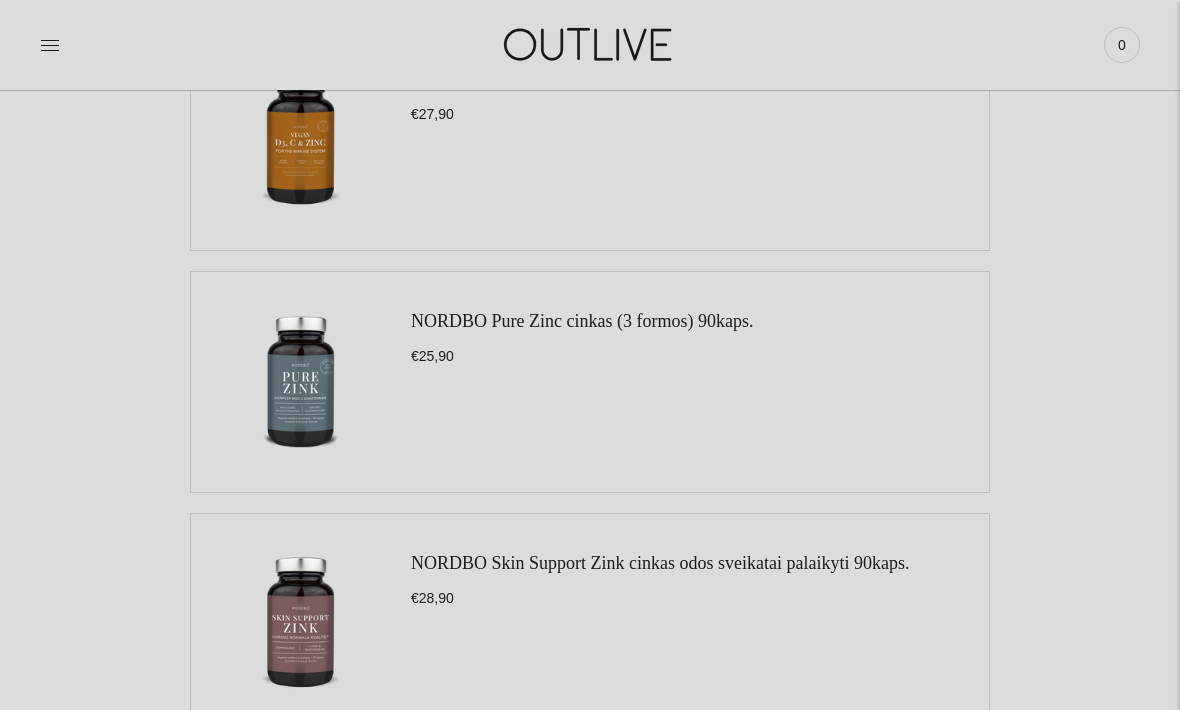 click at bounding box center (301, 382) 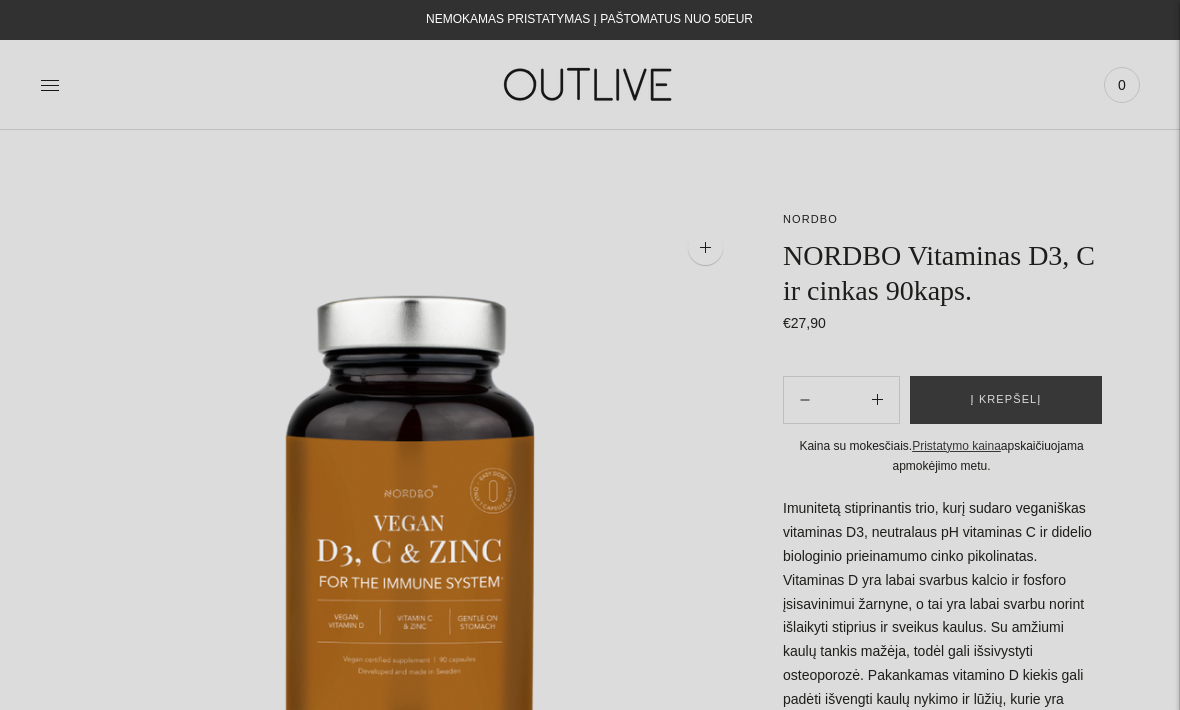 scroll, scrollTop: 0, scrollLeft: 0, axis: both 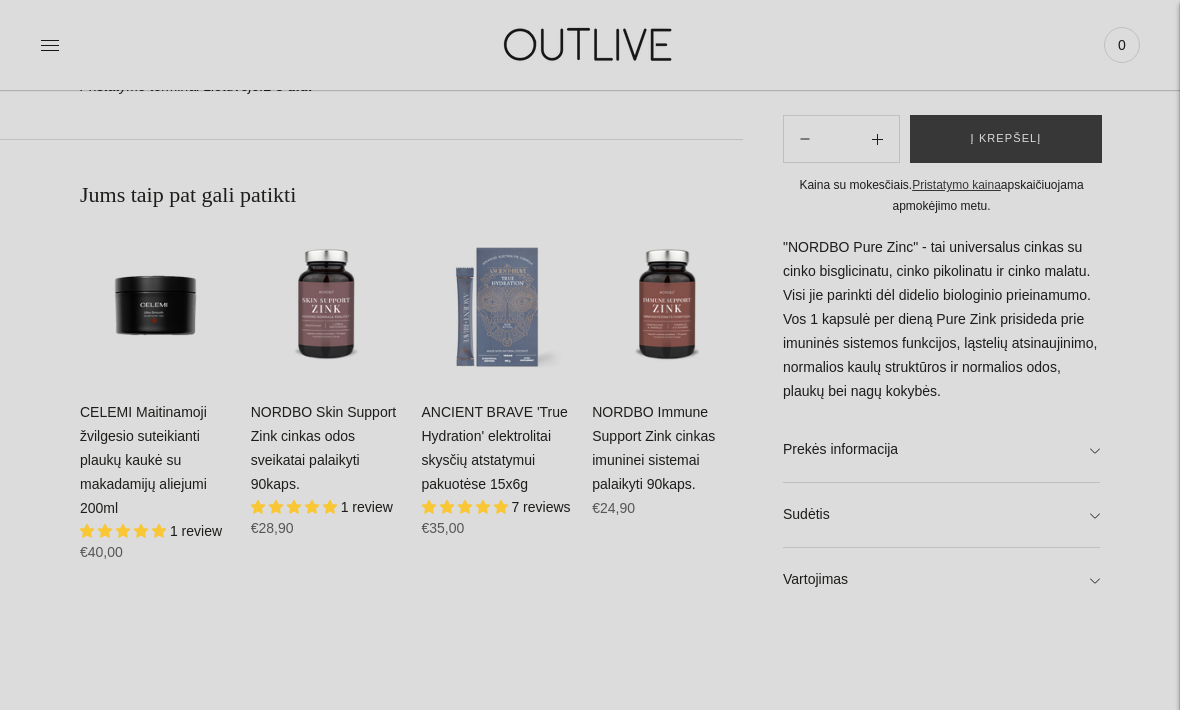 click on "Prekės informacija" at bounding box center [941, 450] 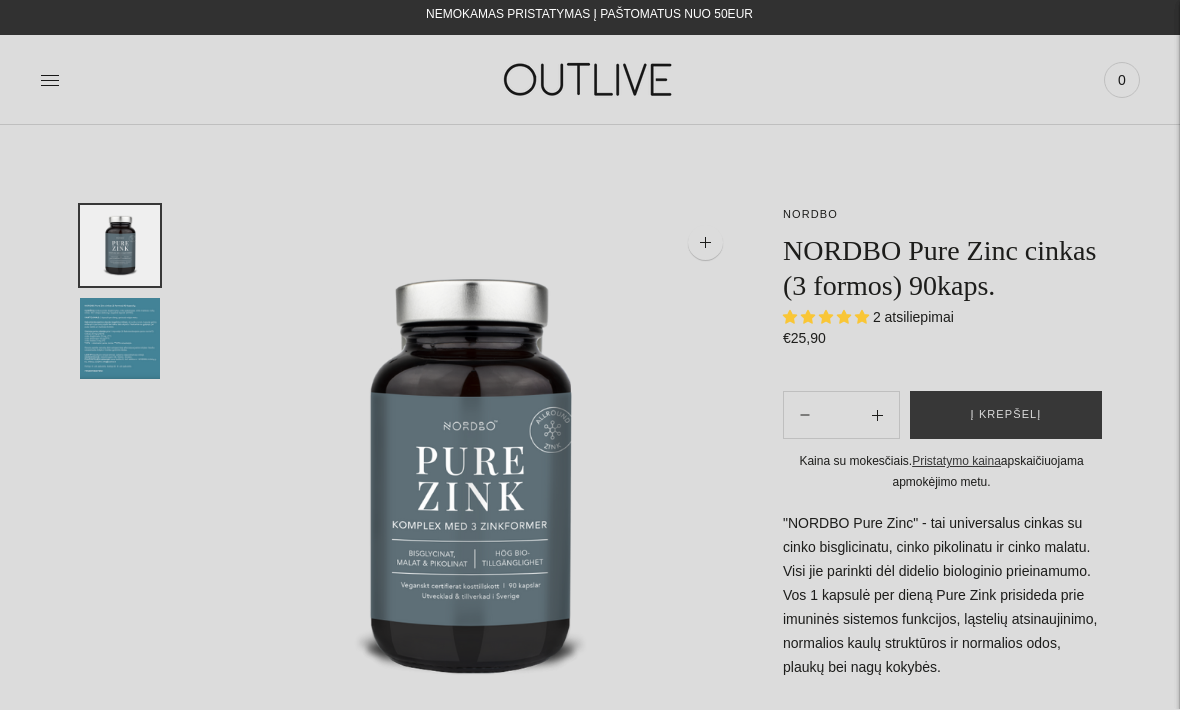 scroll, scrollTop: 0, scrollLeft: 0, axis: both 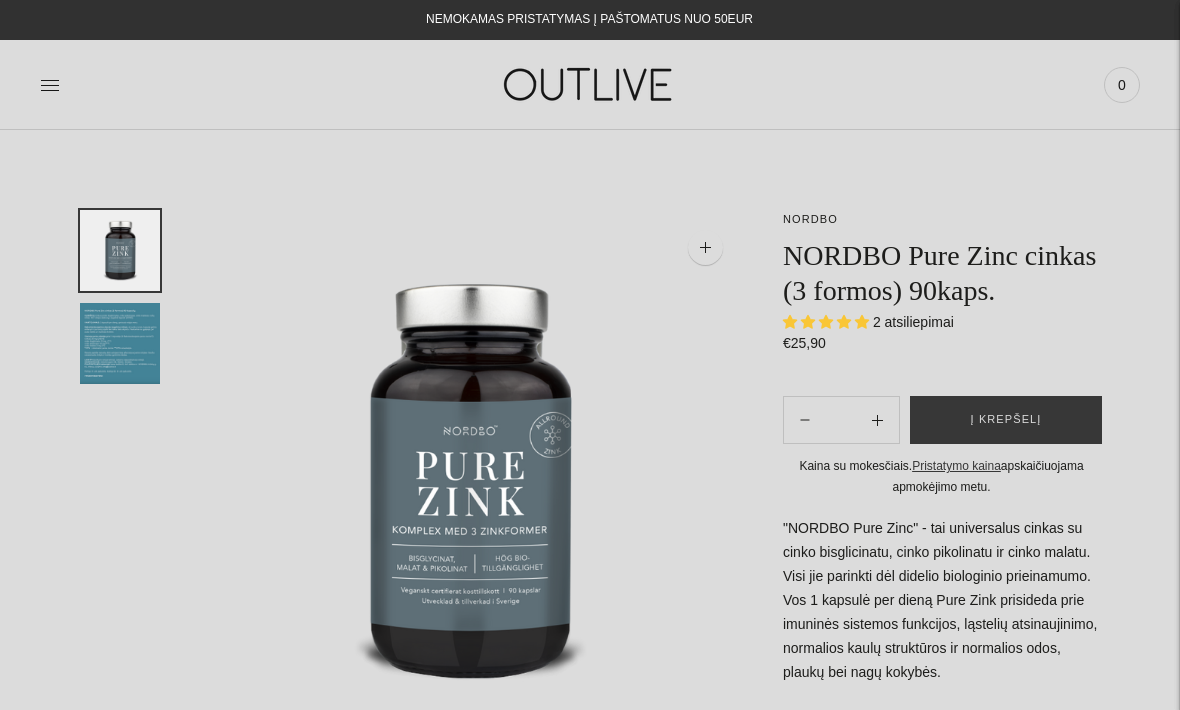 click on "Į krepšelį" at bounding box center [1006, 420] 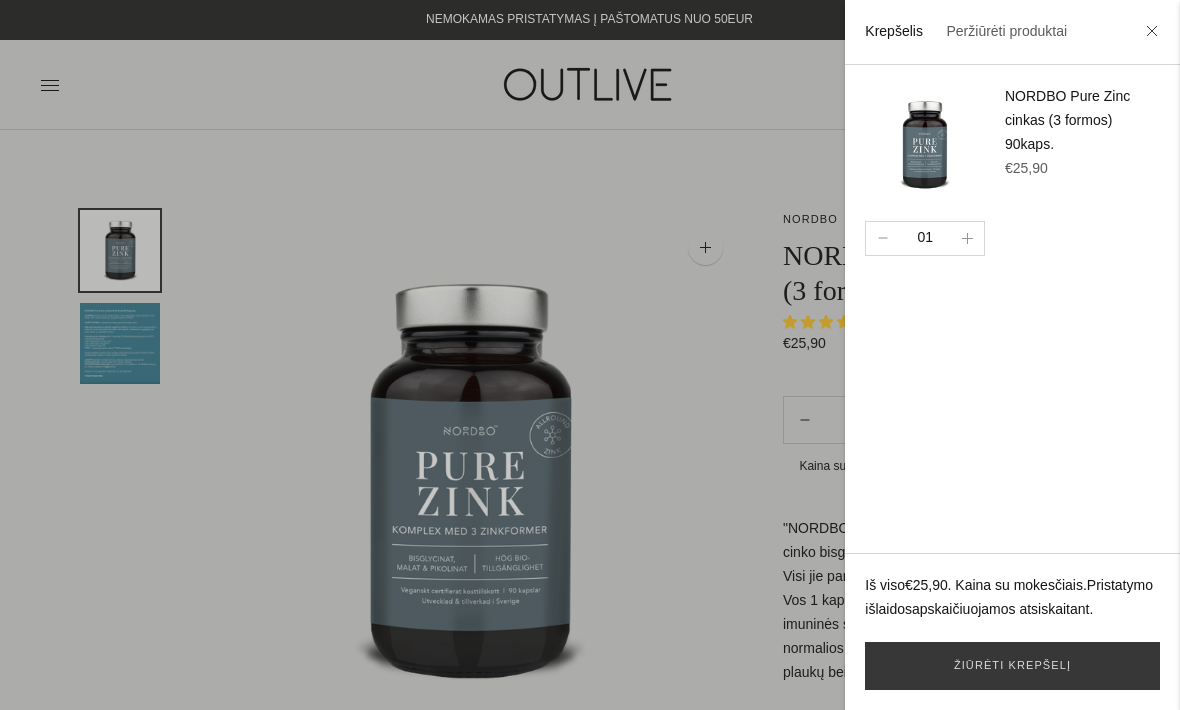 click on "Peržiūrėti produktai" at bounding box center (1006, 31) 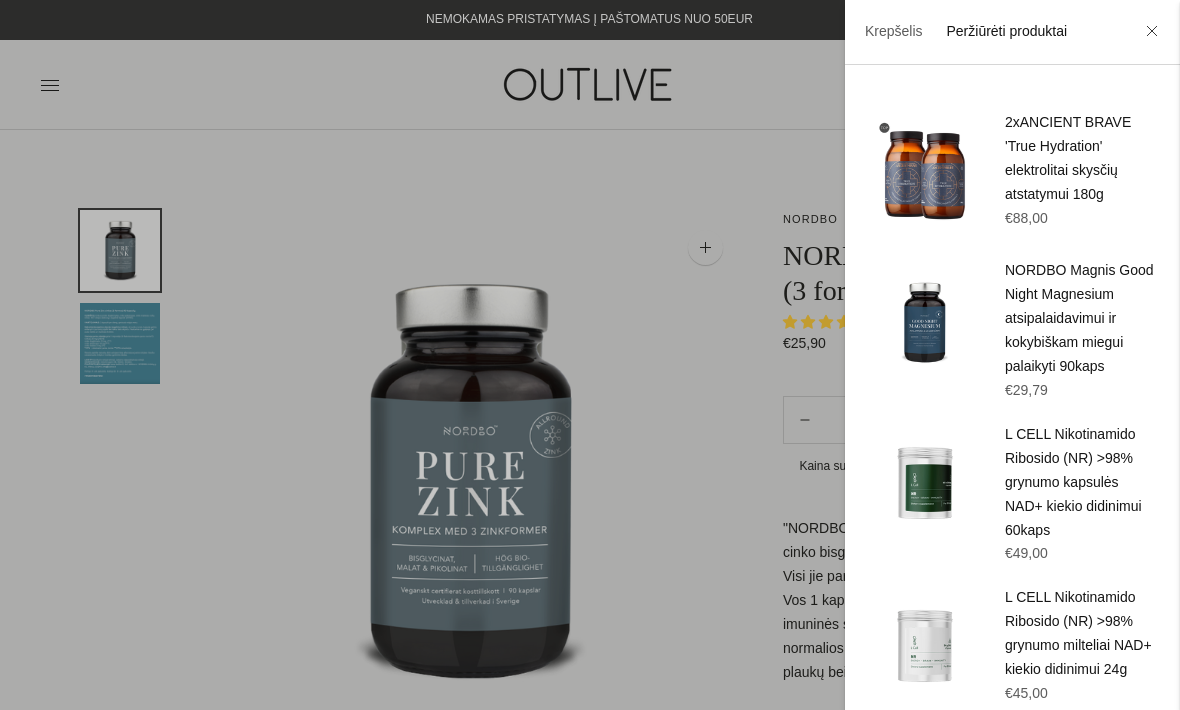 scroll, scrollTop: 1024, scrollLeft: 0, axis: vertical 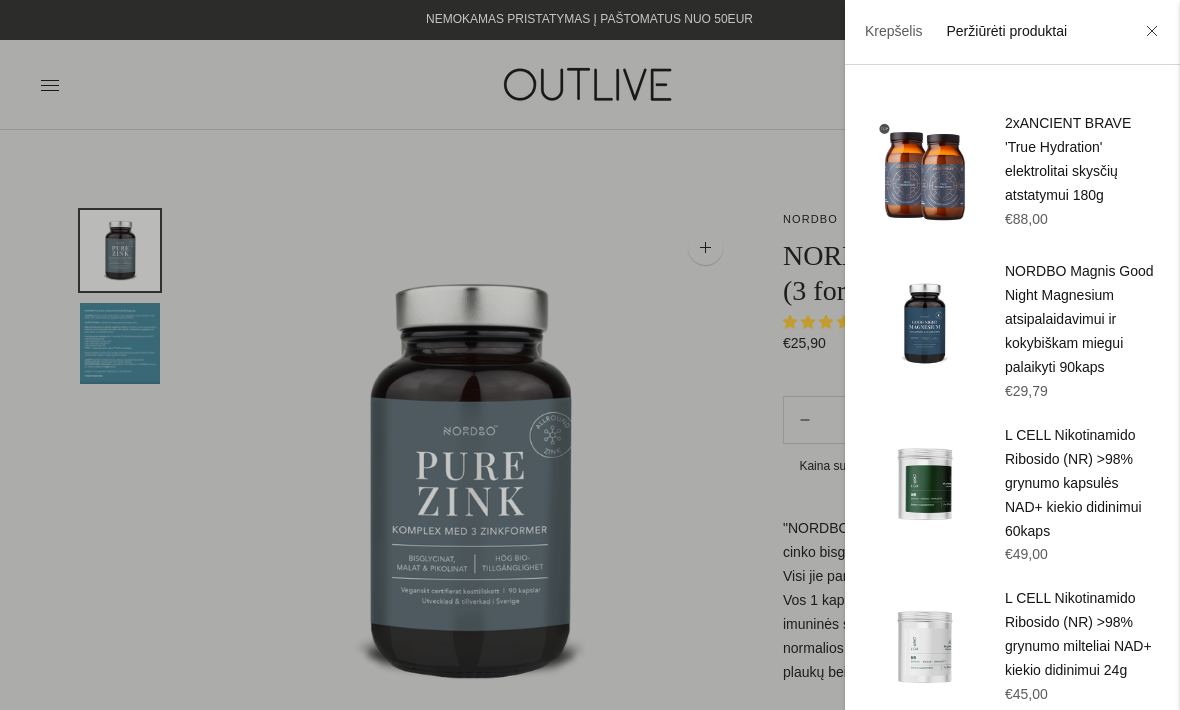 click at bounding box center [925, 484] 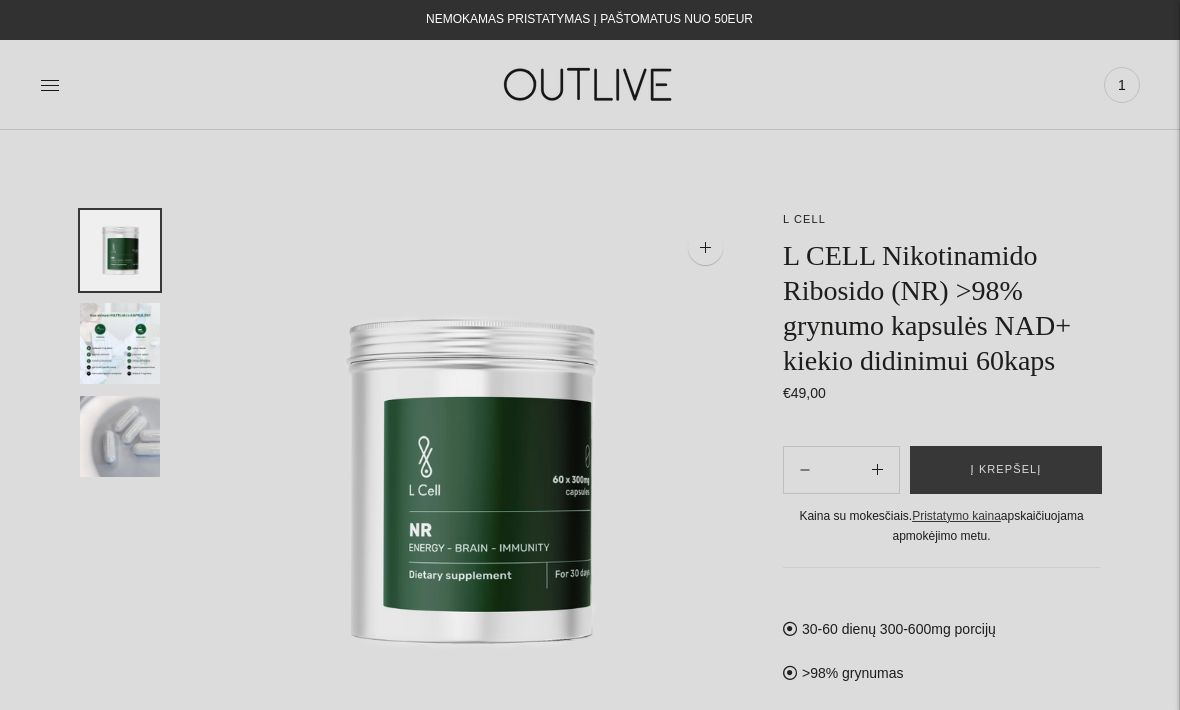scroll, scrollTop: 0, scrollLeft: 0, axis: both 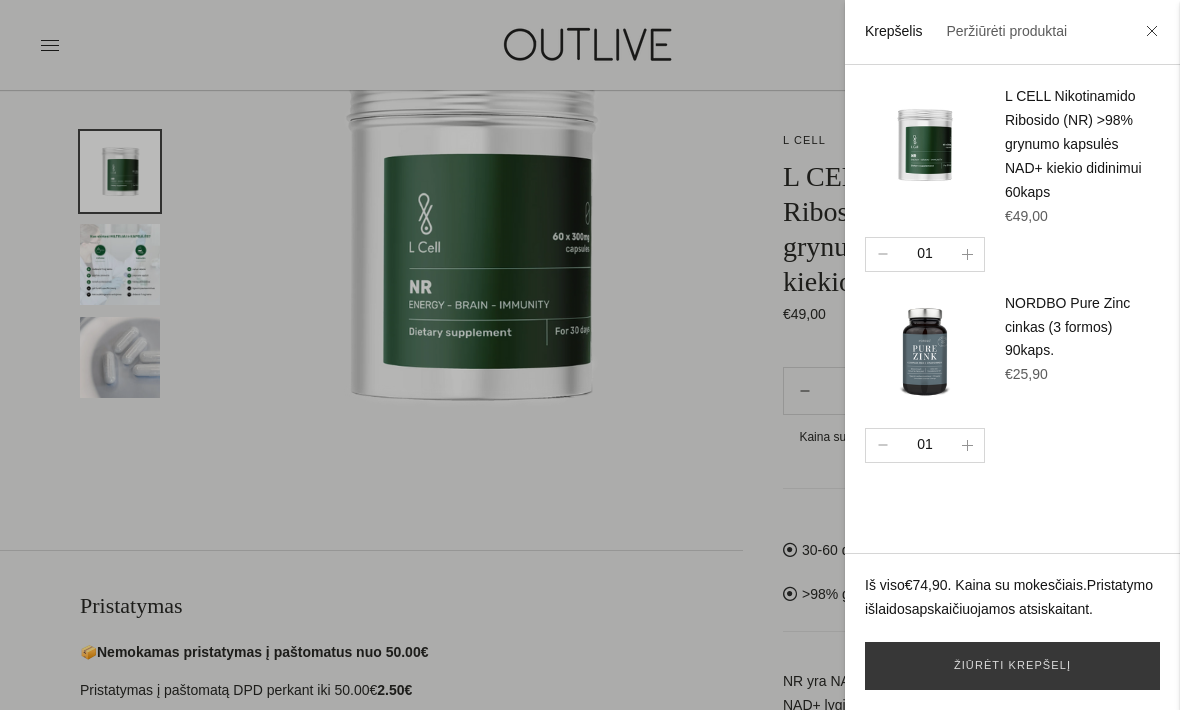 click on "Peržiūrėti produktai" at bounding box center [1006, 31] 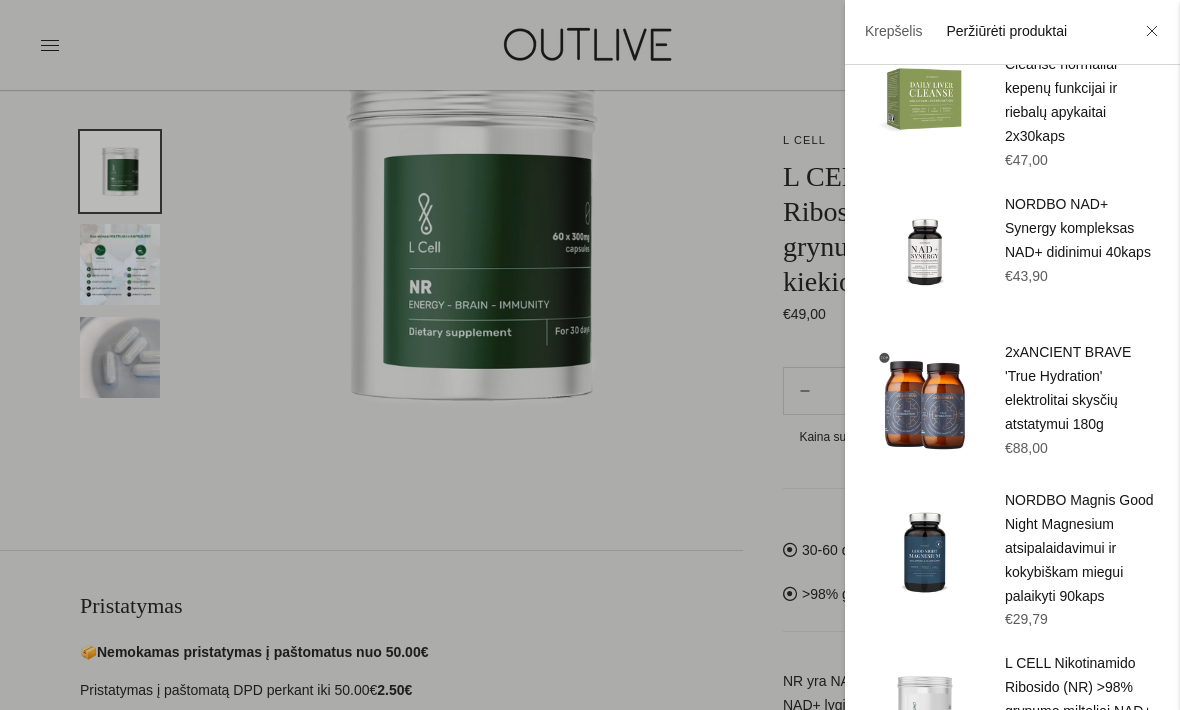 scroll, scrollTop: 958, scrollLeft: 0, axis: vertical 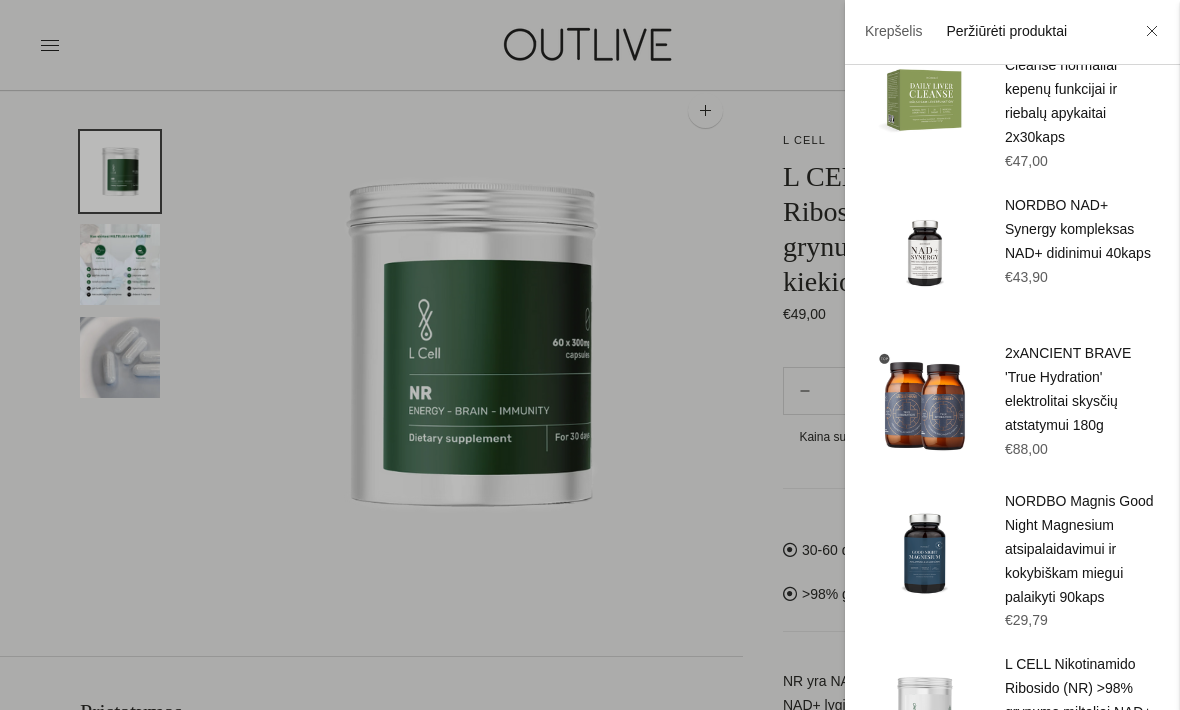 click 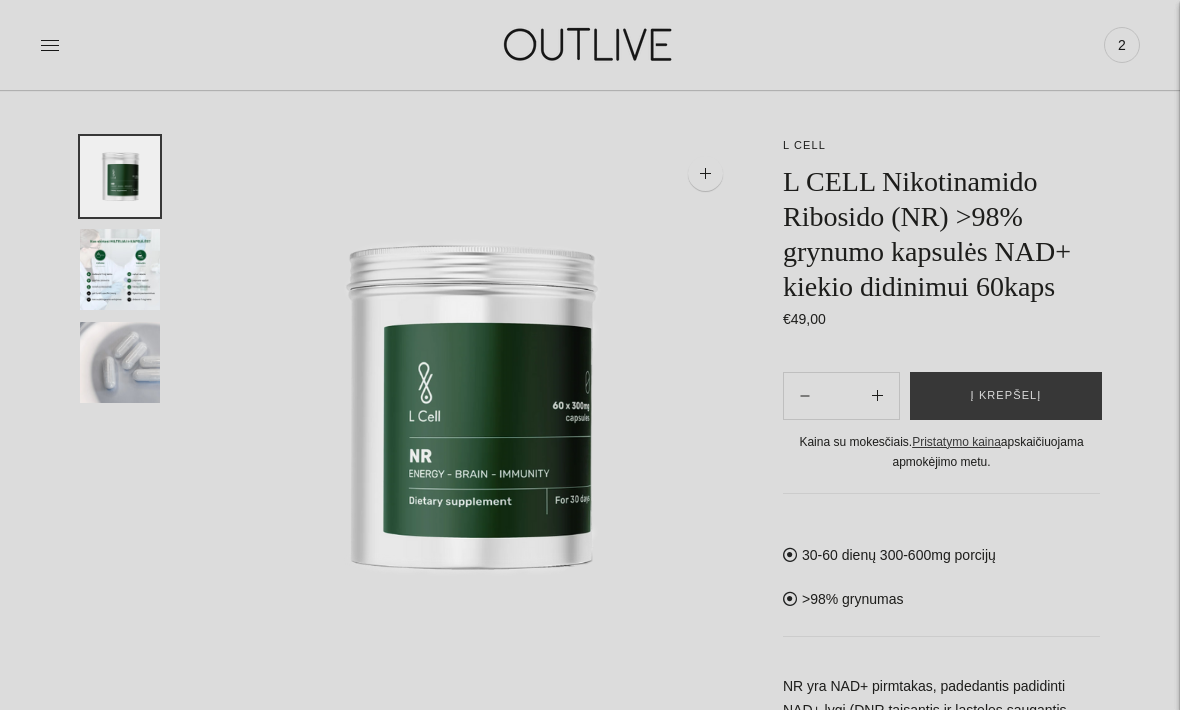 scroll, scrollTop: 0, scrollLeft: 0, axis: both 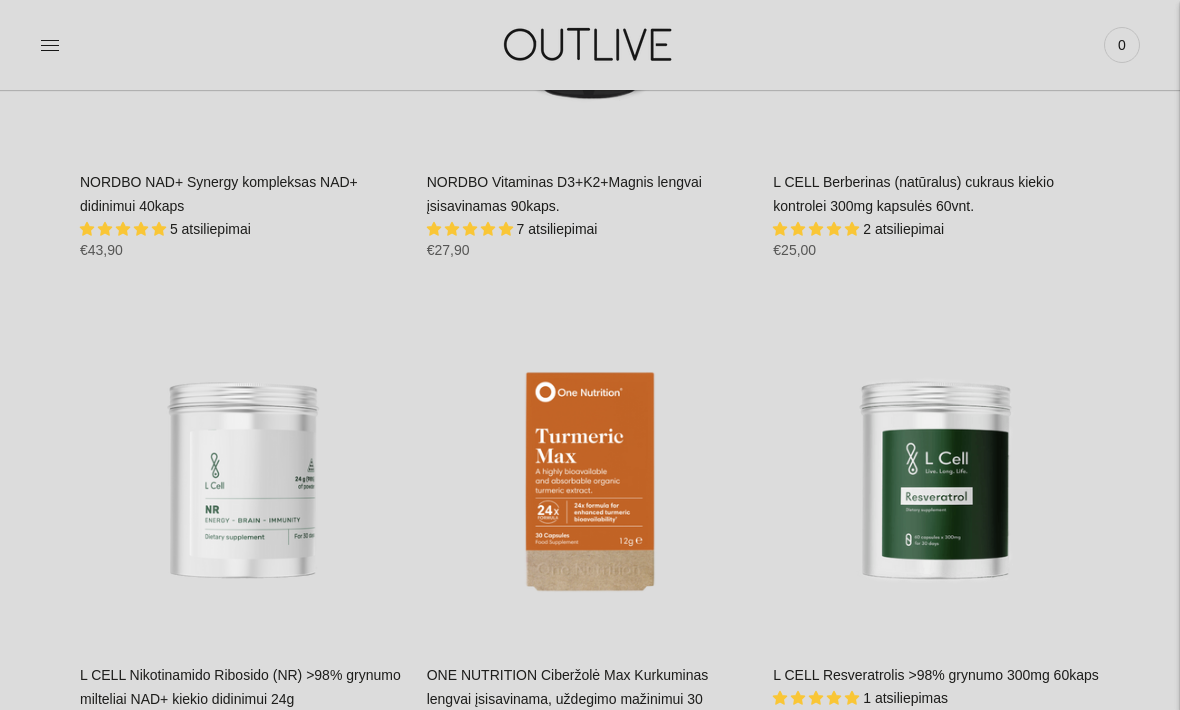 click at bounding box center (936, 480) 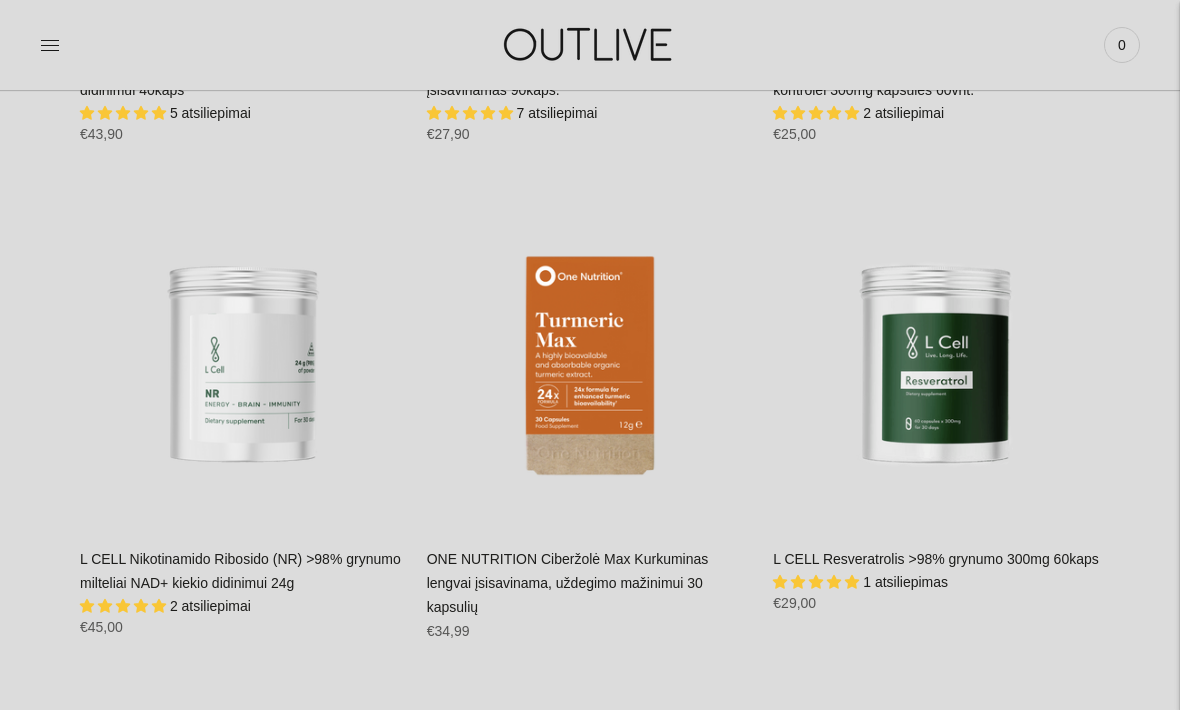 scroll, scrollTop: 2972, scrollLeft: 0, axis: vertical 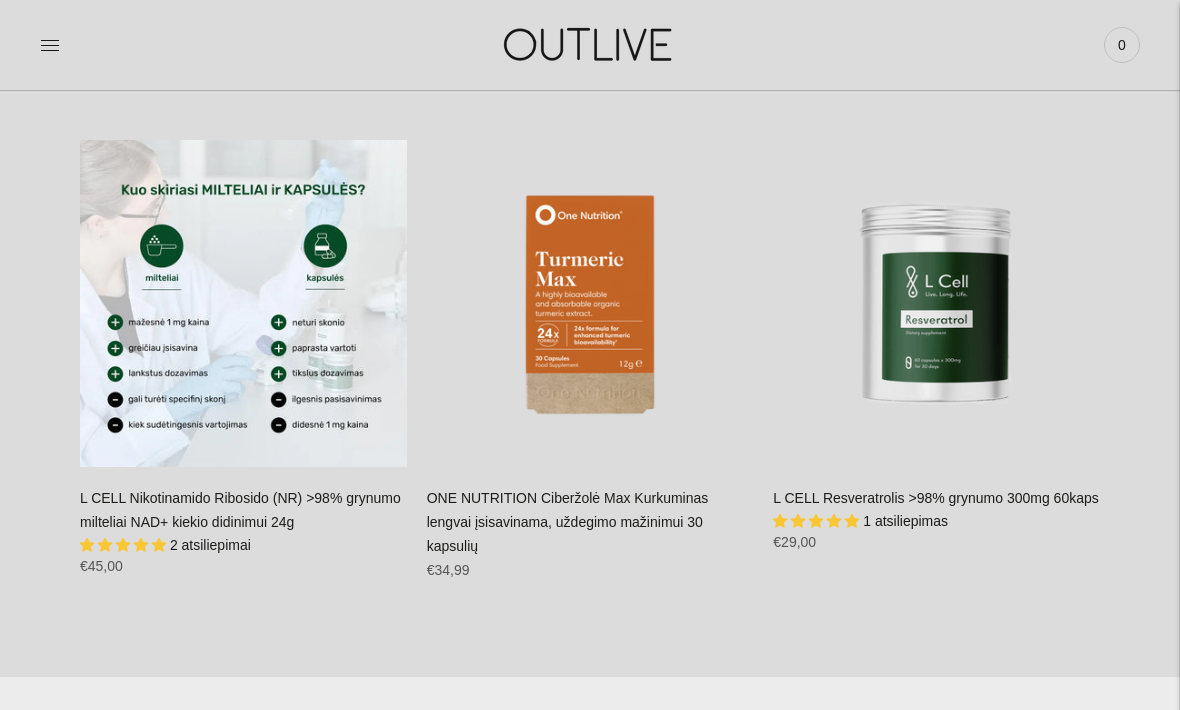 click at bounding box center (243, 303) 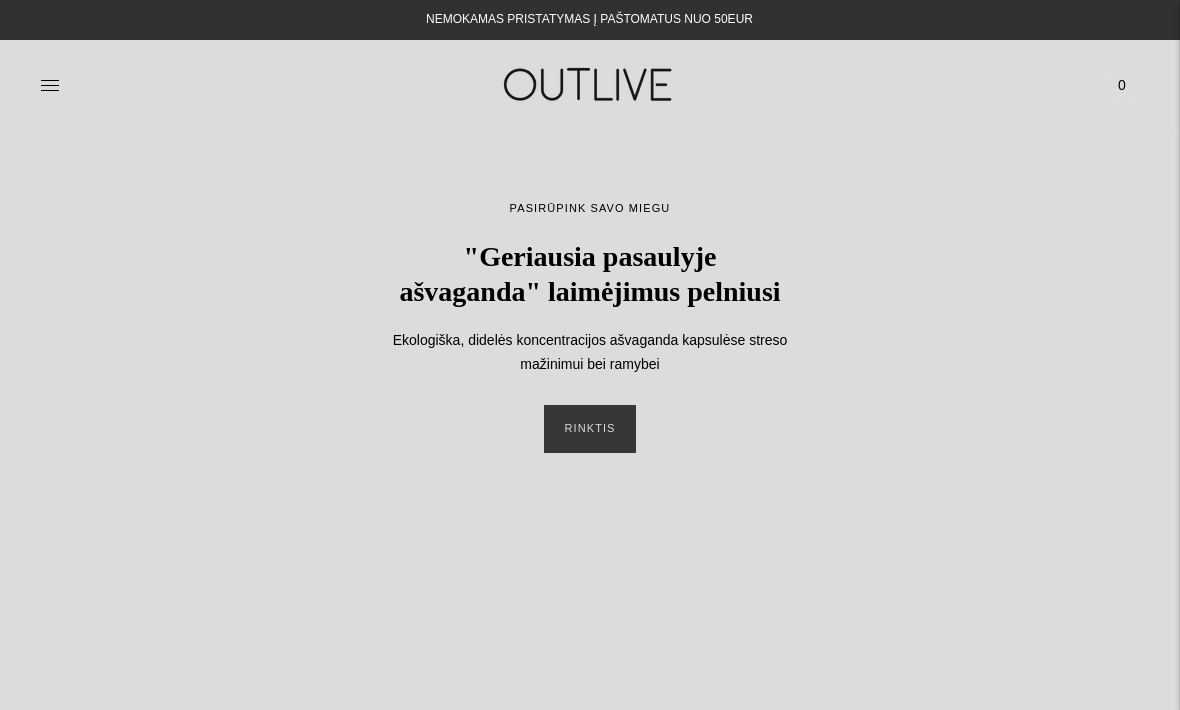 scroll, scrollTop: 3039, scrollLeft: 0, axis: vertical 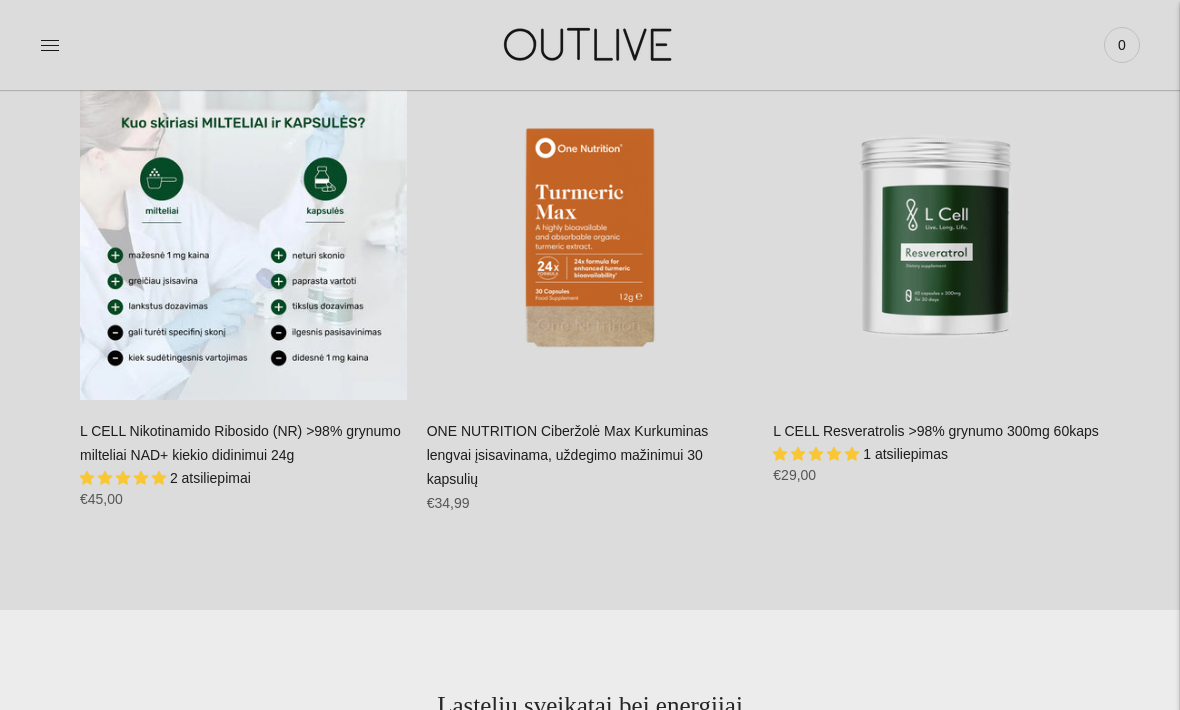 click at bounding box center (936, 236) 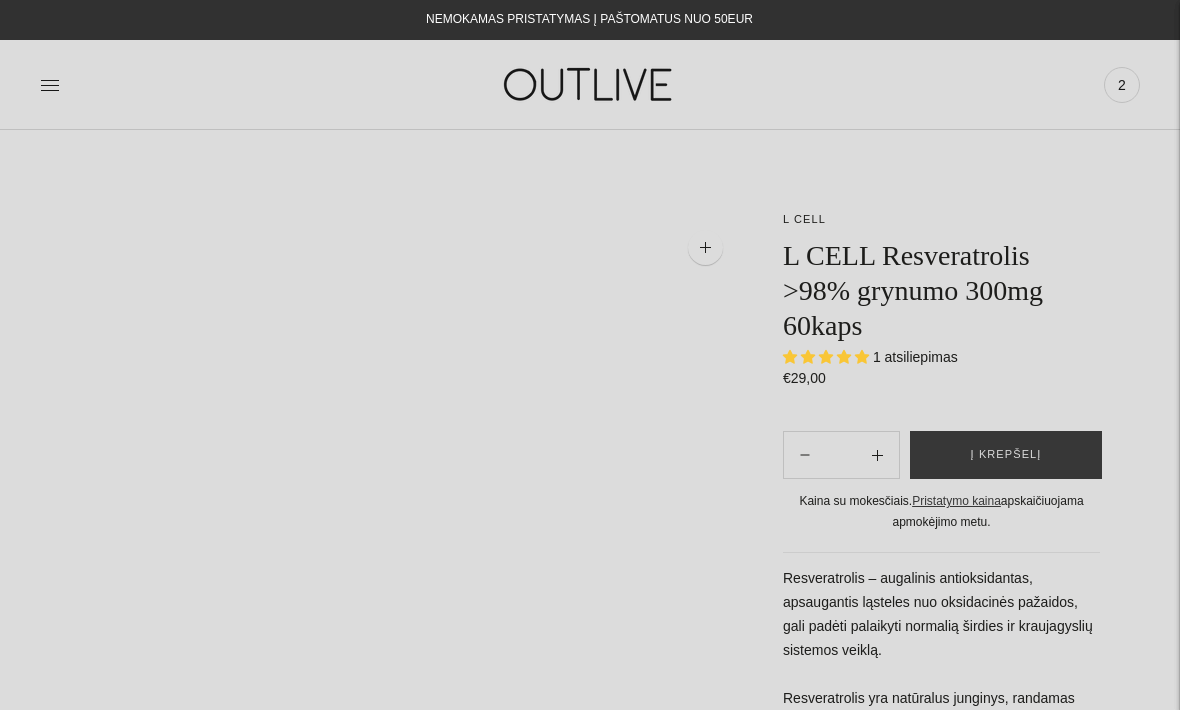 scroll, scrollTop: 0, scrollLeft: 0, axis: both 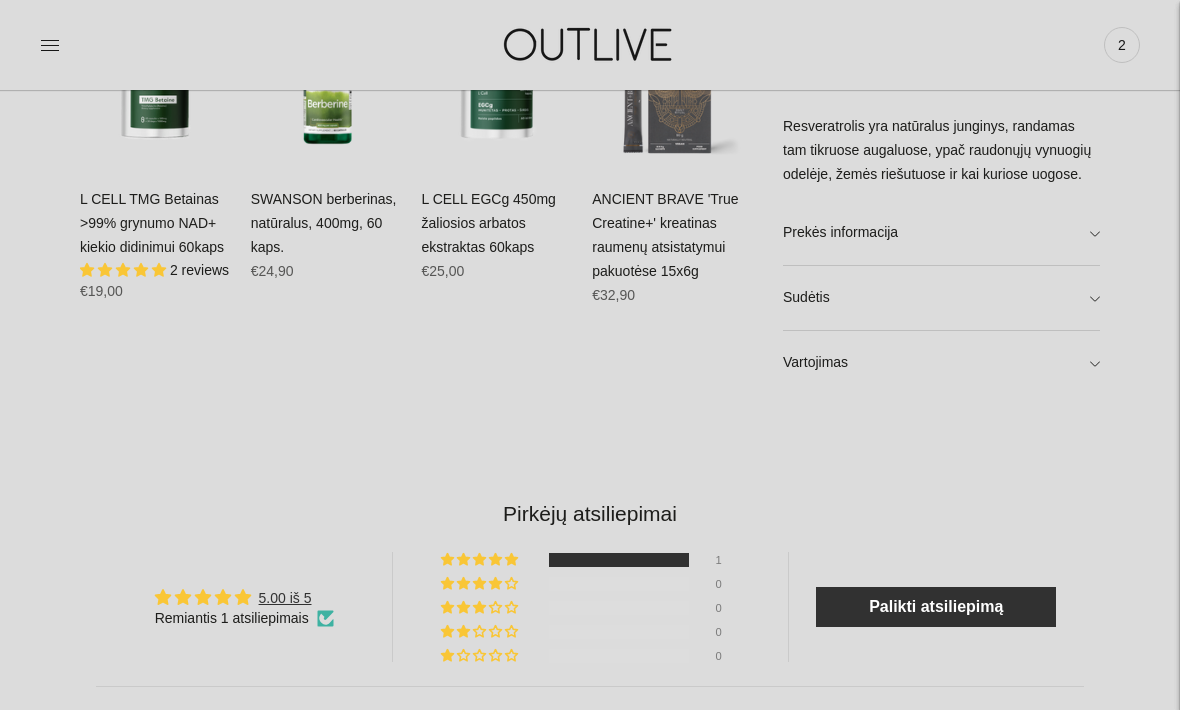 click on "Sudėtis" at bounding box center [941, 298] 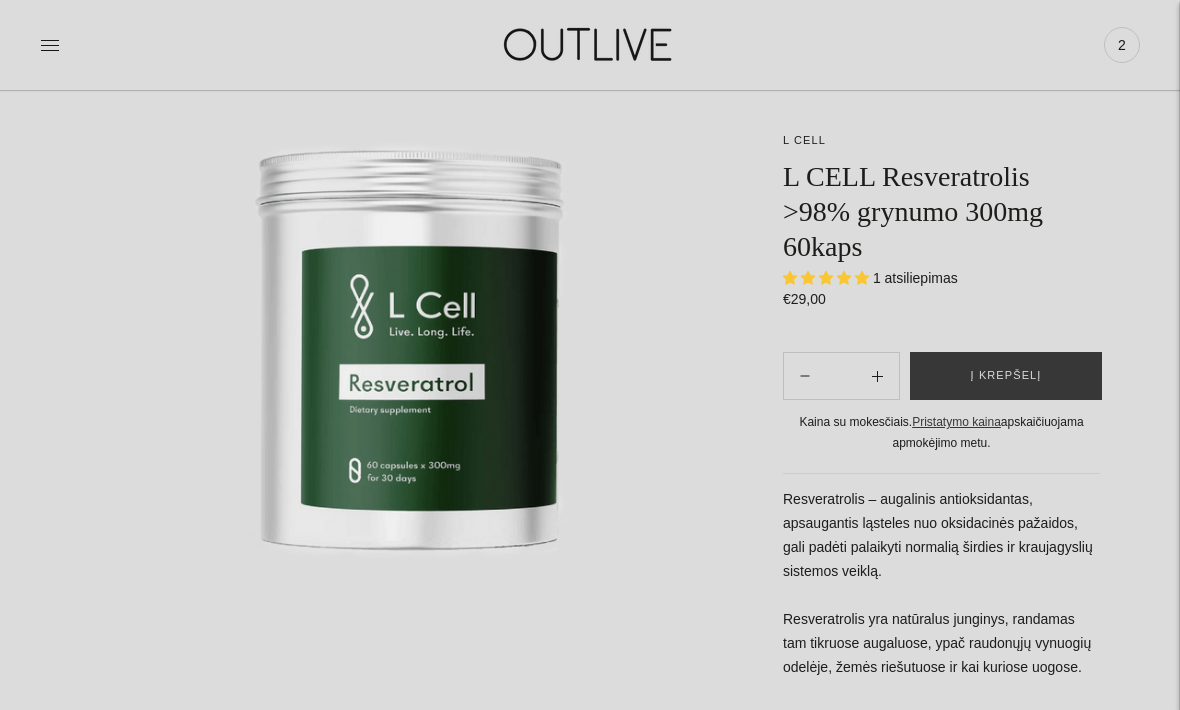 scroll, scrollTop: 165, scrollLeft: 0, axis: vertical 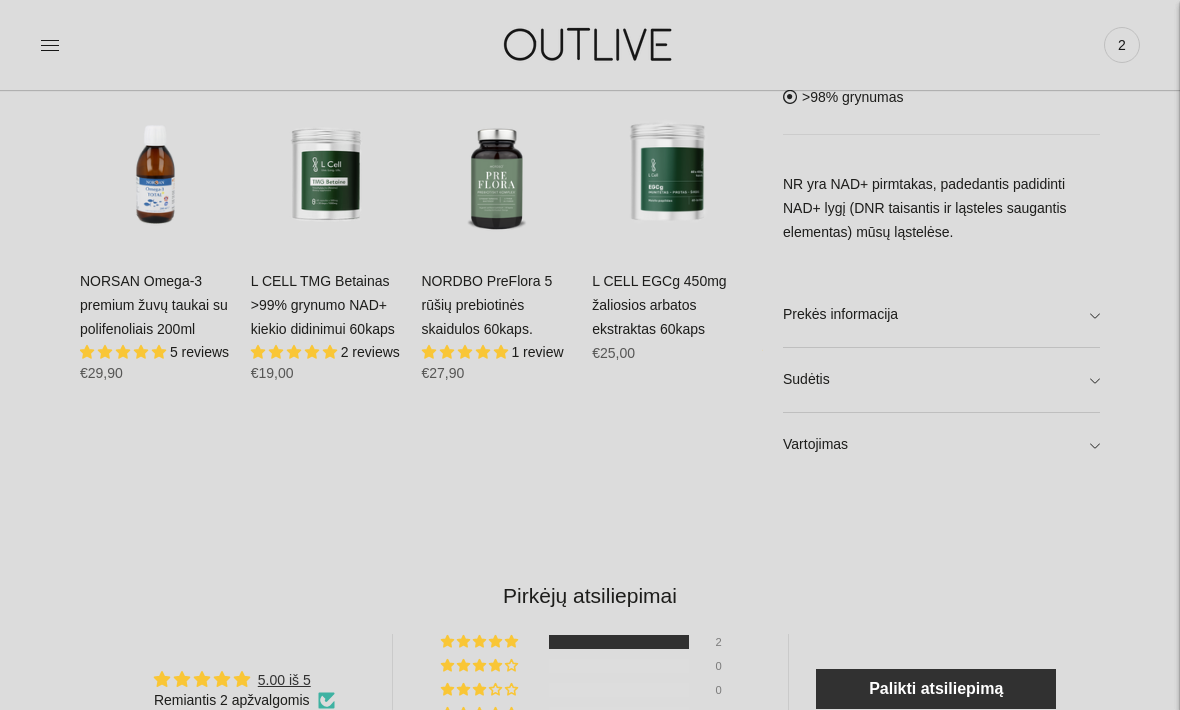 click on "Sudėtis" at bounding box center (941, 380) 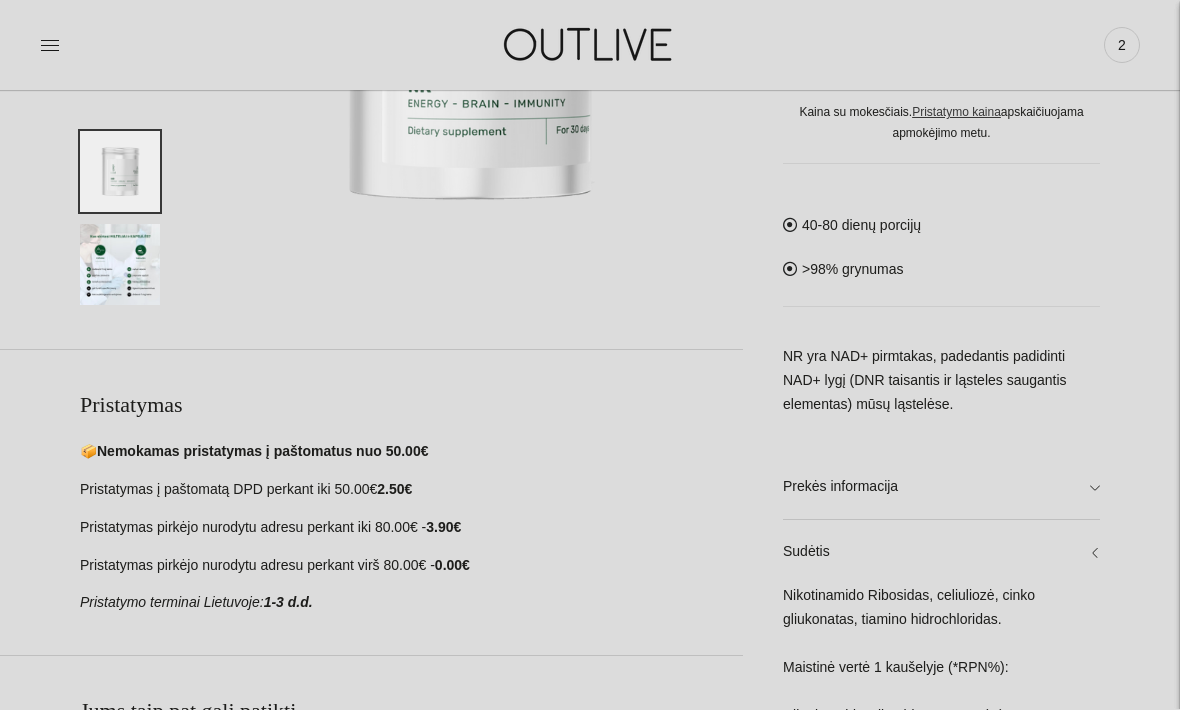 scroll, scrollTop: 372, scrollLeft: 0, axis: vertical 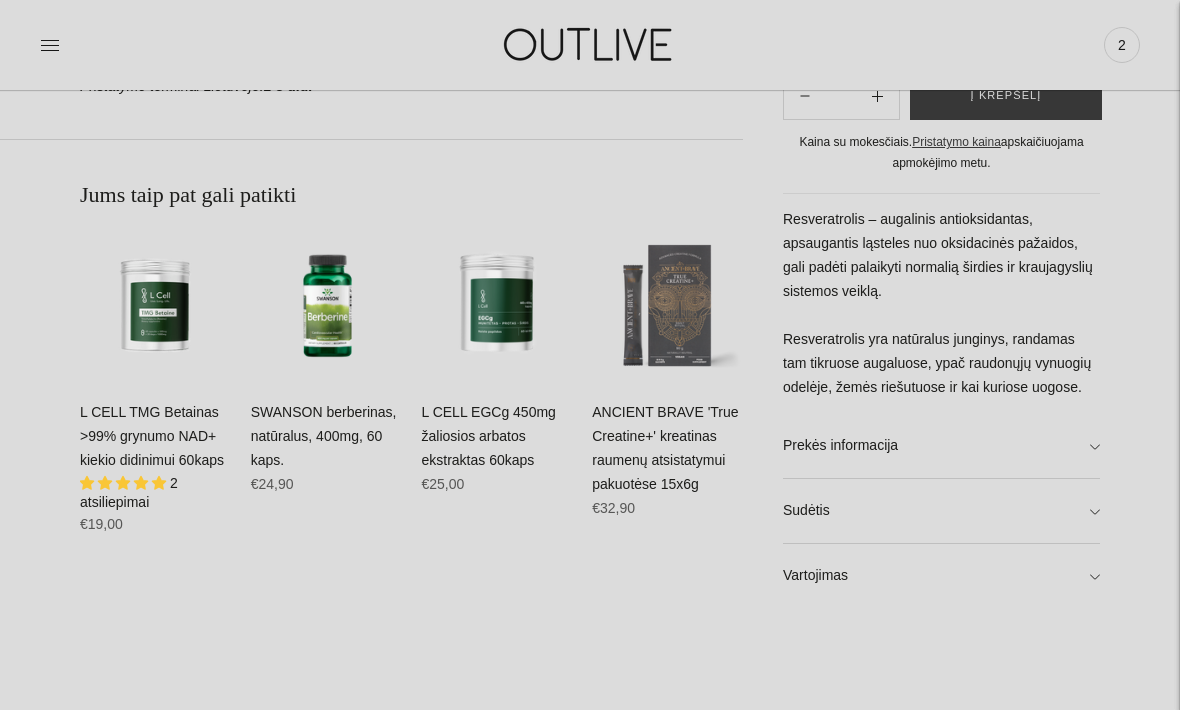 click on "**********" at bounding box center (590, 129) 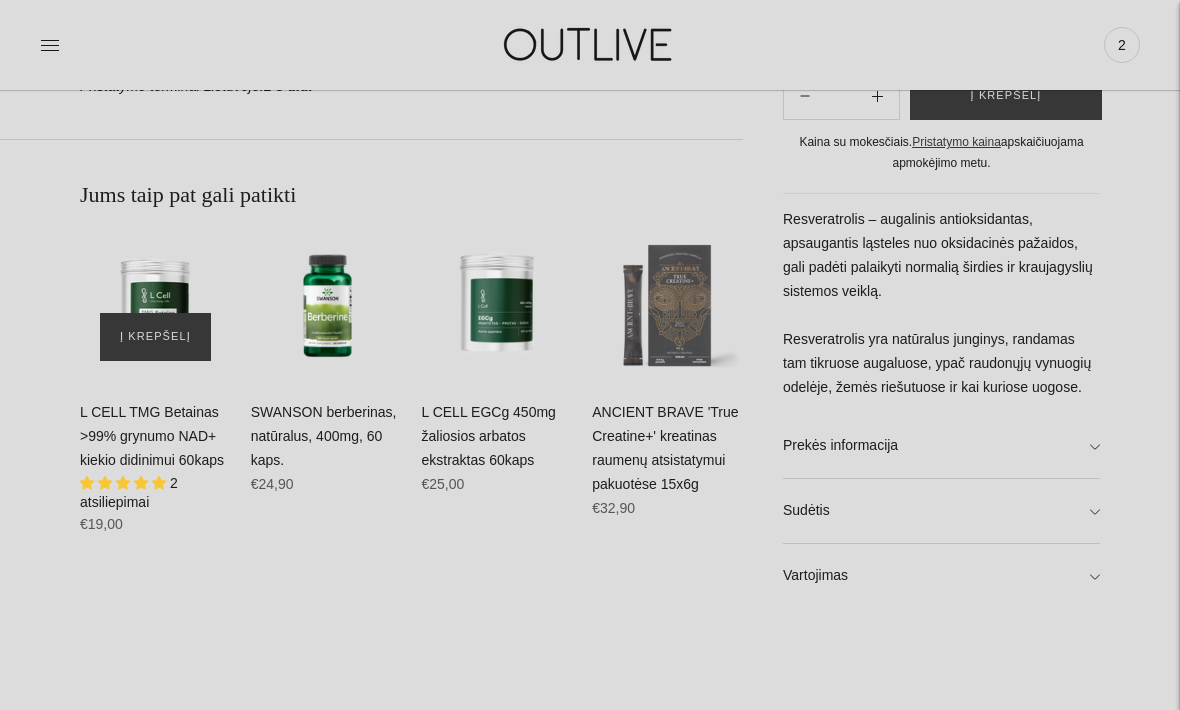 click at bounding box center [155, 305] 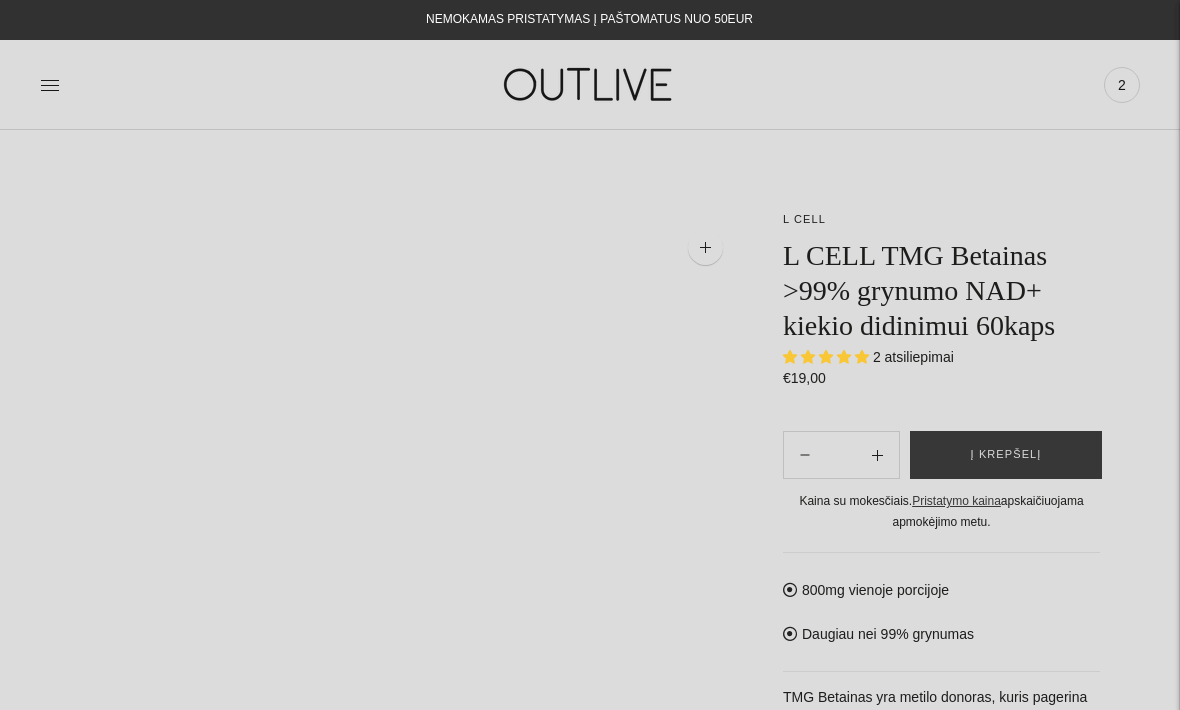 scroll, scrollTop: 0, scrollLeft: 0, axis: both 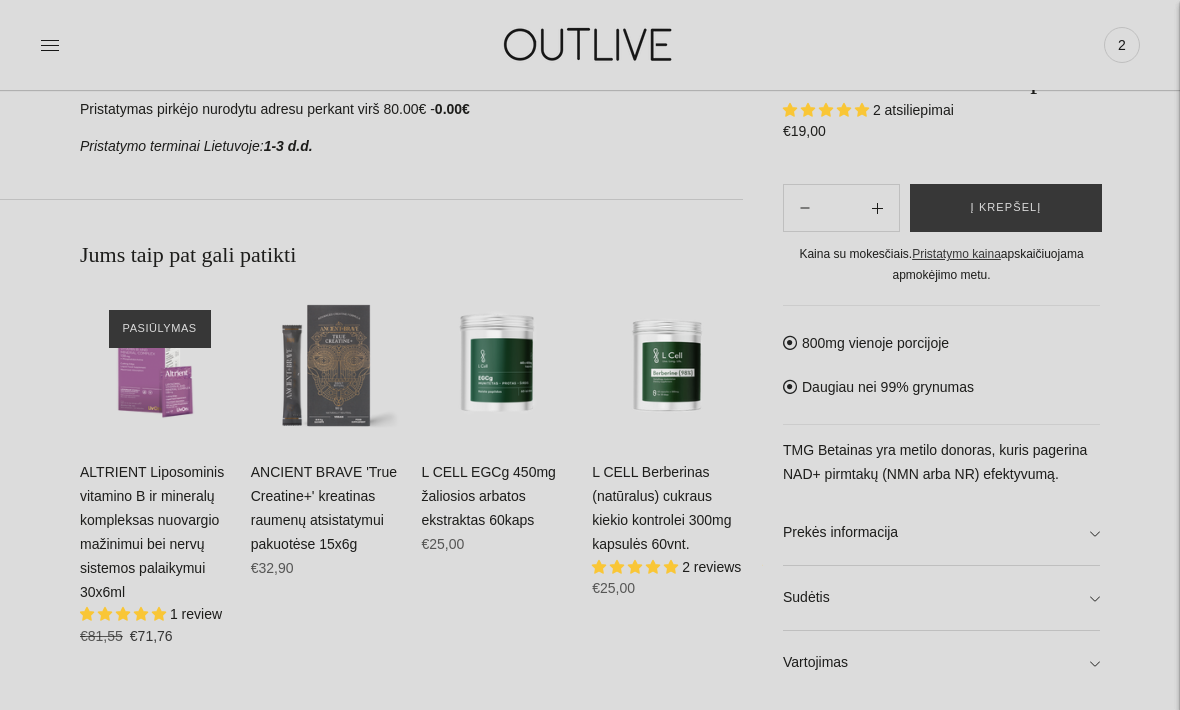 click on "Sudėtis" at bounding box center [941, 598] 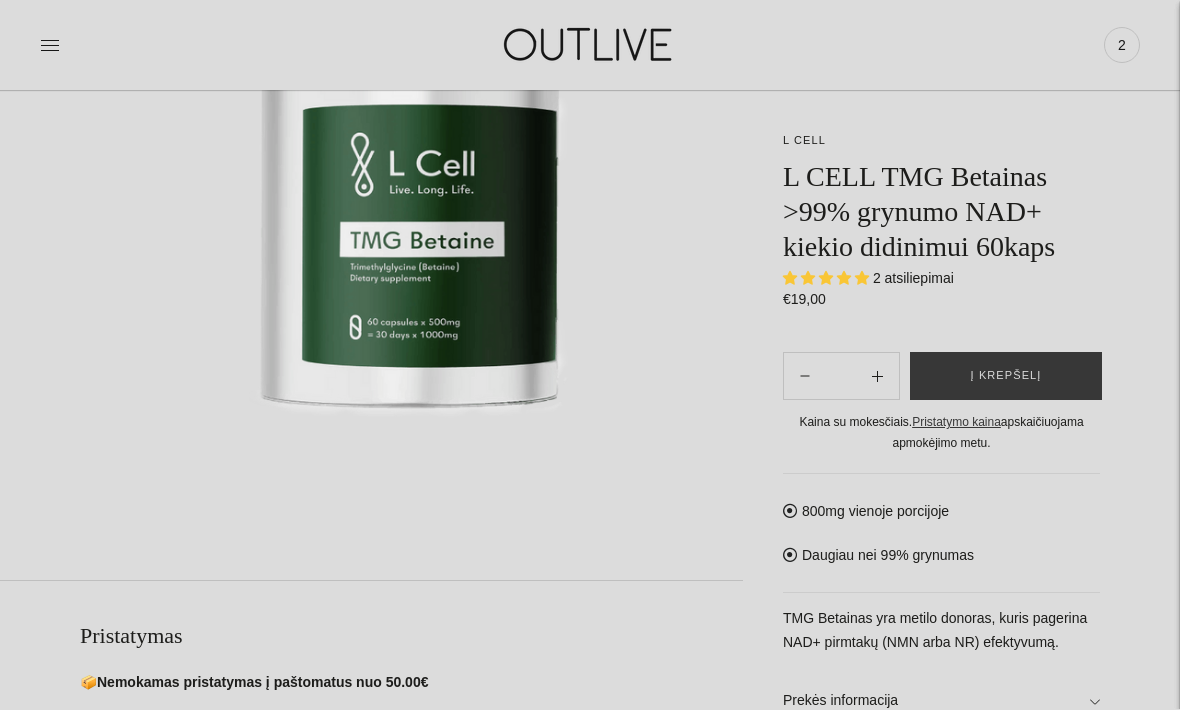 scroll, scrollTop: 316, scrollLeft: 0, axis: vertical 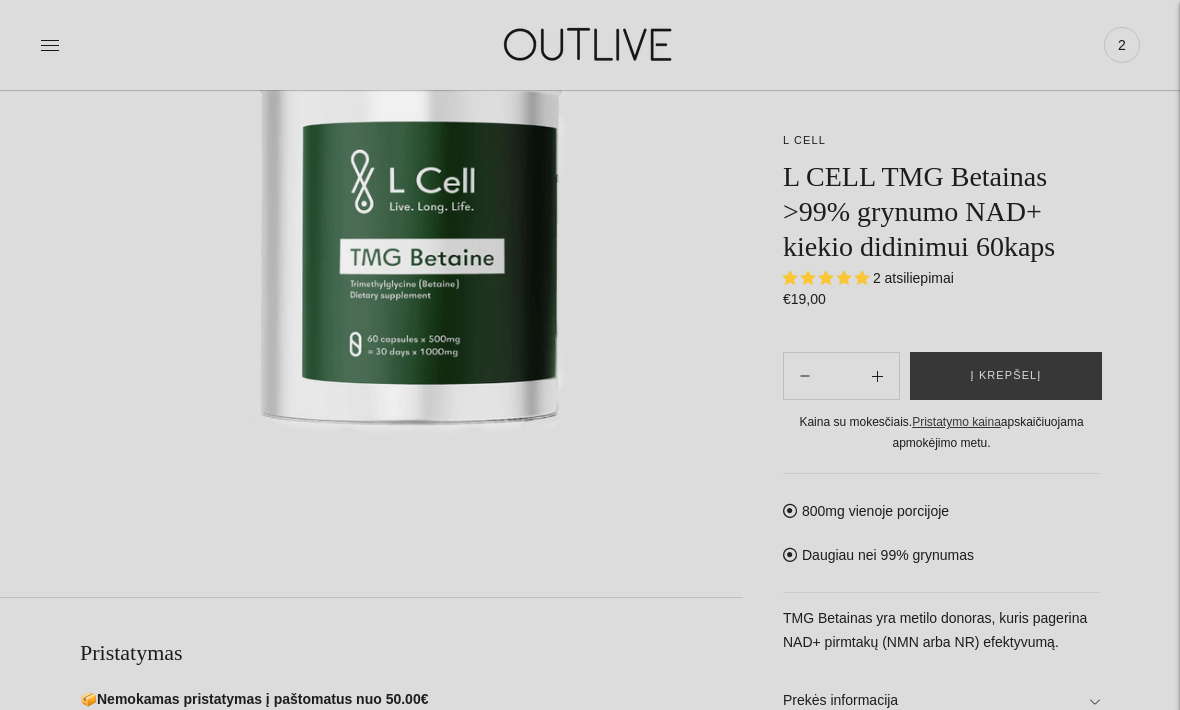 click 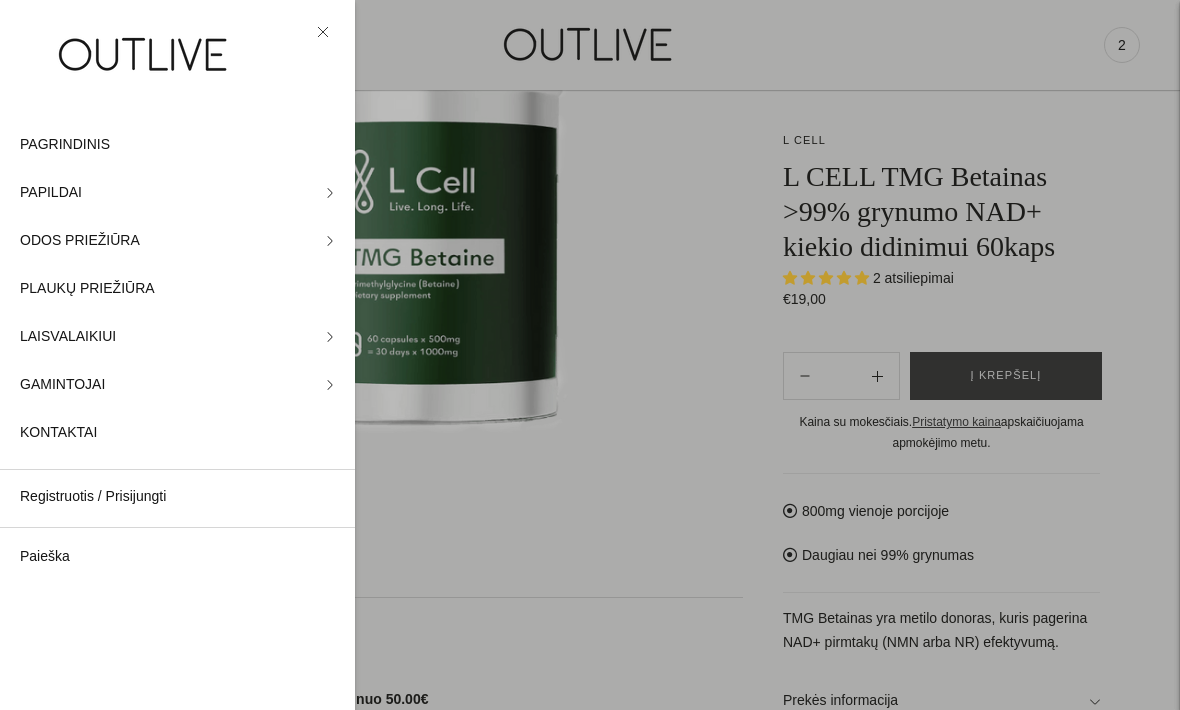 click on "Paieška" at bounding box center (177, 557) 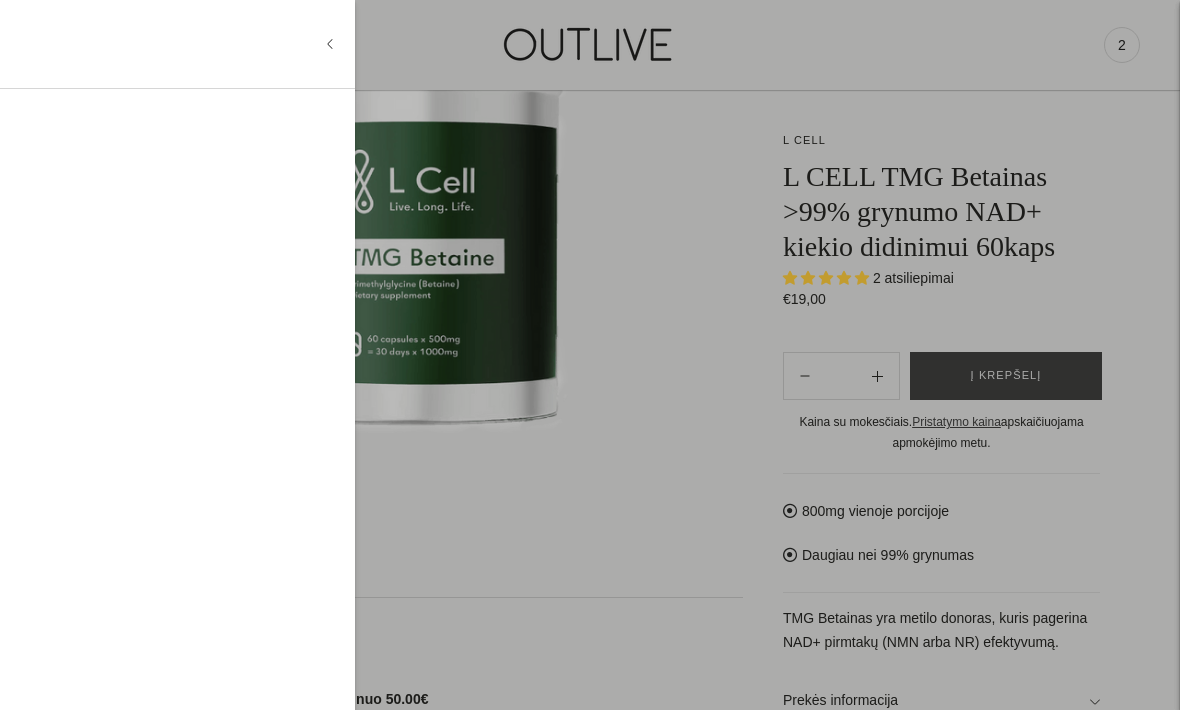 click at bounding box center (172, 44) 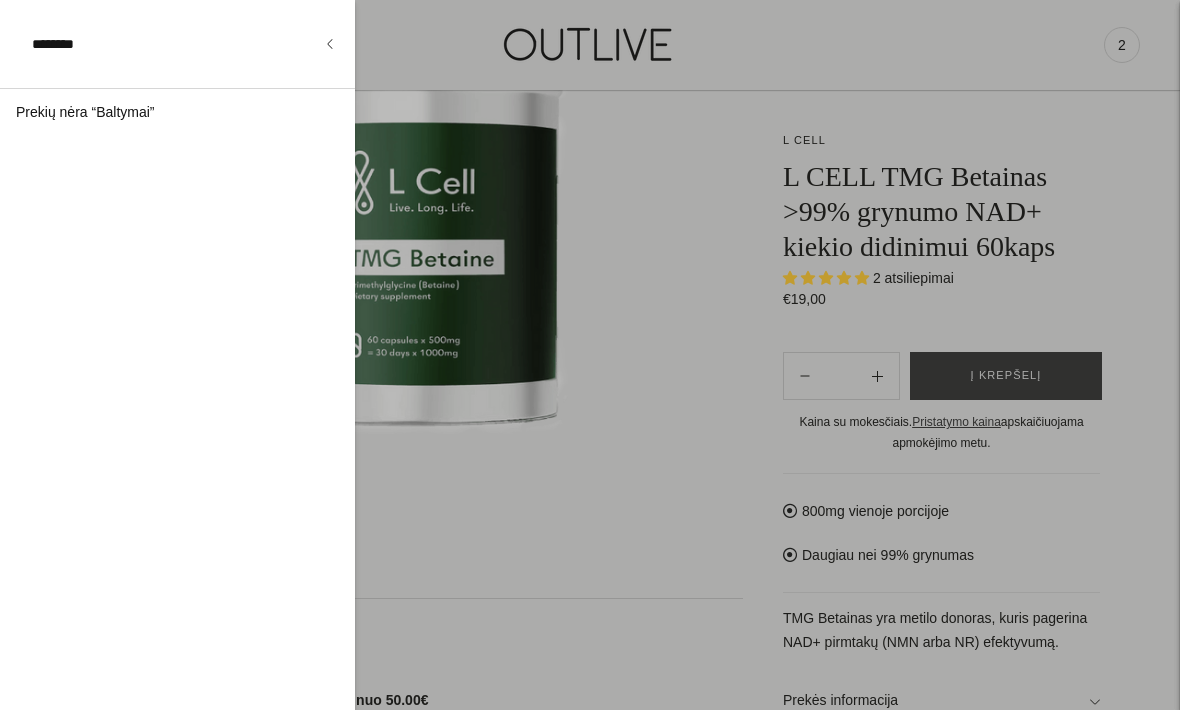 type on "********" 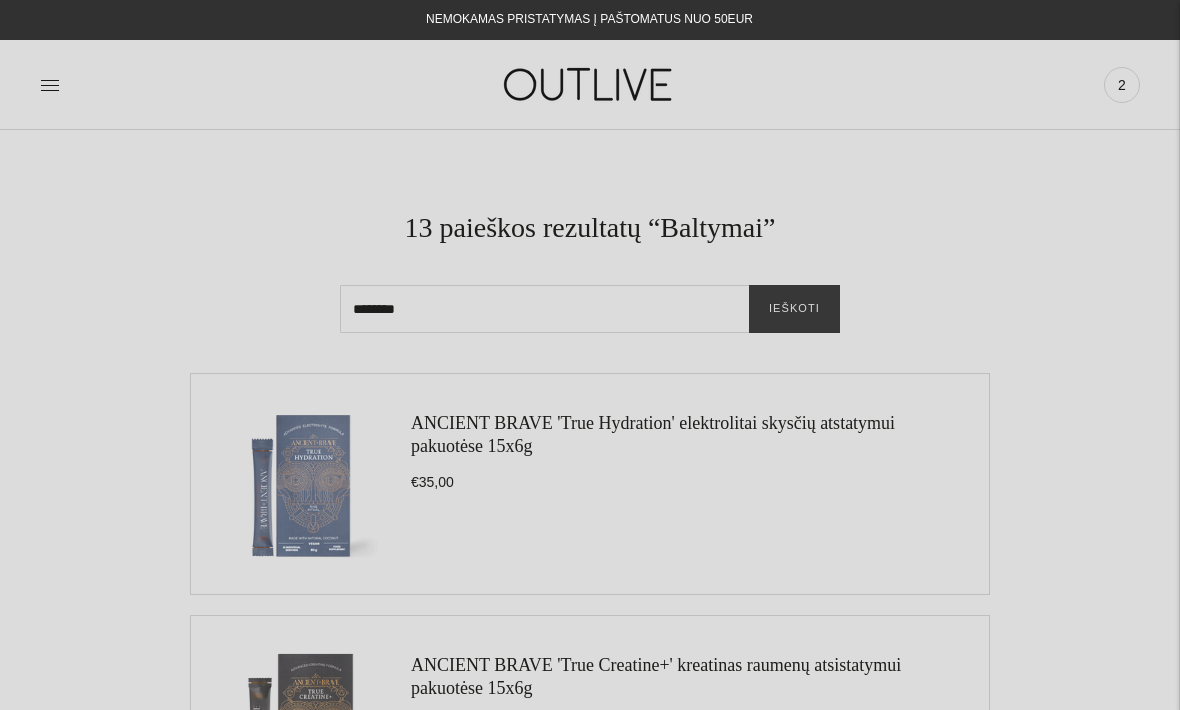 scroll, scrollTop: 0, scrollLeft: 0, axis: both 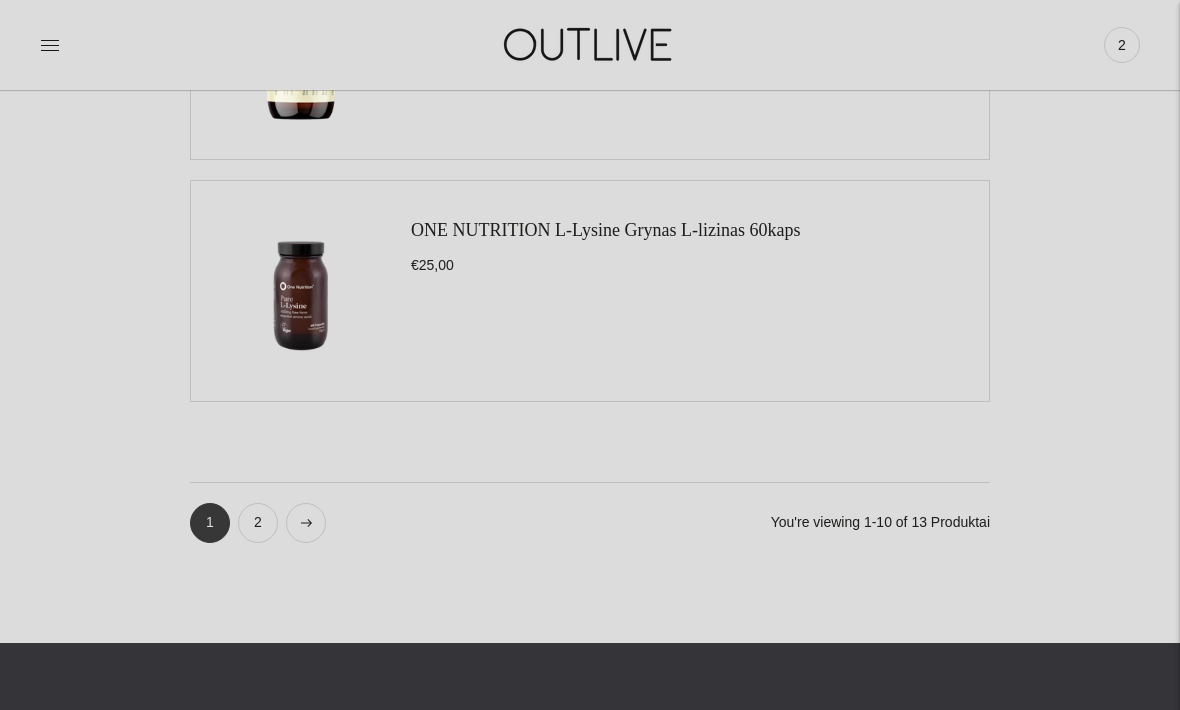 click at bounding box center (301, 291) 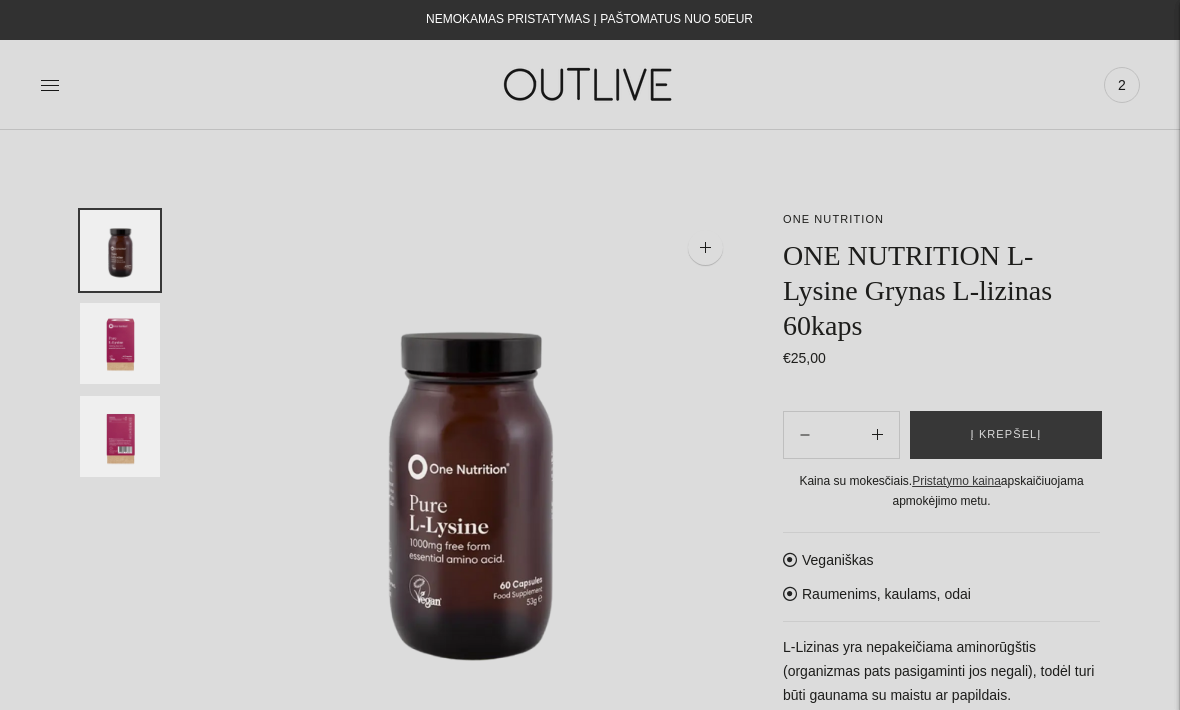 scroll, scrollTop: 0, scrollLeft: 0, axis: both 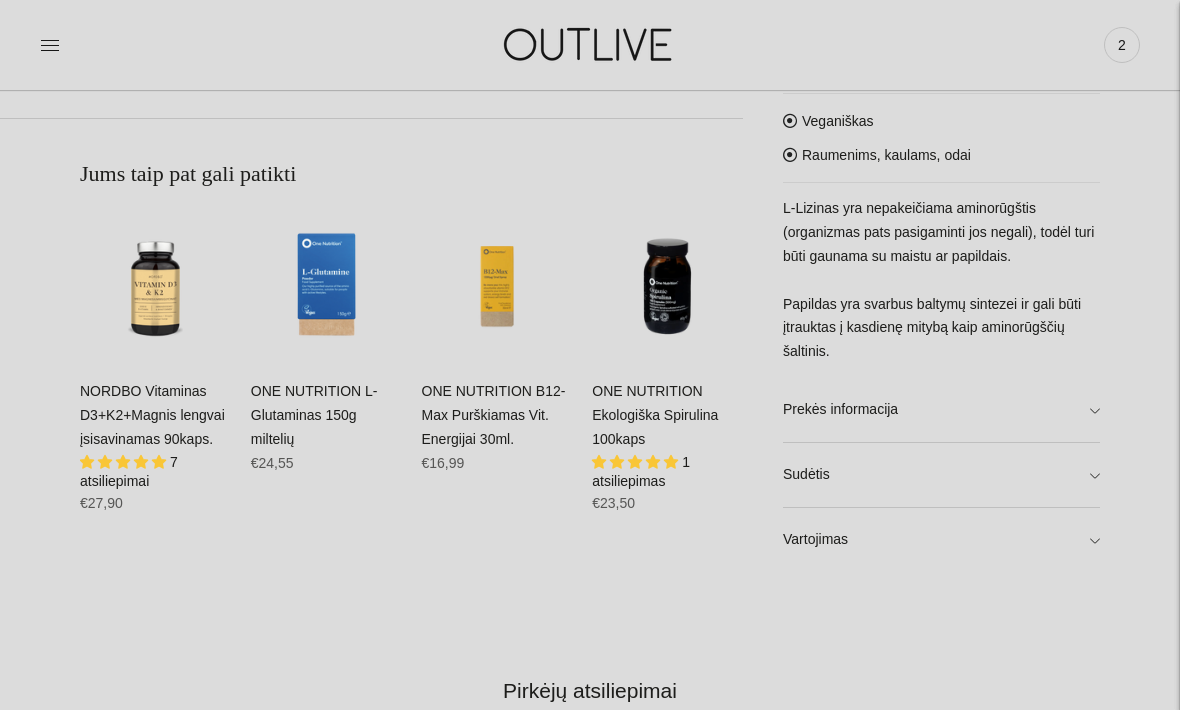click on "Prekės informacija" at bounding box center [941, 410] 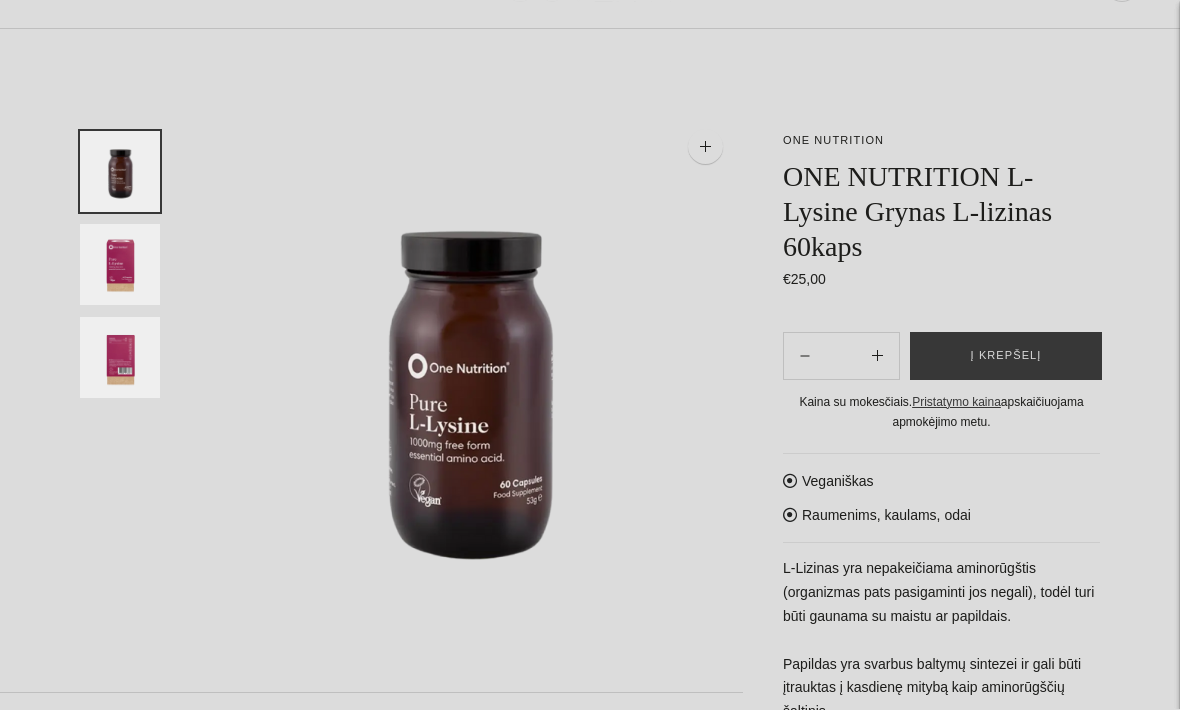 scroll, scrollTop: 0, scrollLeft: 0, axis: both 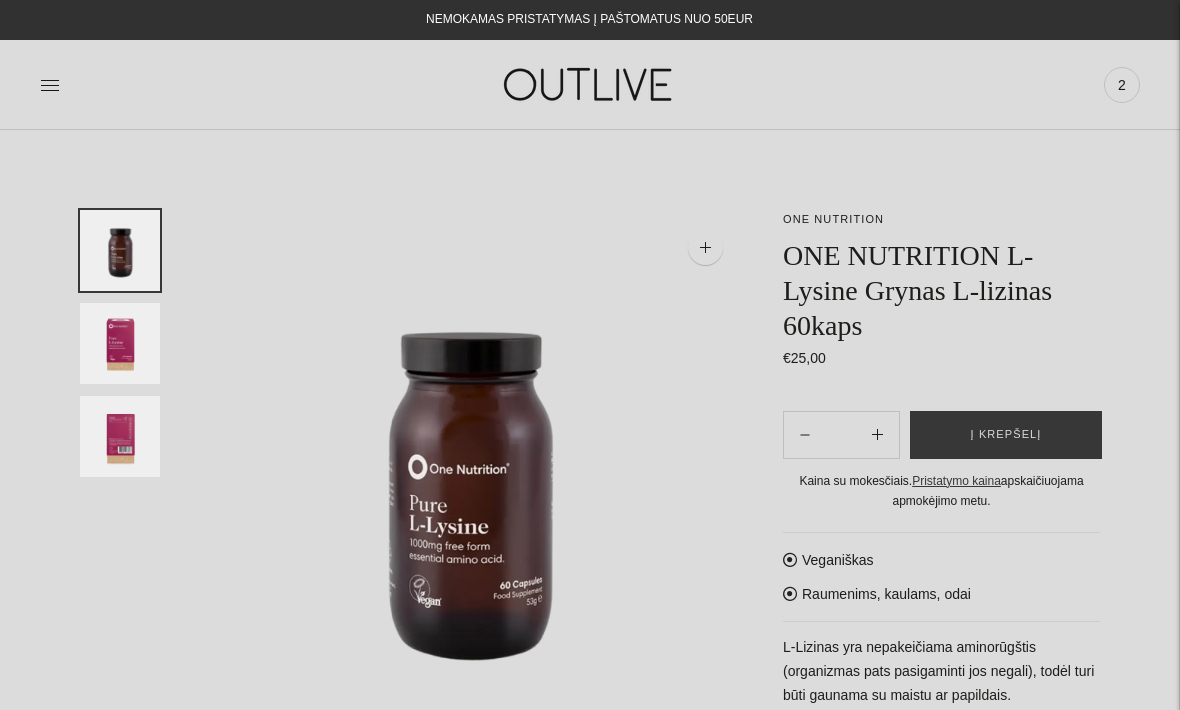 click 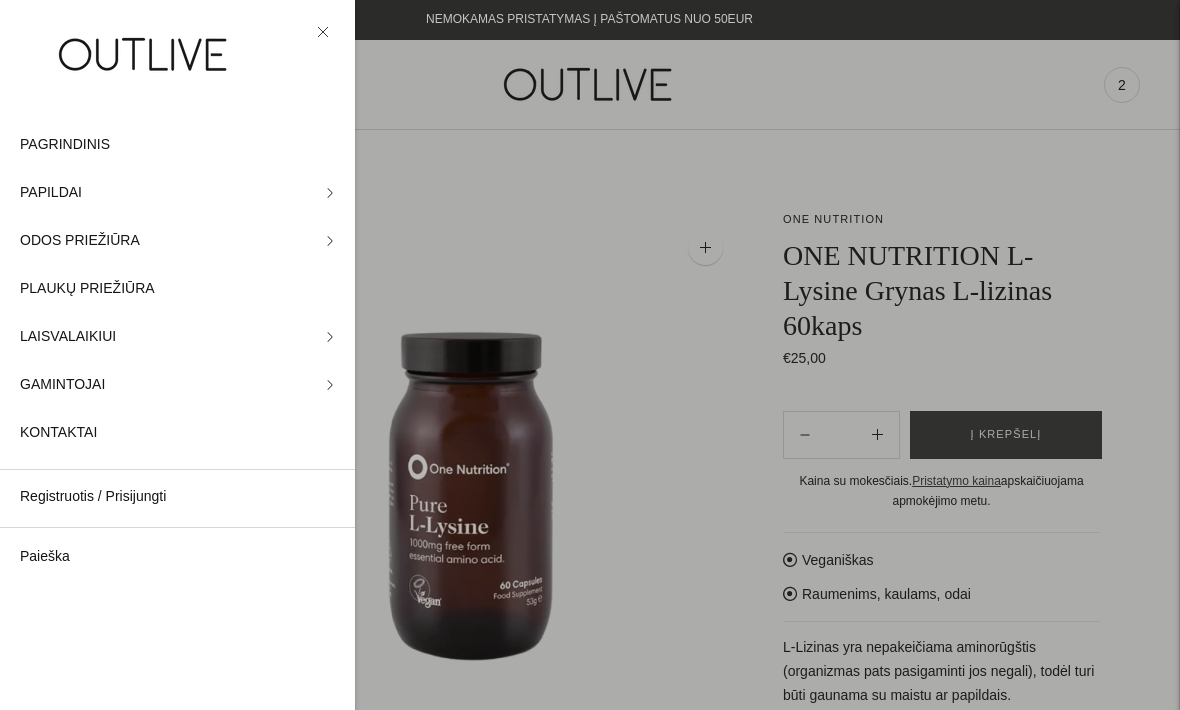 click on "PLAUKŲ PRIEŽIŪRA" at bounding box center (87, 289) 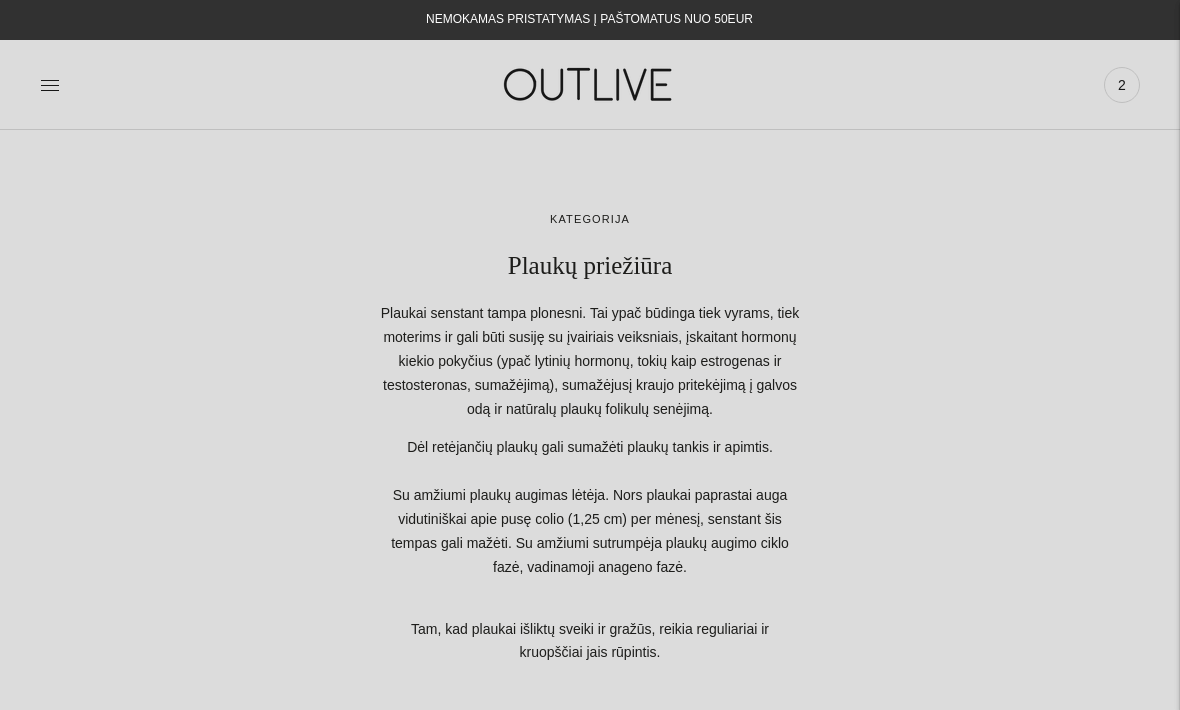 scroll, scrollTop: 0, scrollLeft: 0, axis: both 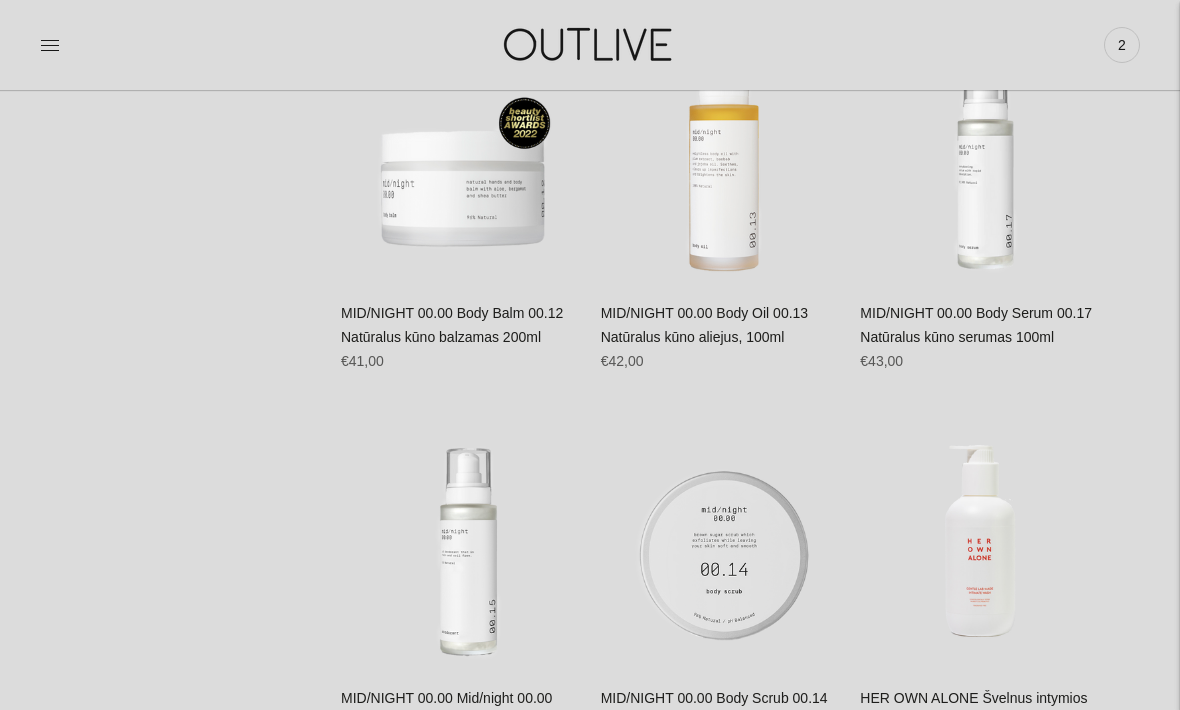click 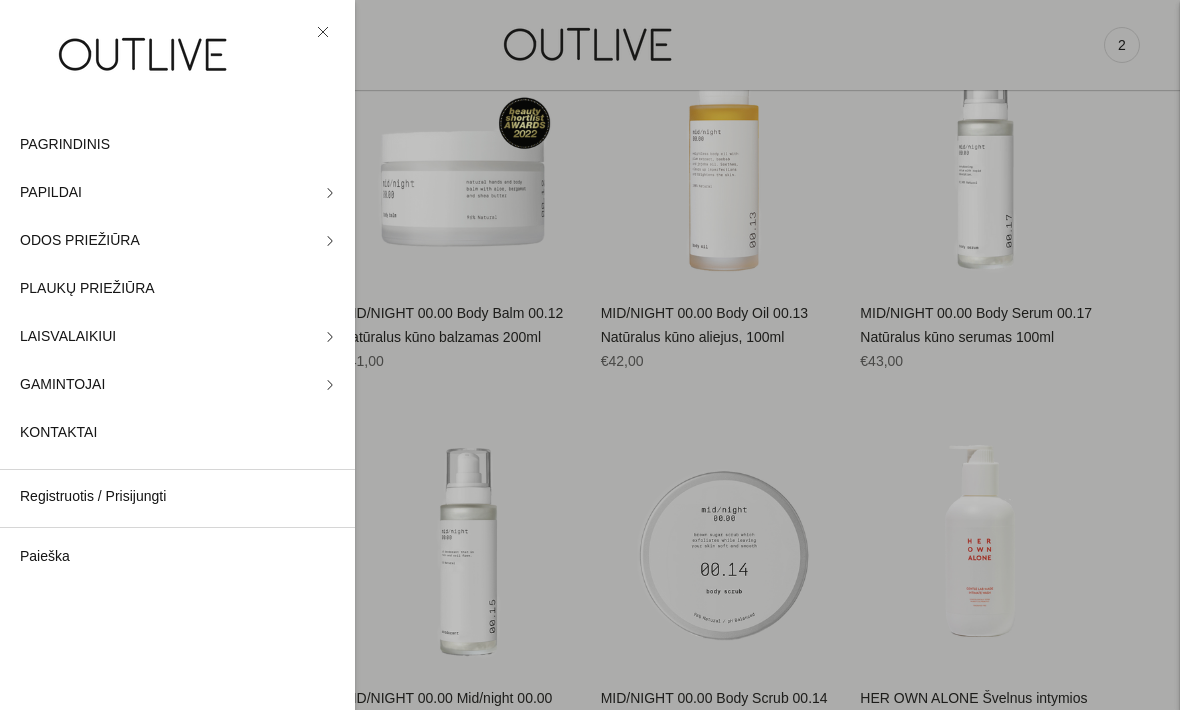 click on "LAISVALAIKIUI" at bounding box center (68, 337) 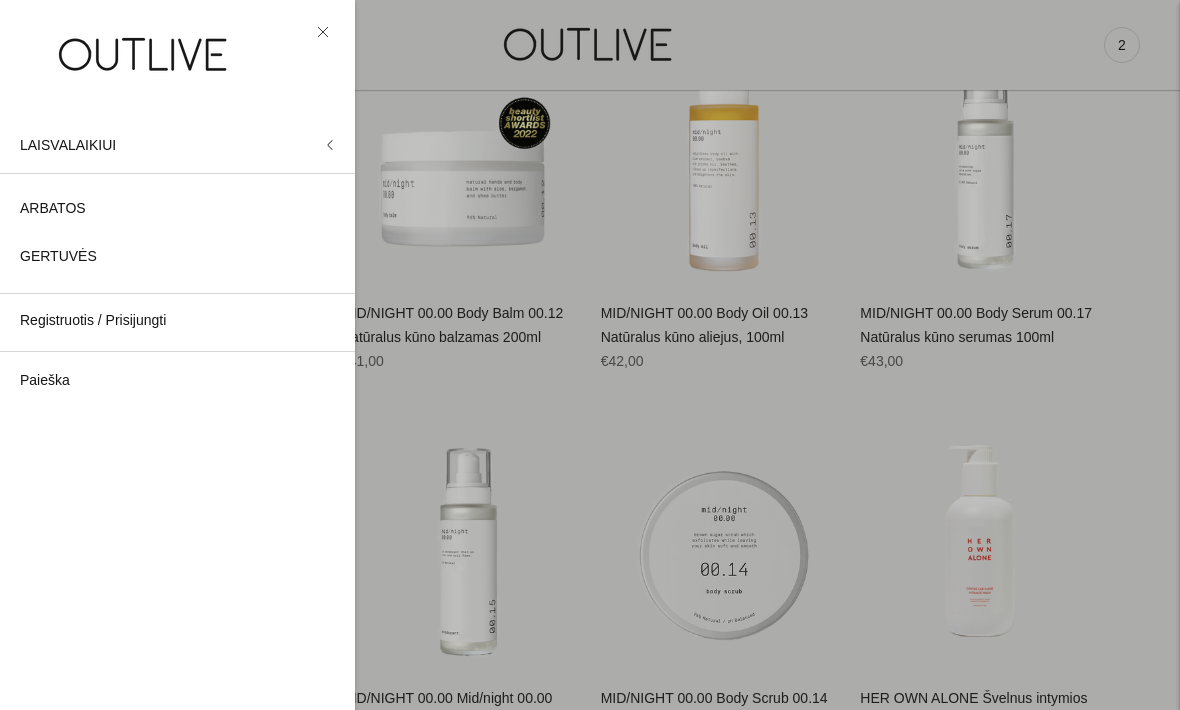 click on "GERTUVĖS" at bounding box center [58, 257] 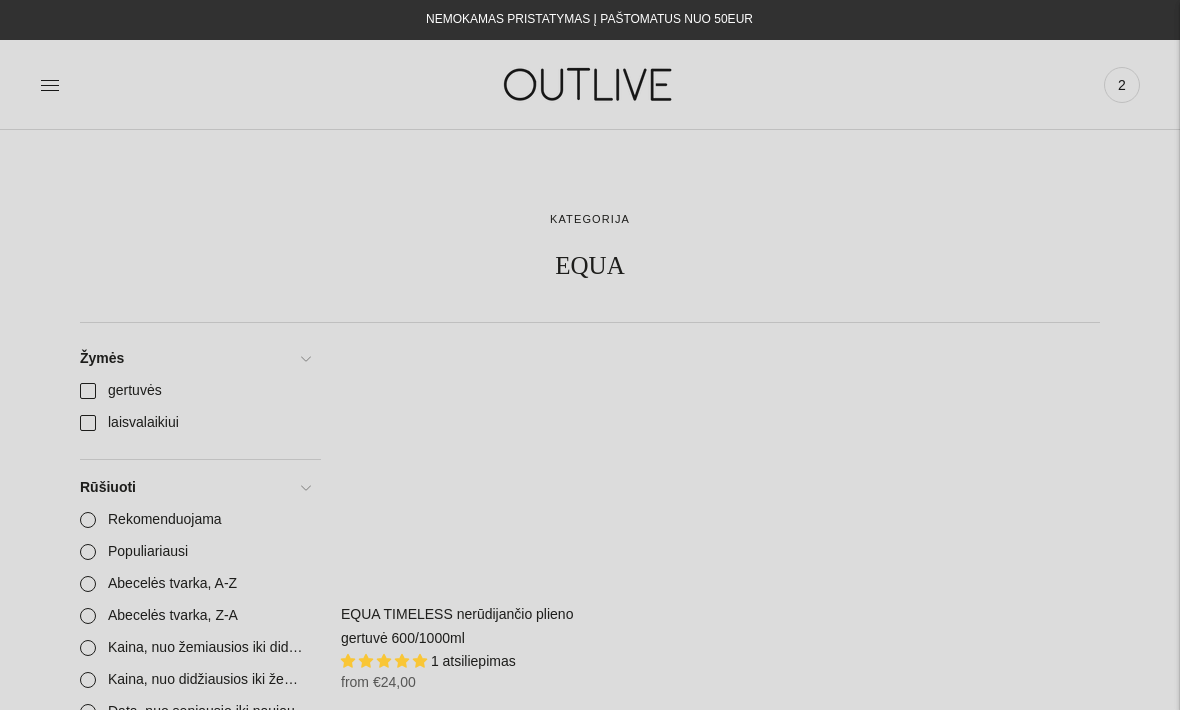 scroll, scrollTop: 0, scrollLeft: 0, axis: both 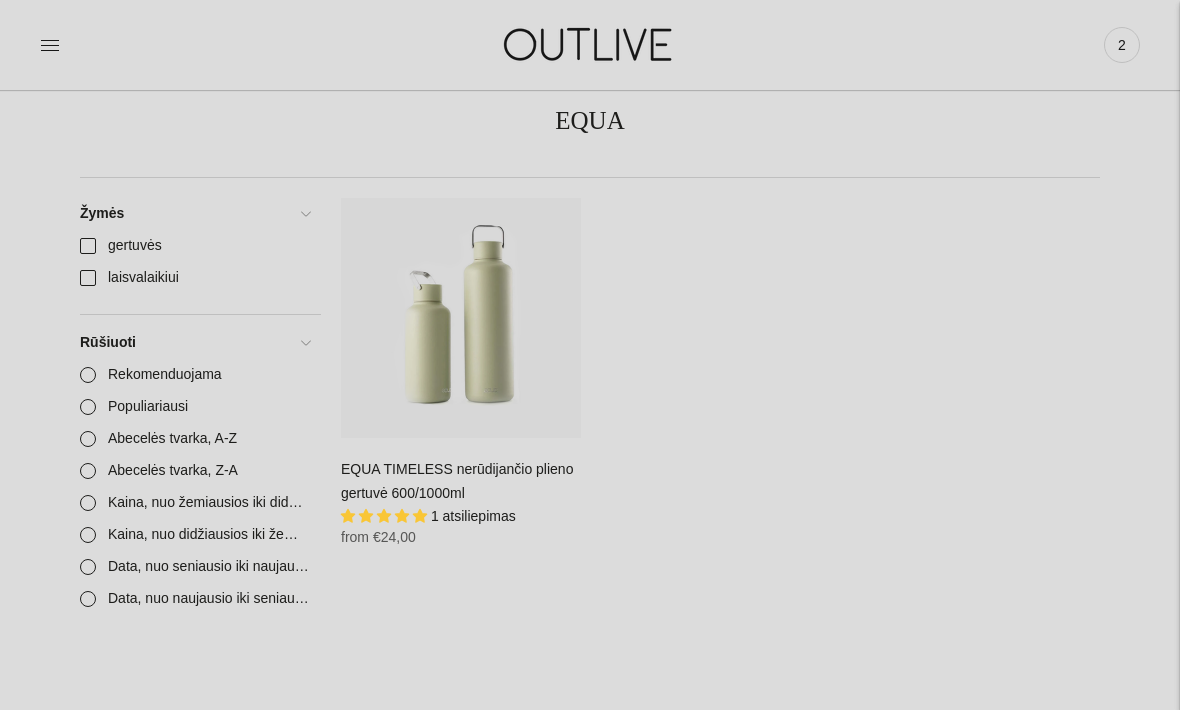 click 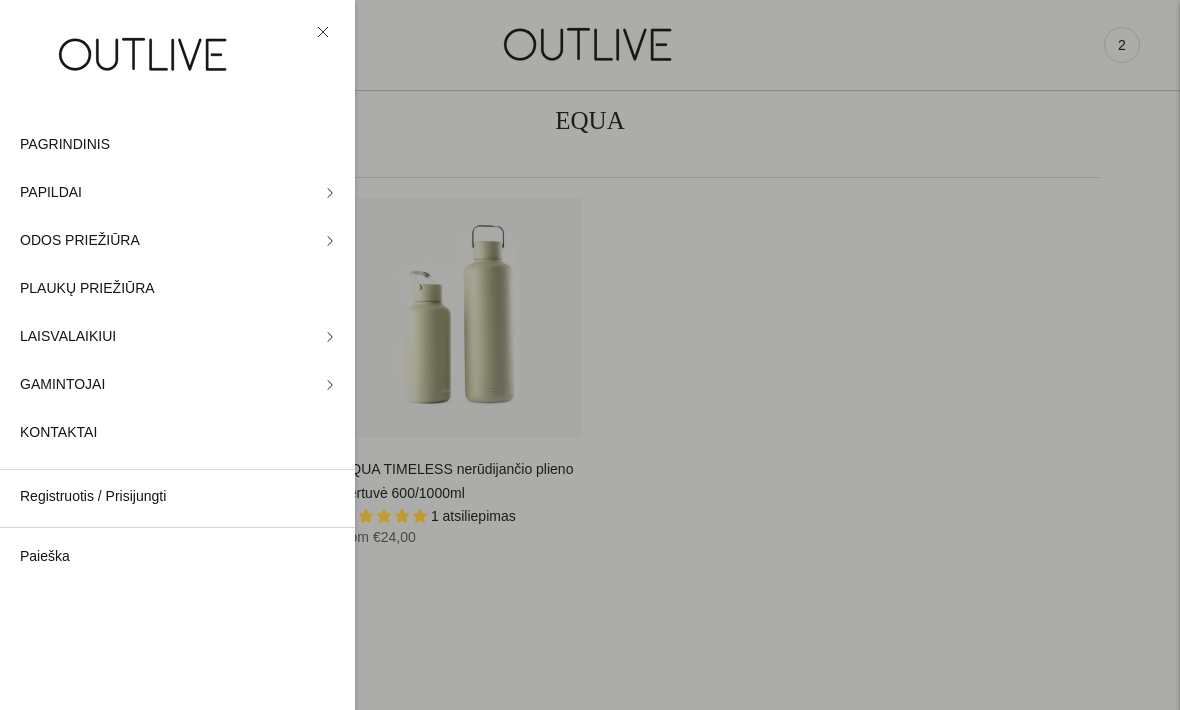 click on "ODOS PRIEŽIŪRA" at bounding box center (80, 241) 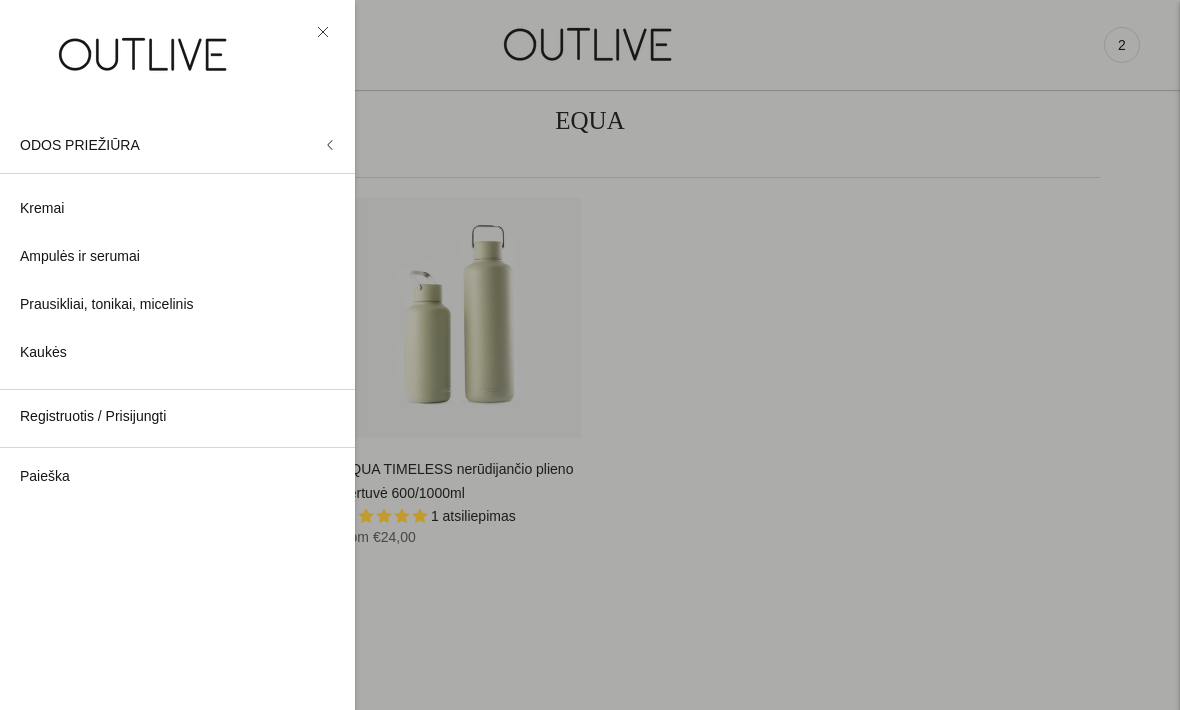 click on "Kaukės" at bounding box center [43, 353] 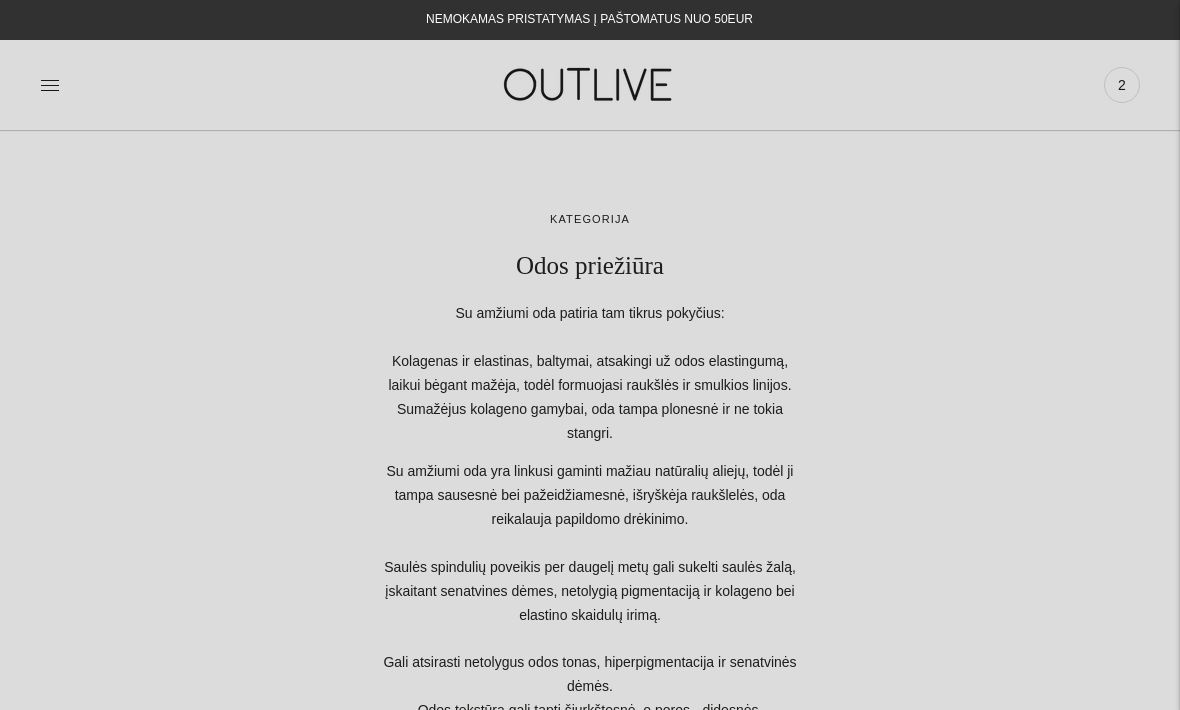 scroll, scrollTop: 257, scrollLeft: 0, axis: vertical 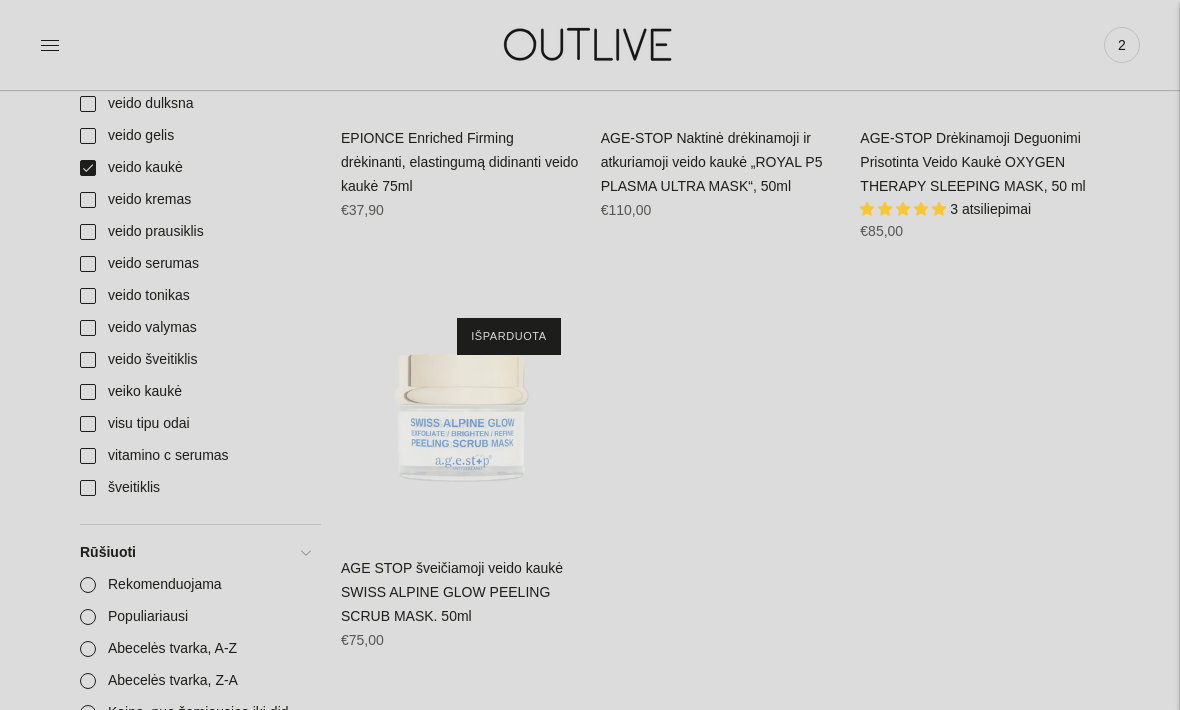 click on "**********" at bounding box center [720, -153] 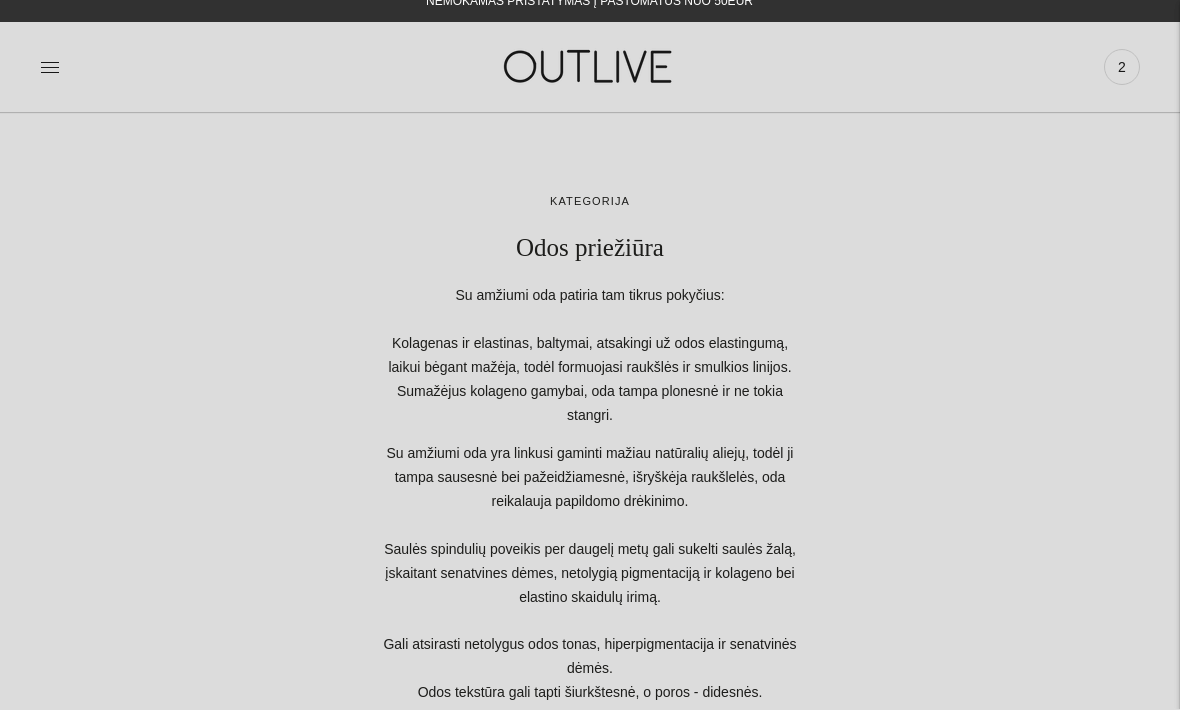 scroll, scrollTop: 0, scrollLeft: 0, axis: both 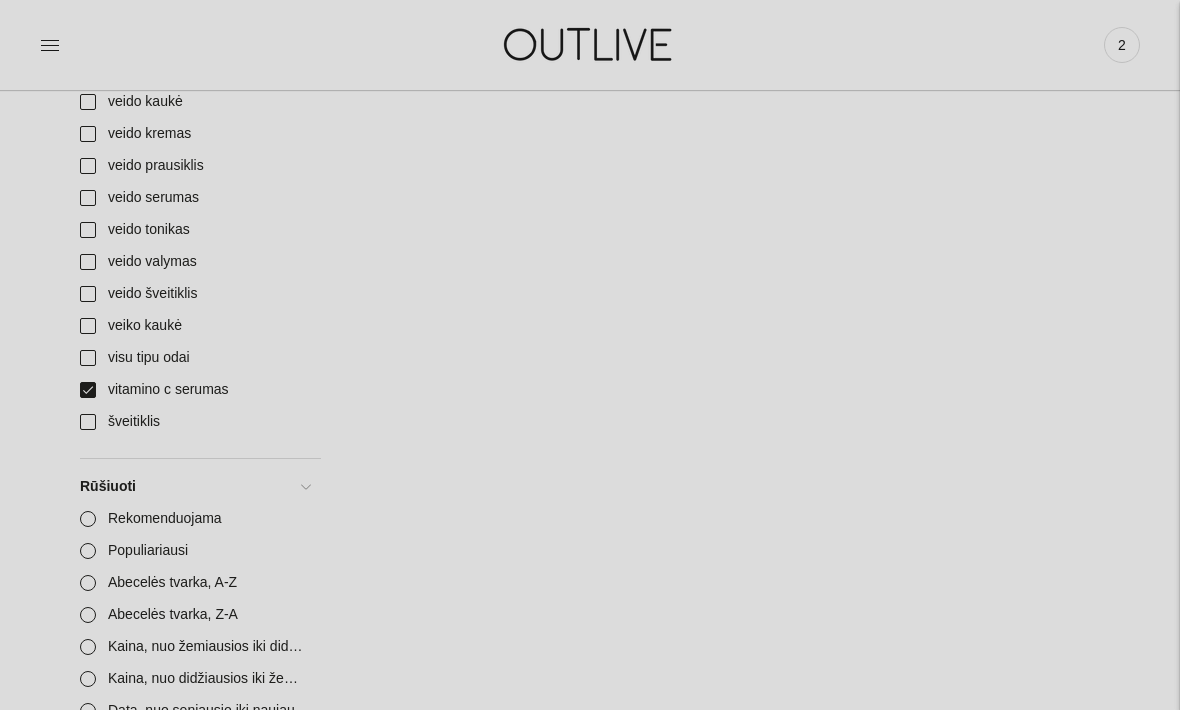 click at bounding box center (50, 45) 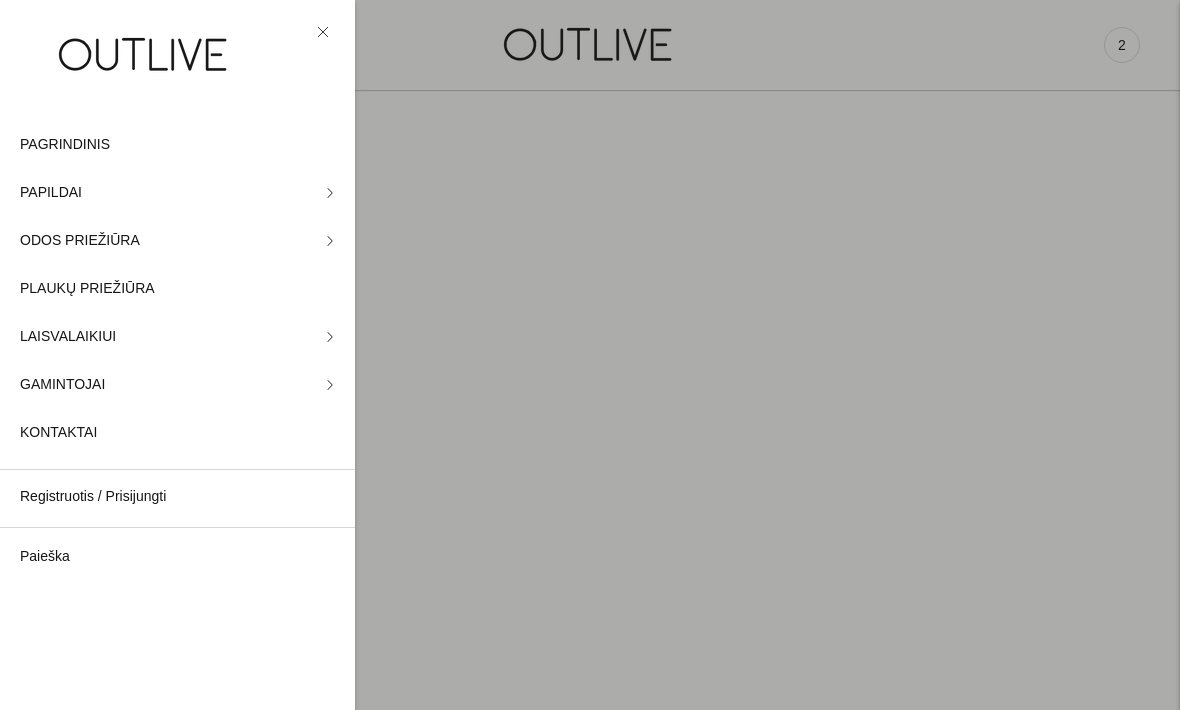 click on "PAPILDAI" at bounding box center [177, 193] 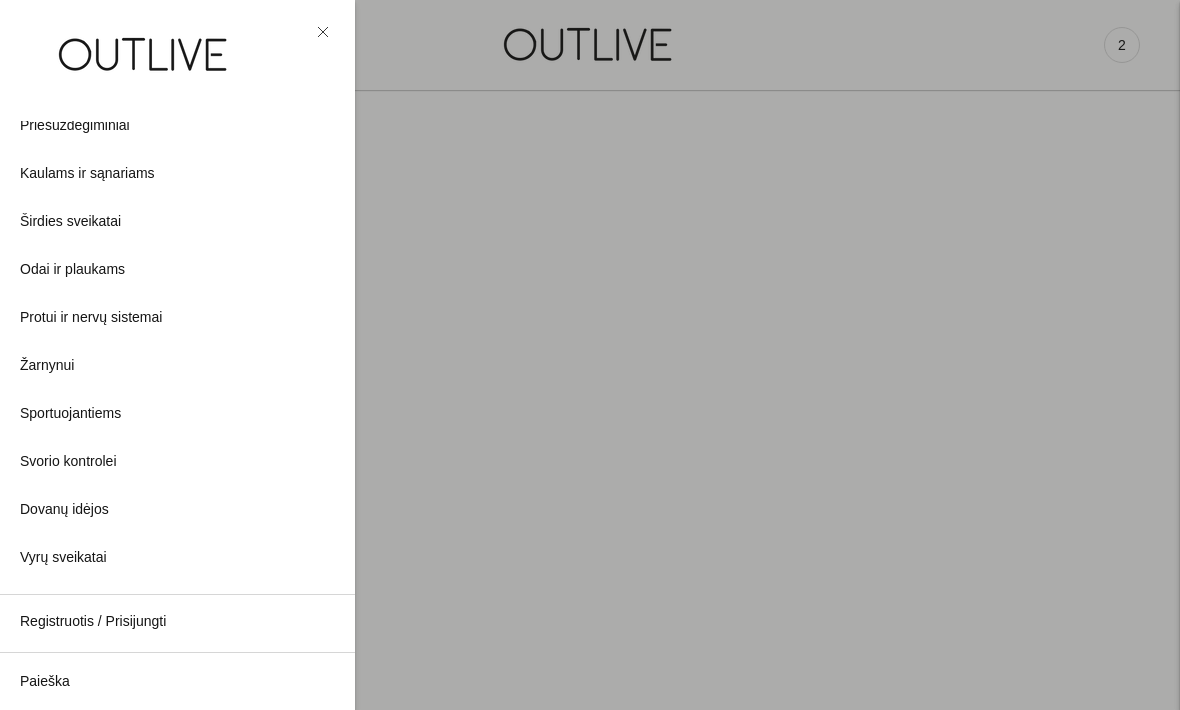 scroll, scrollTop: 563, scrollLeft: 0, axis: vertical 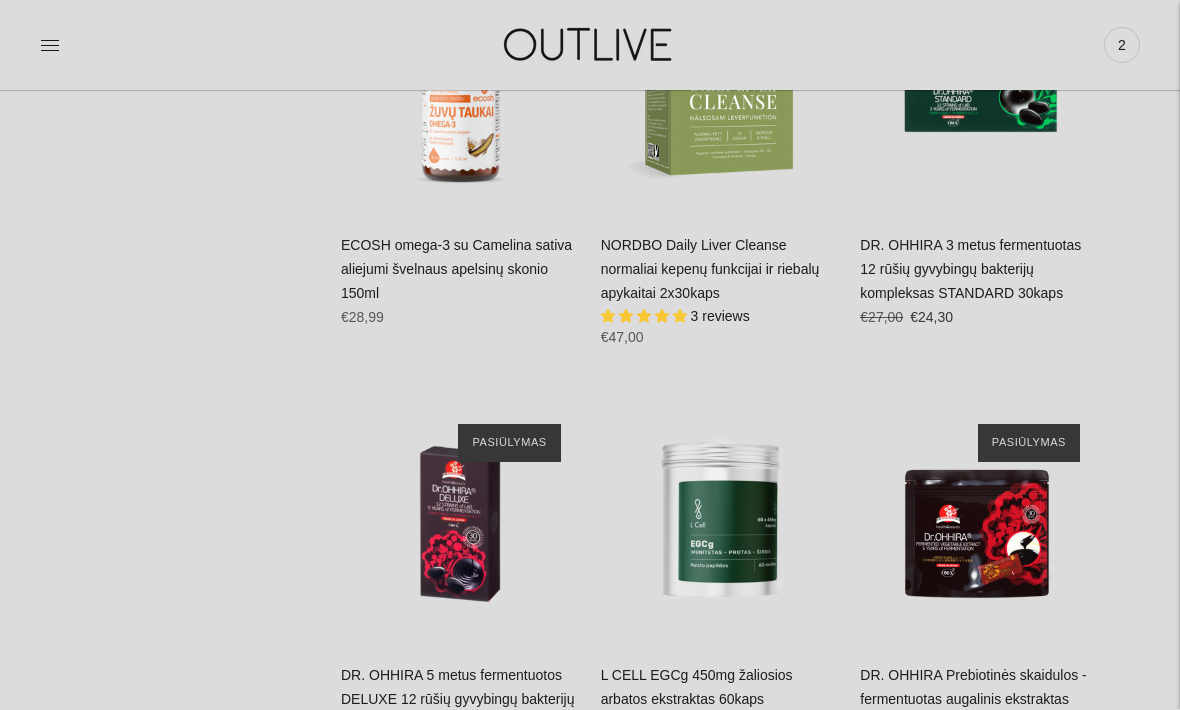 click on "NORDBO Daily Liver Cleanse normaliai kepenų funkcijai ir riebalų apykaitai 2x30kaps" at bounding box center (710, 270) 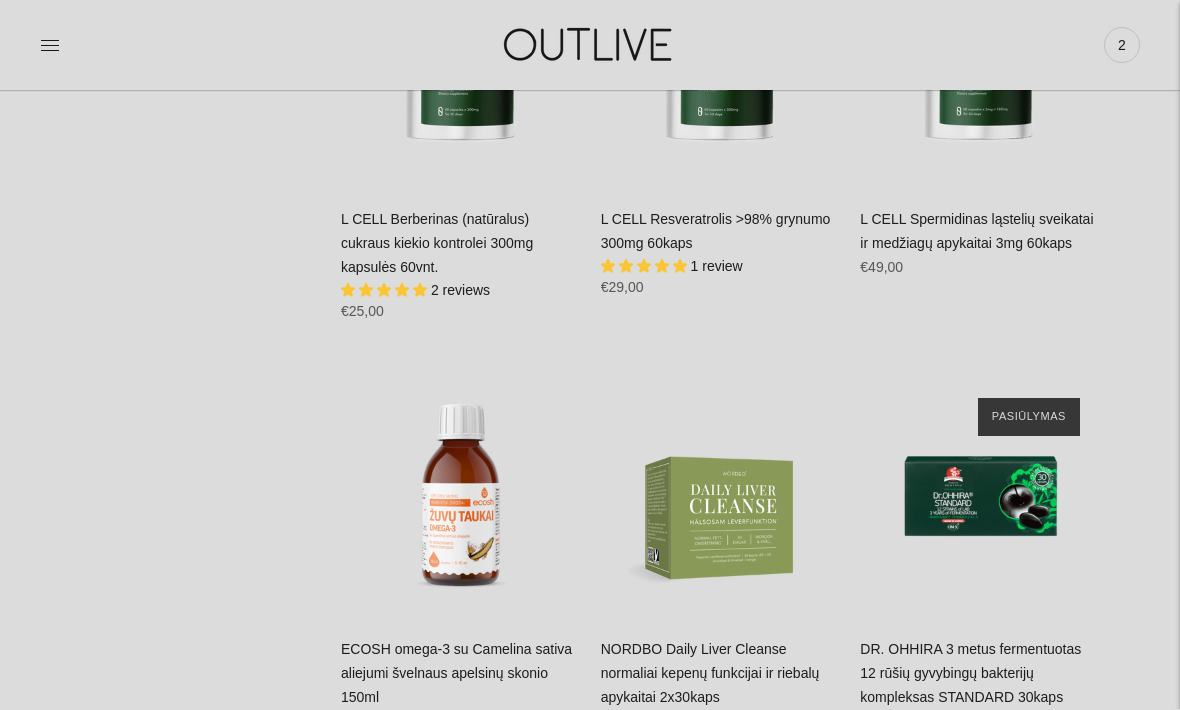 scroll, scrollTop: 4545, scrollLeft: 0, axis: vertical 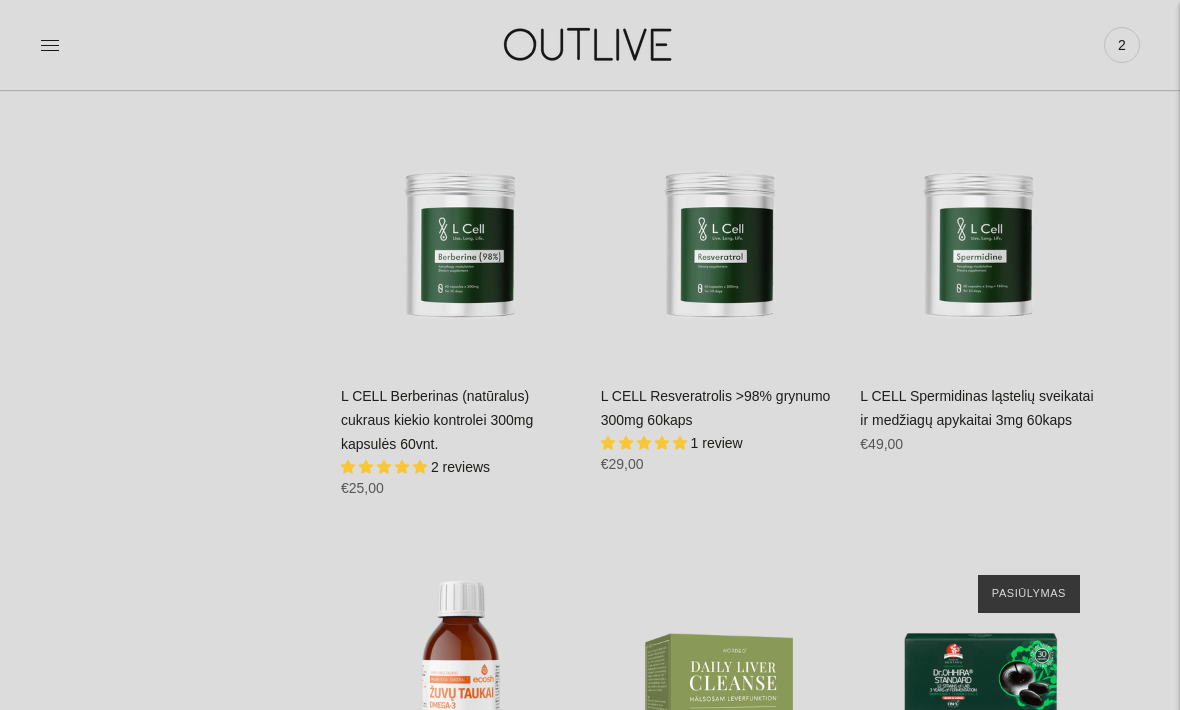 click on "L CELL Spermidinas ląstelių sveikatai ir medžiagų apykaitai 3mg 60kaps" at bounding box center (976, 408) 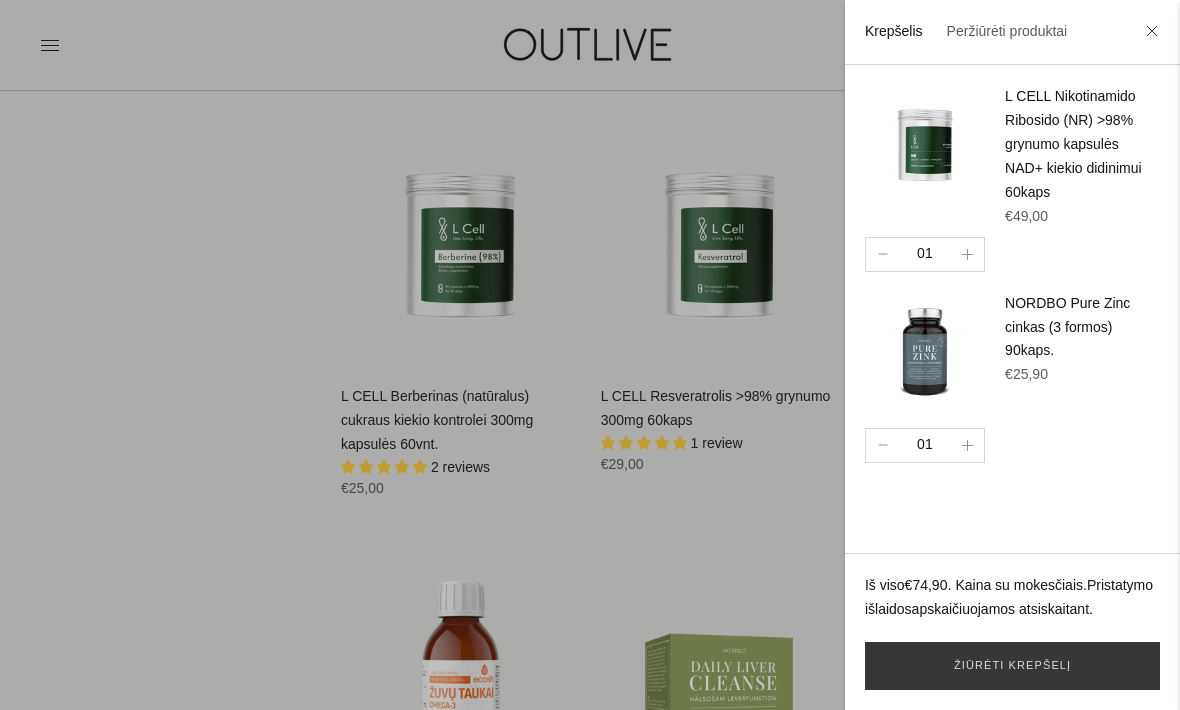 click at bounding box center [590, 355] 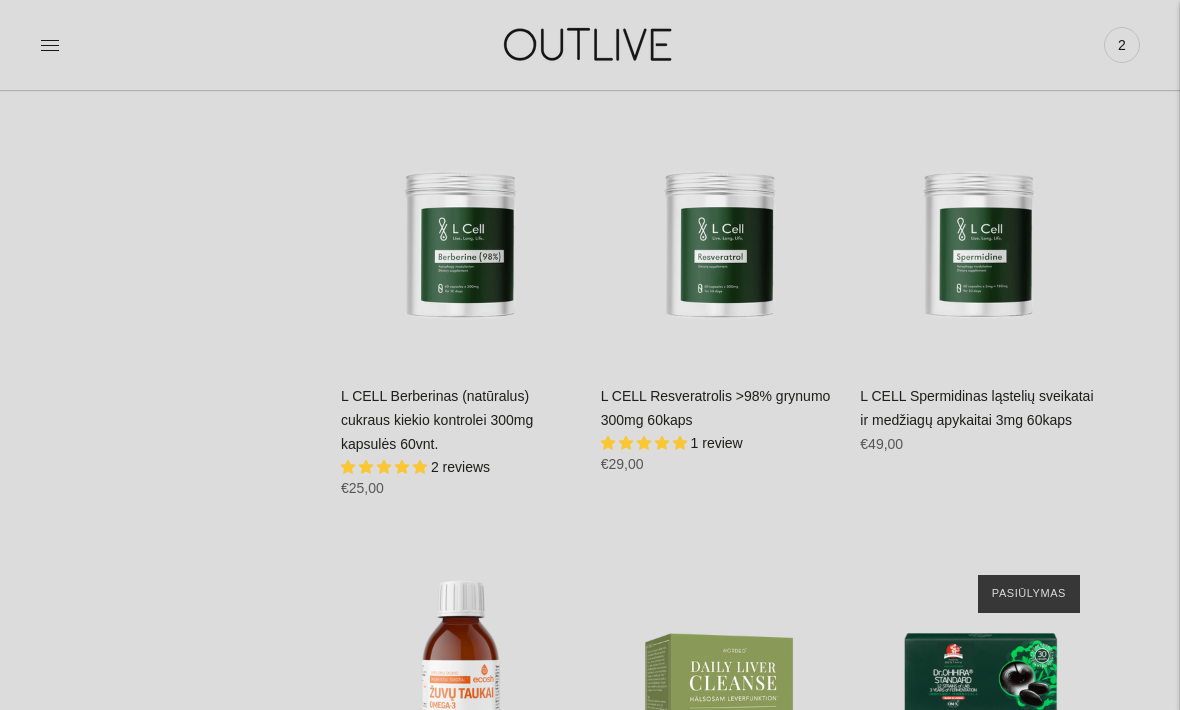 click on "2" at bounding box center [1122, 45] 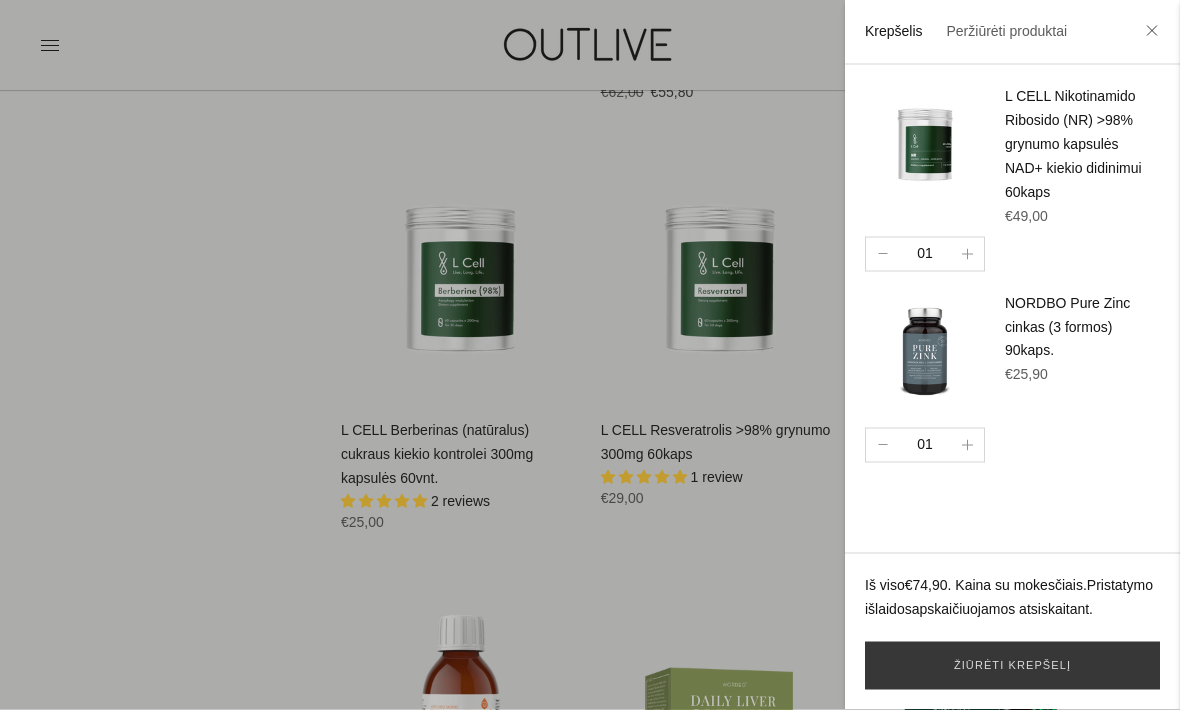 scroll, scrollTop: 4525, scrollLeft: 0, axis: vertical 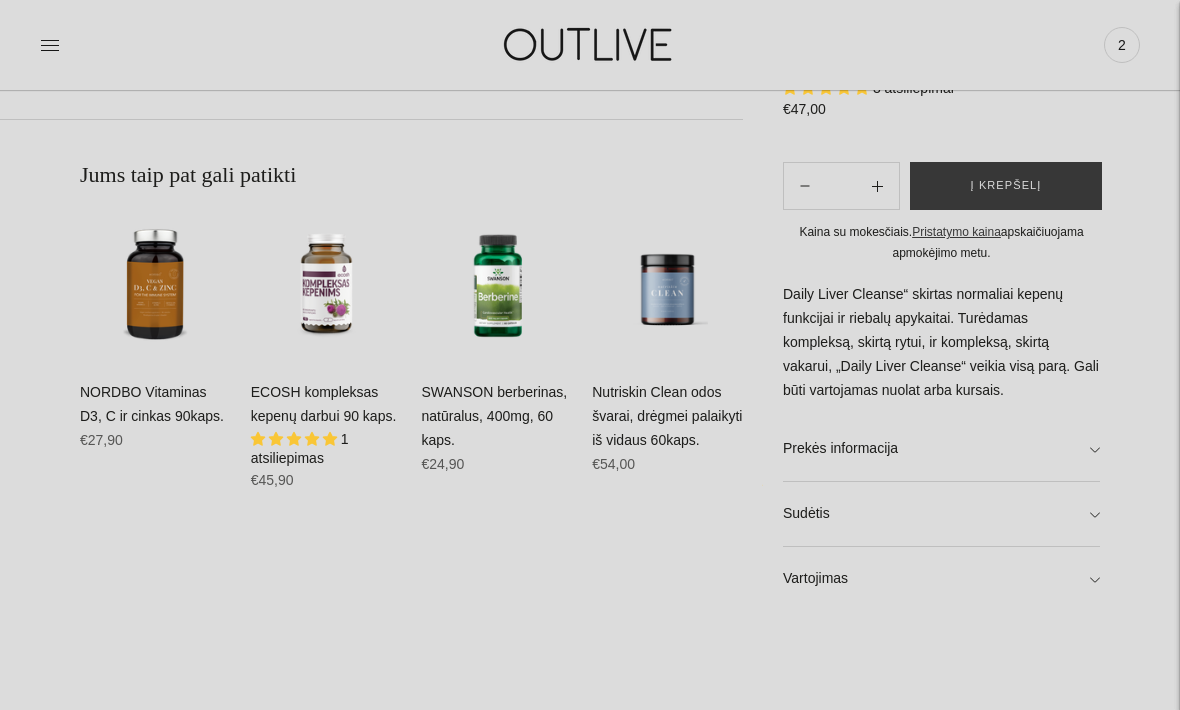 click on "Sudėtis" at bounding box center [941, 514] 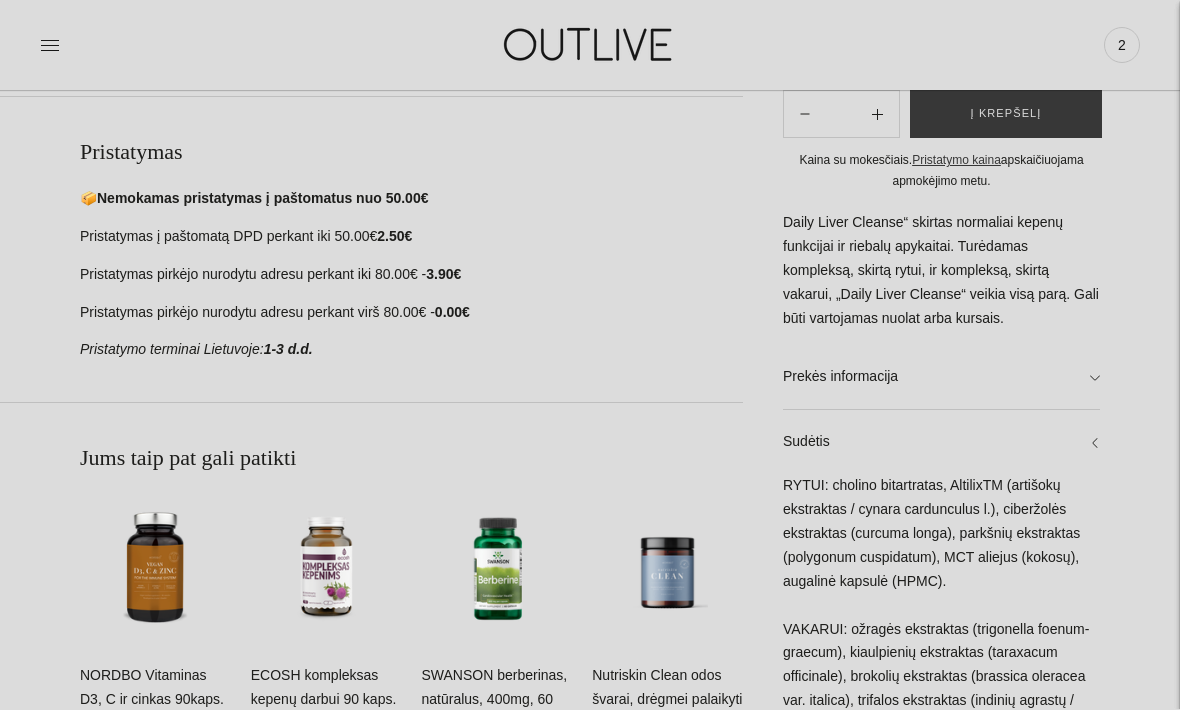 scroll, scrollTop: 697, scrollLeft: 0, axis: vertical 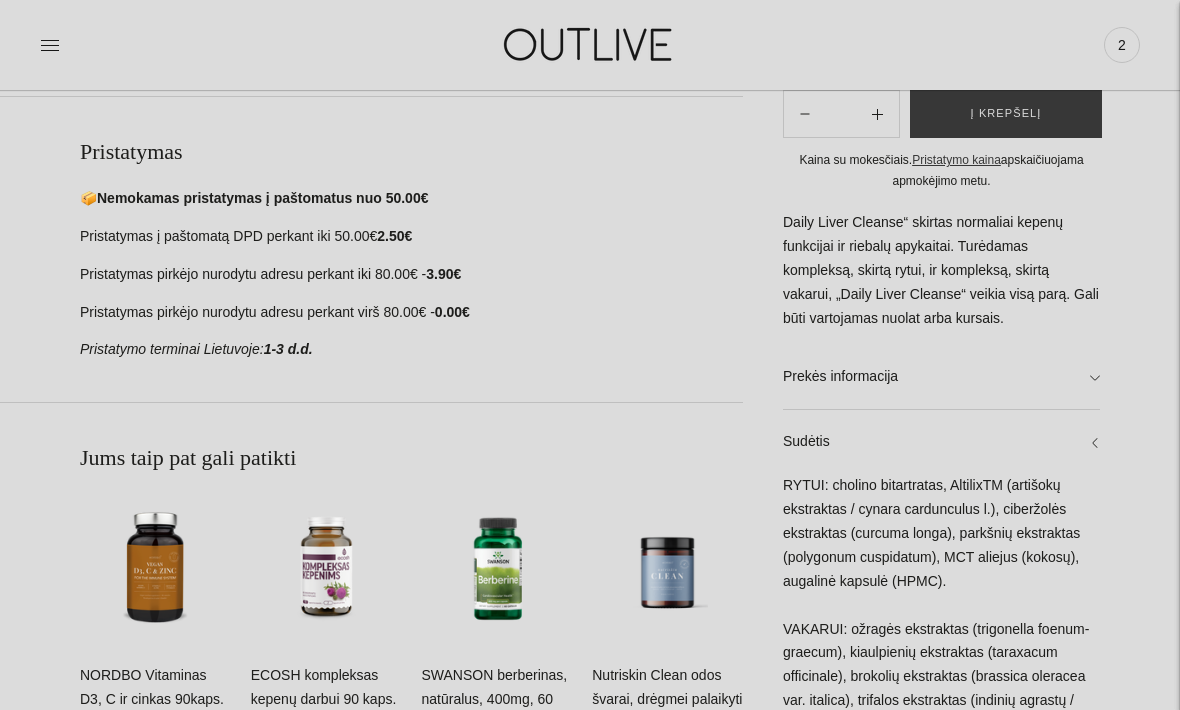 click on "Prekės informacija" at bounding box center (941, 377) 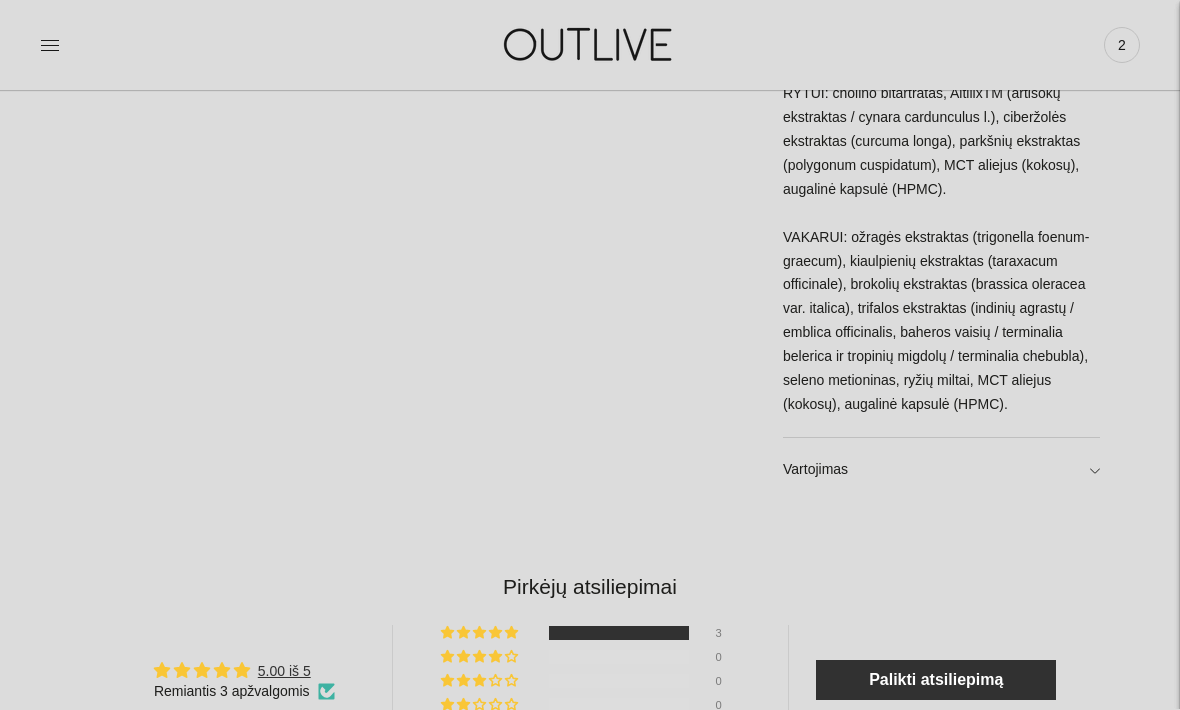 scroll, scrollTop: 1954, scrollLeft: 0, axis: vertical 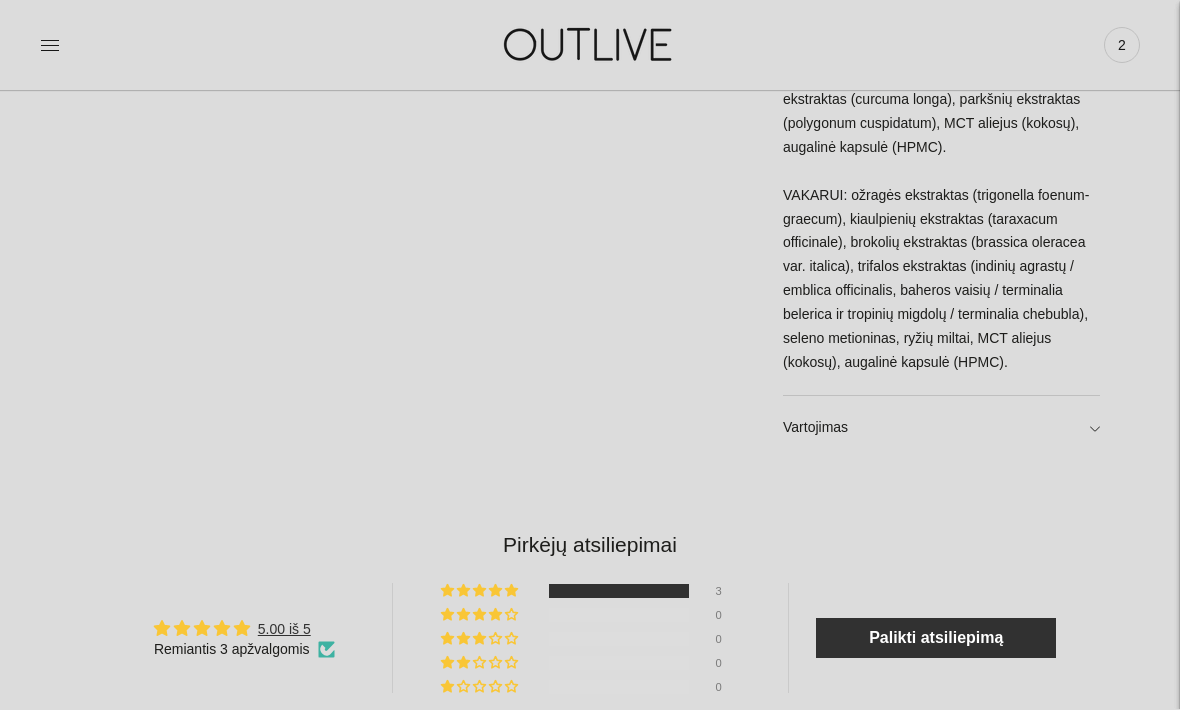 click on "NORDBO
NORDBO Daily Liver Cleanse normaliai kepenų funkcijai ir riebalų apykaitai 2x30kaps
3 atsiliepimai
Regular price
€47,00
Unit price
/ per
NORDBO
NORDBO Daily Liver Cleanse normaliai kepenų funkcijai ir riebalų apykaitai 2x30kaps
3 atsiliepimai
Regular price
/" at bounding box center [590, -244] 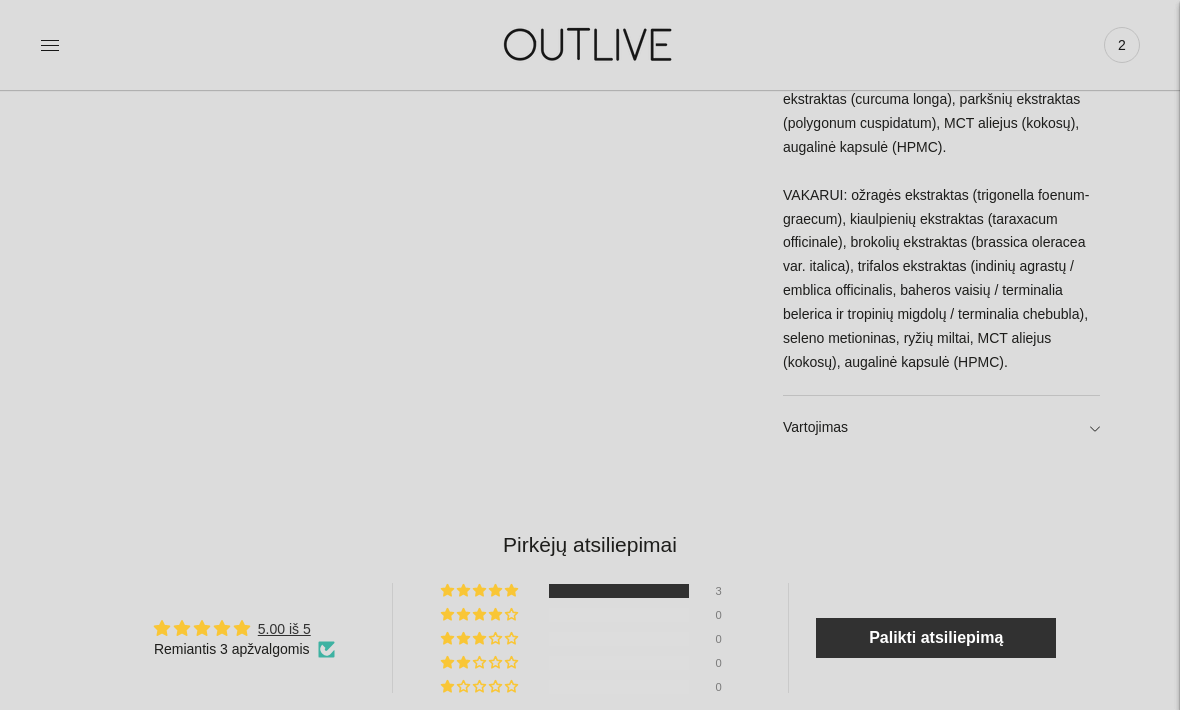 click on "Vartojimas" at bounding box center [941, 428] 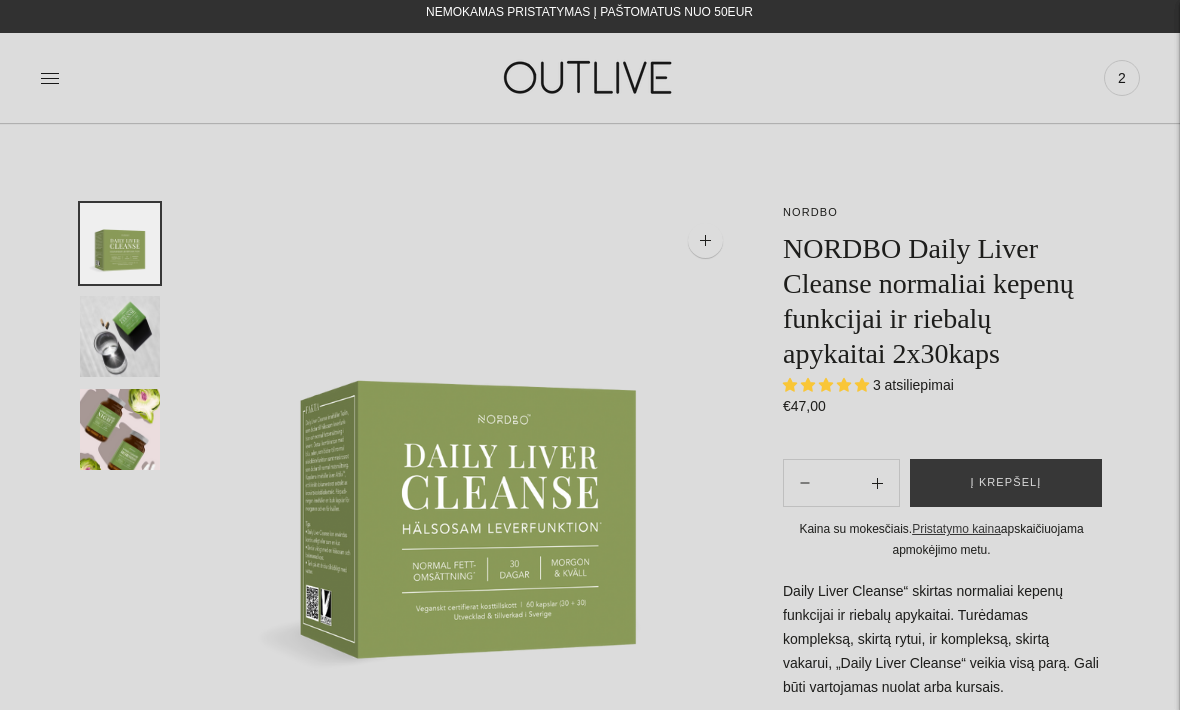 scroll, scrollTop: 0, scrollLeft: 0, axis: both 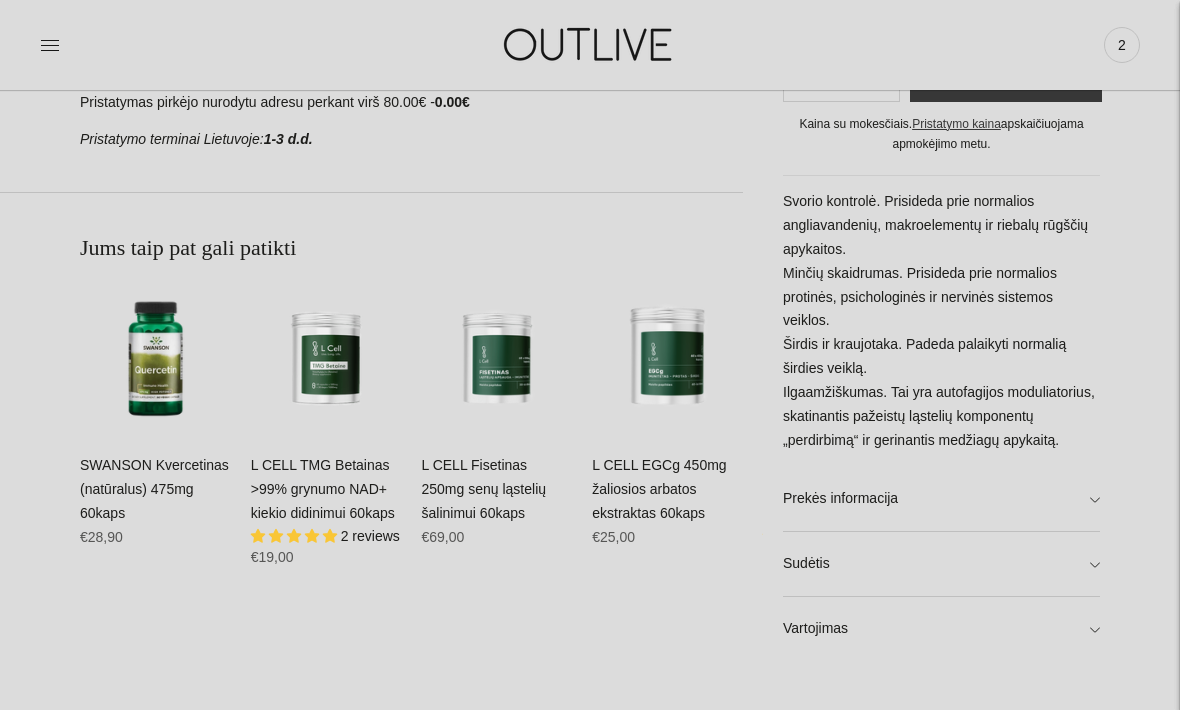 click on "Prekės informacija" at bounding box center [941, 499] 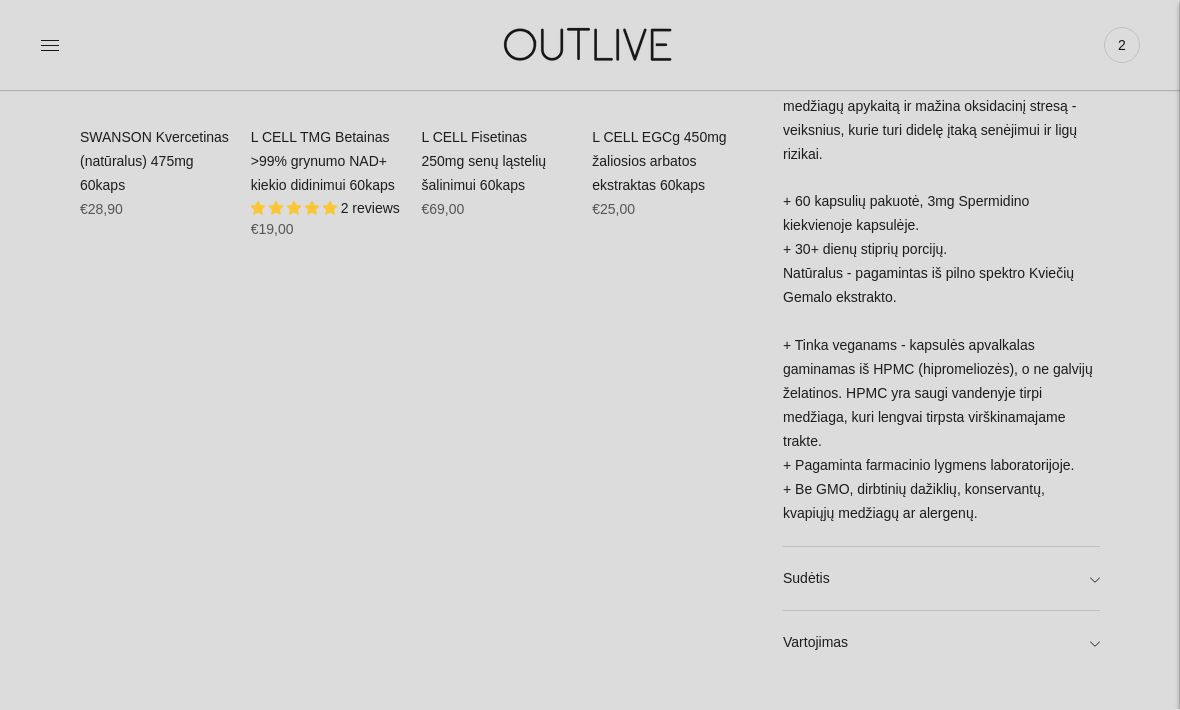 scroll, scrollTop: 1355, scrollLeft: 0, axis: vertical 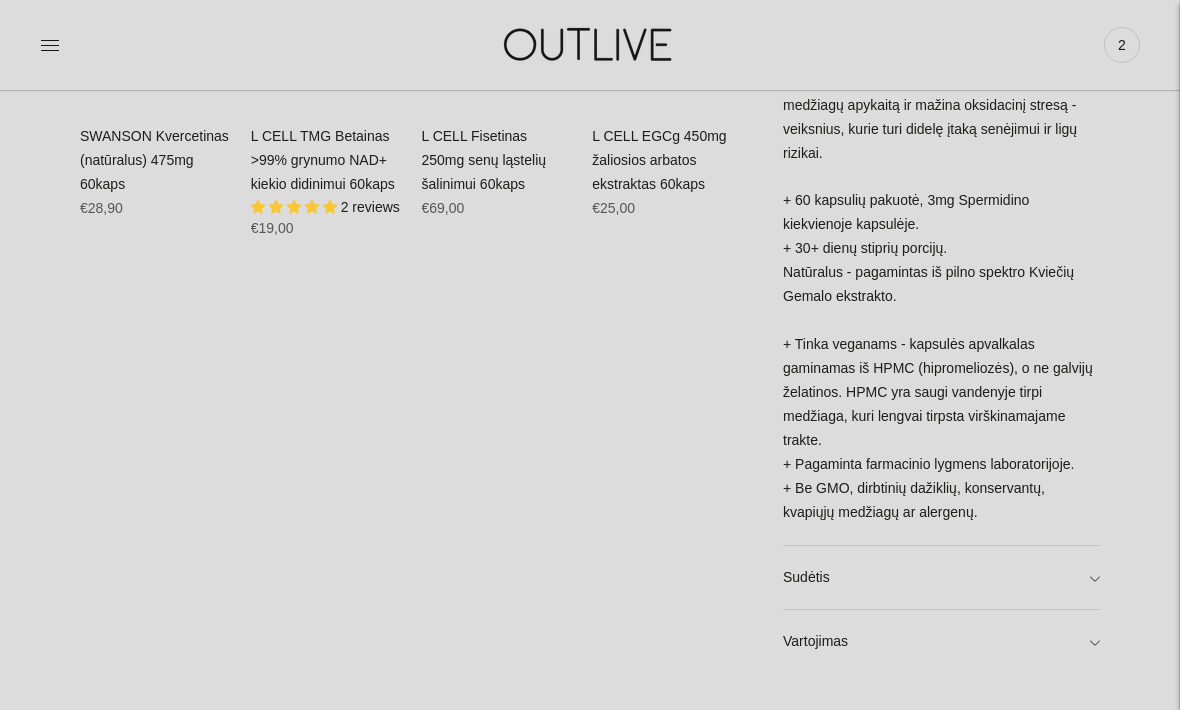 click on "Sudėtis" at bounding box center [941, 578] 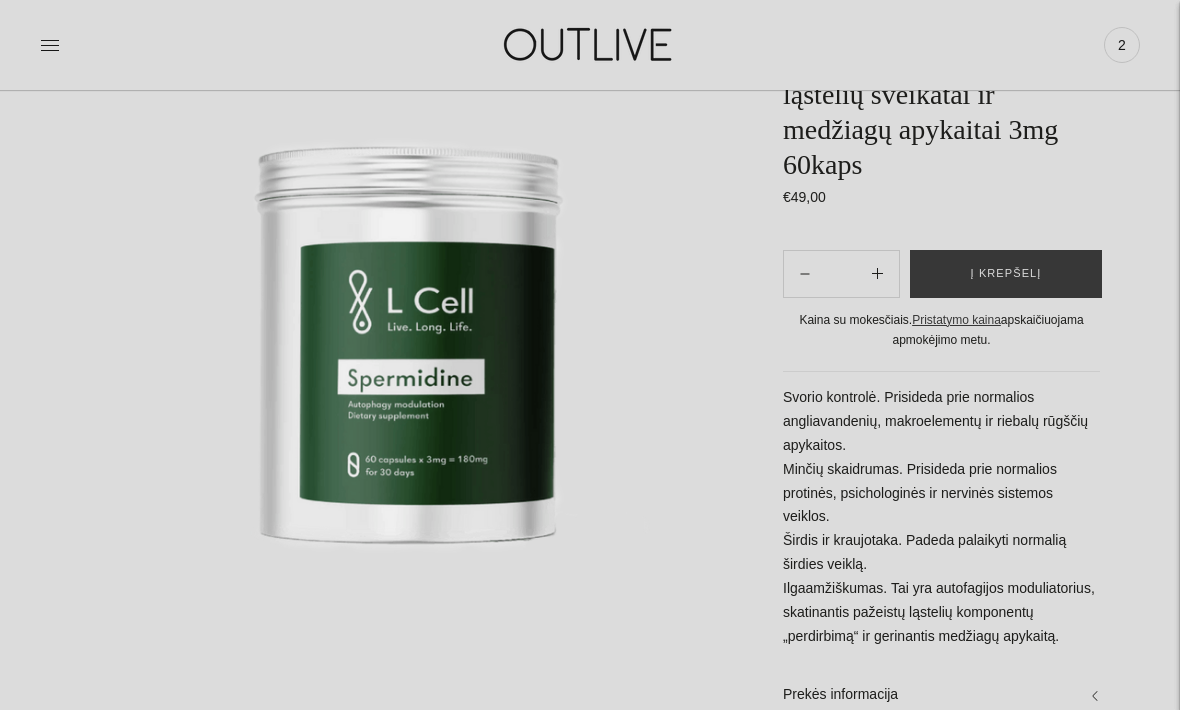 scroll, scrollTop: 0, scrollLeft: 0, axis: both 